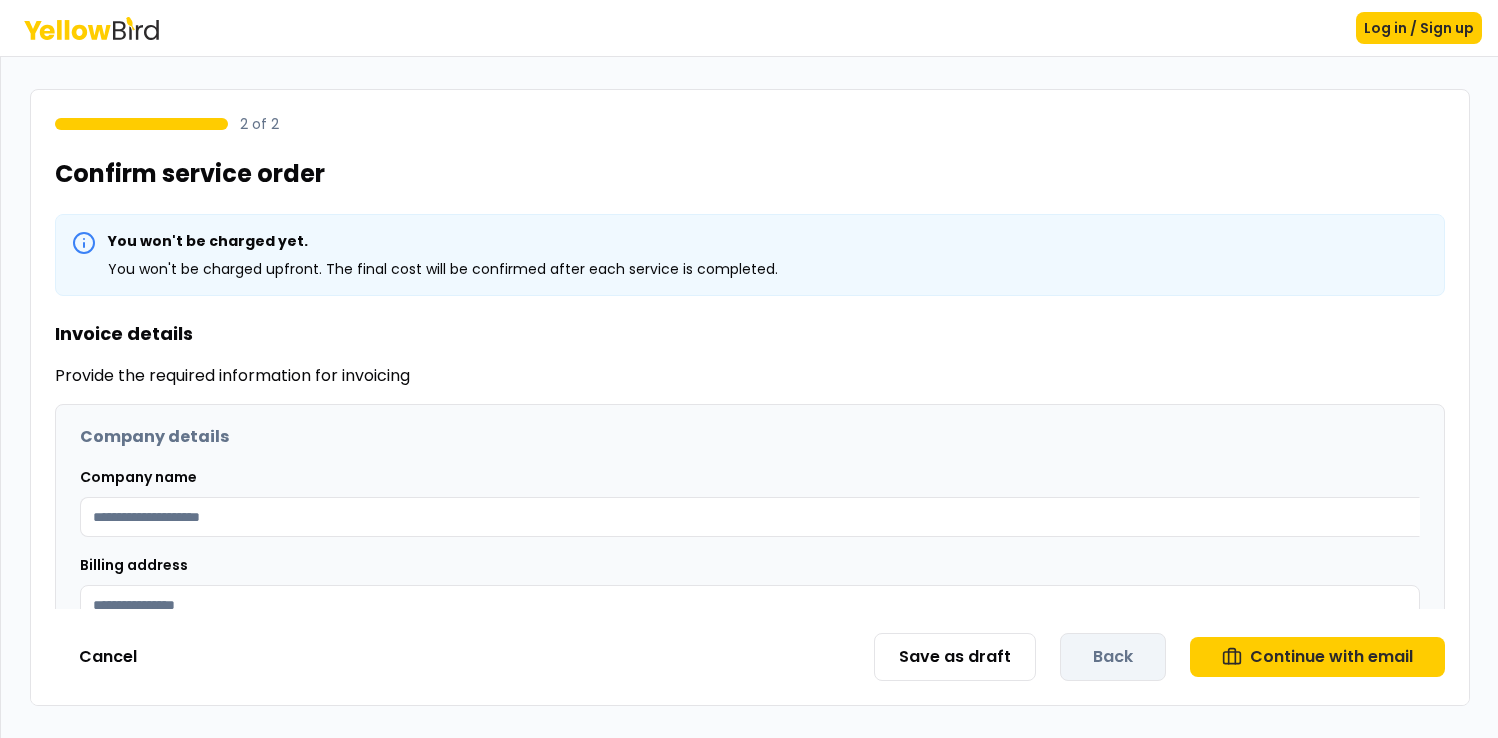 scroll, scrollTop: 0, scrollLeft: 0, axis: both 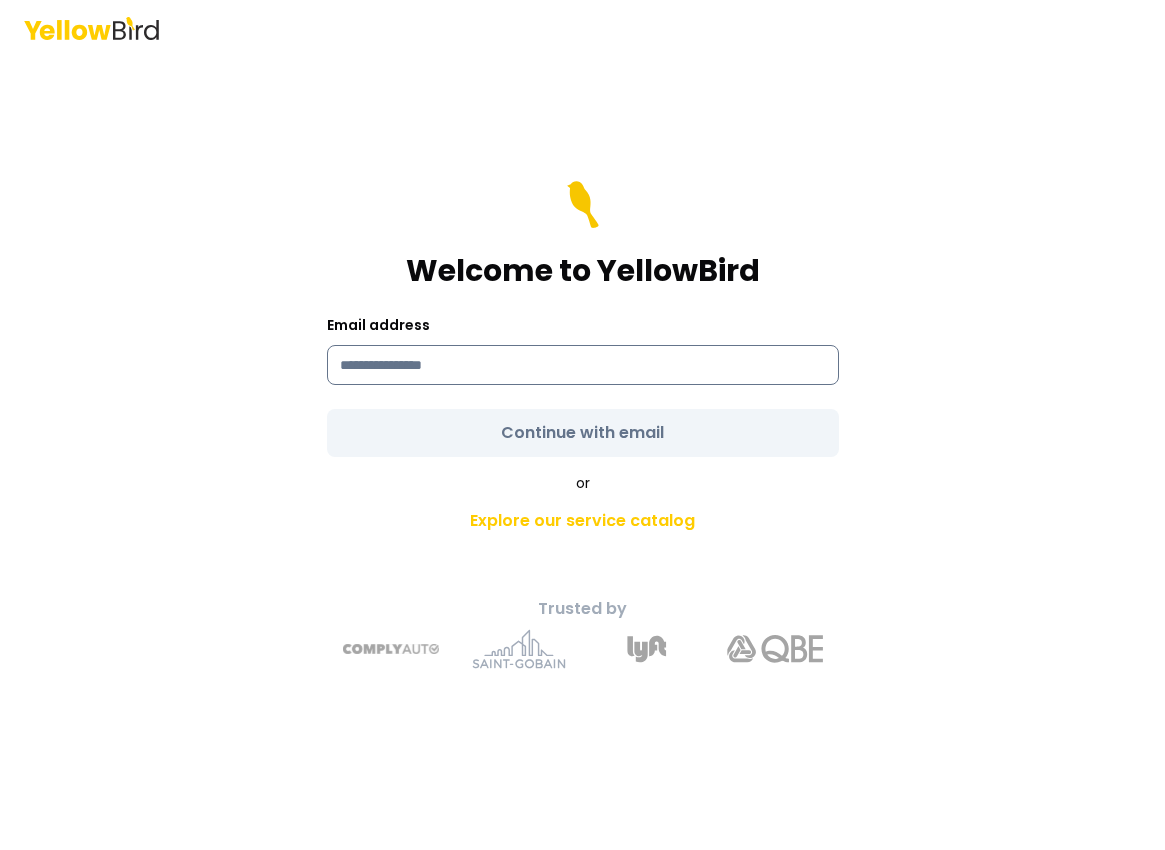 click at bounding box center [583, 365] 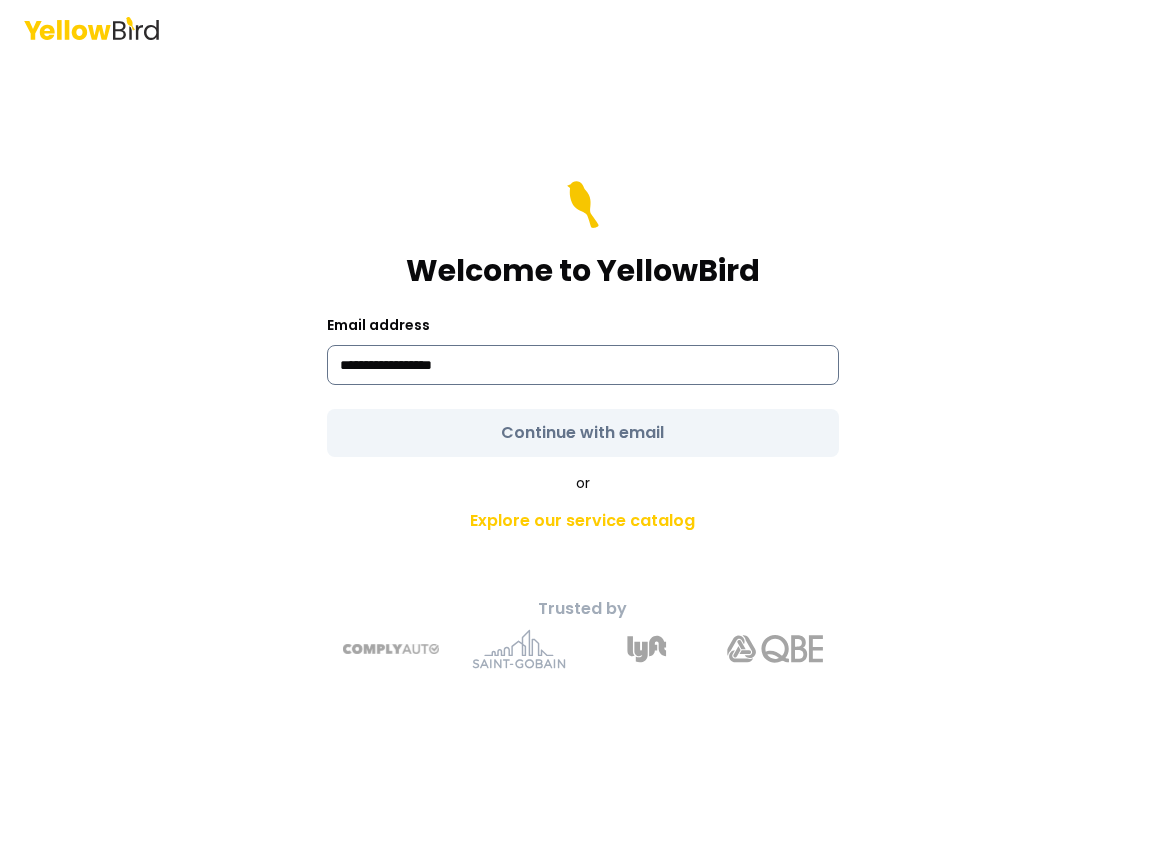 type on "**********" 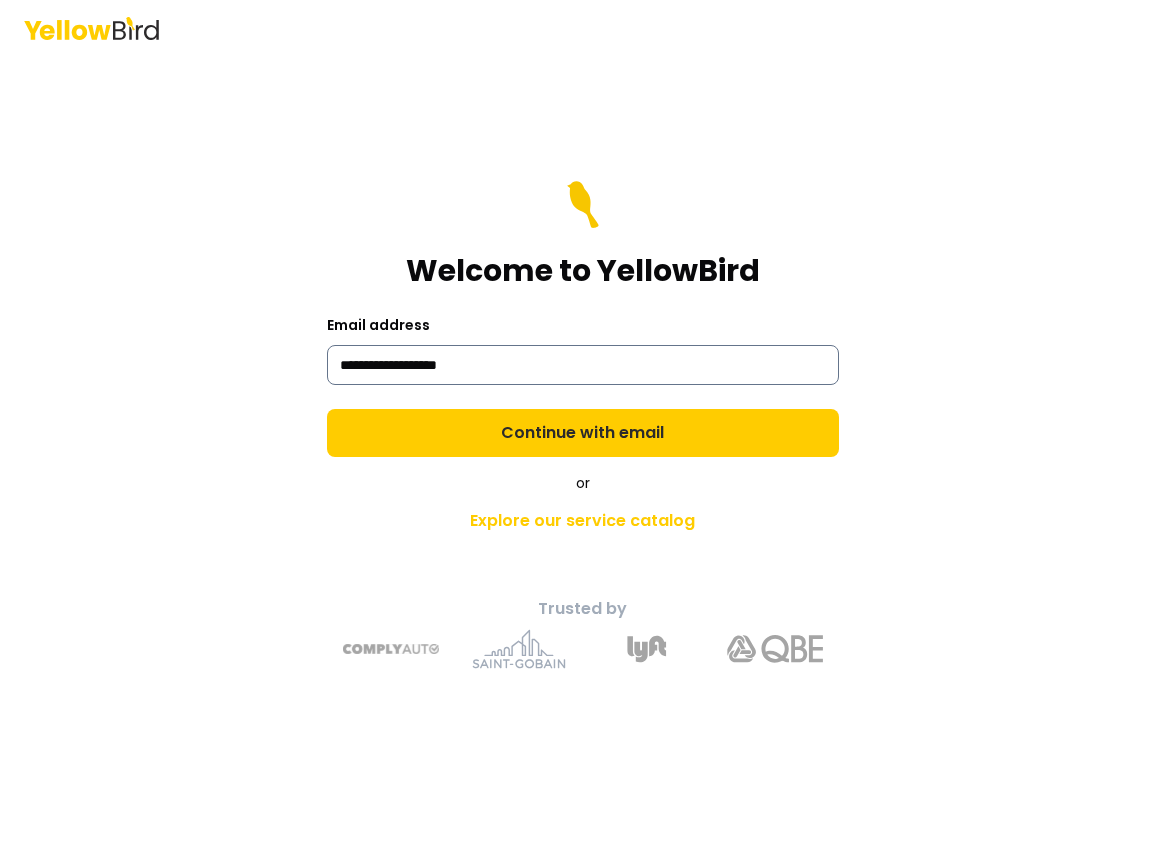 type 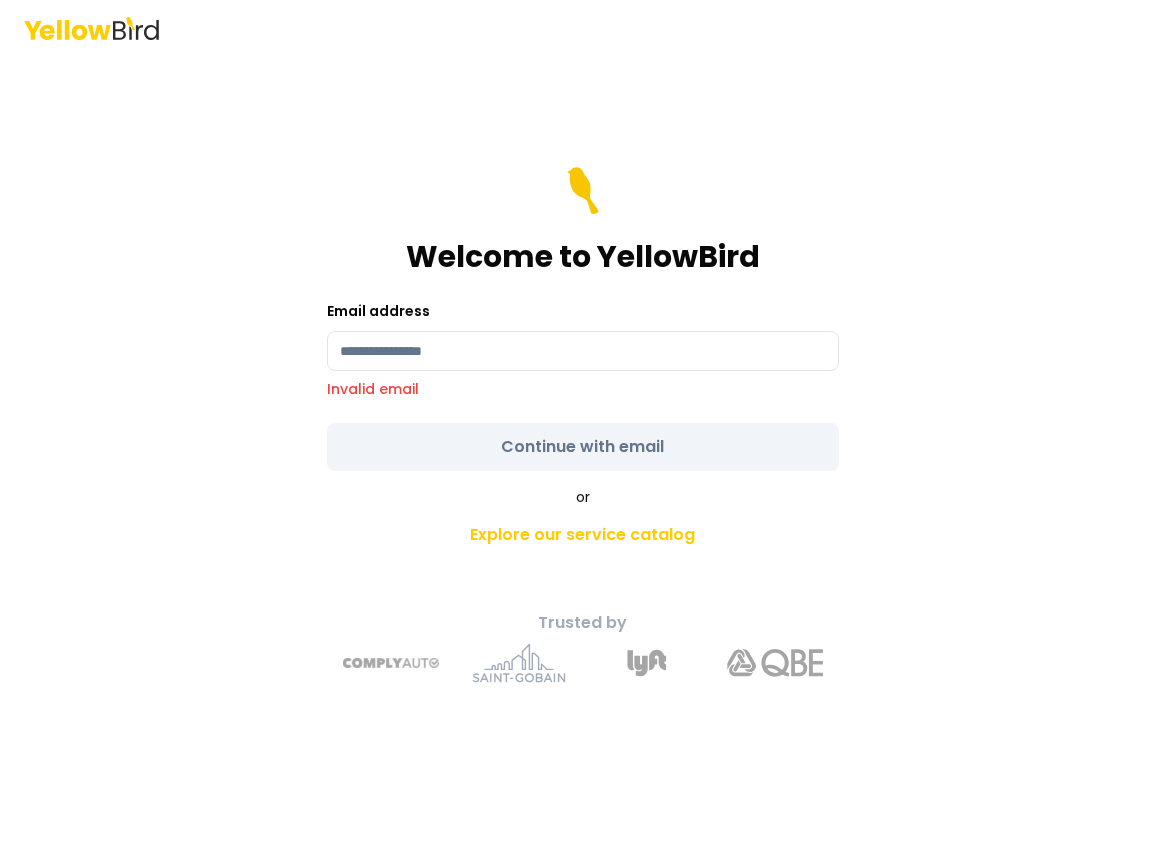 click on "Welcome to YellowBird" at bounding box center [583, 221] 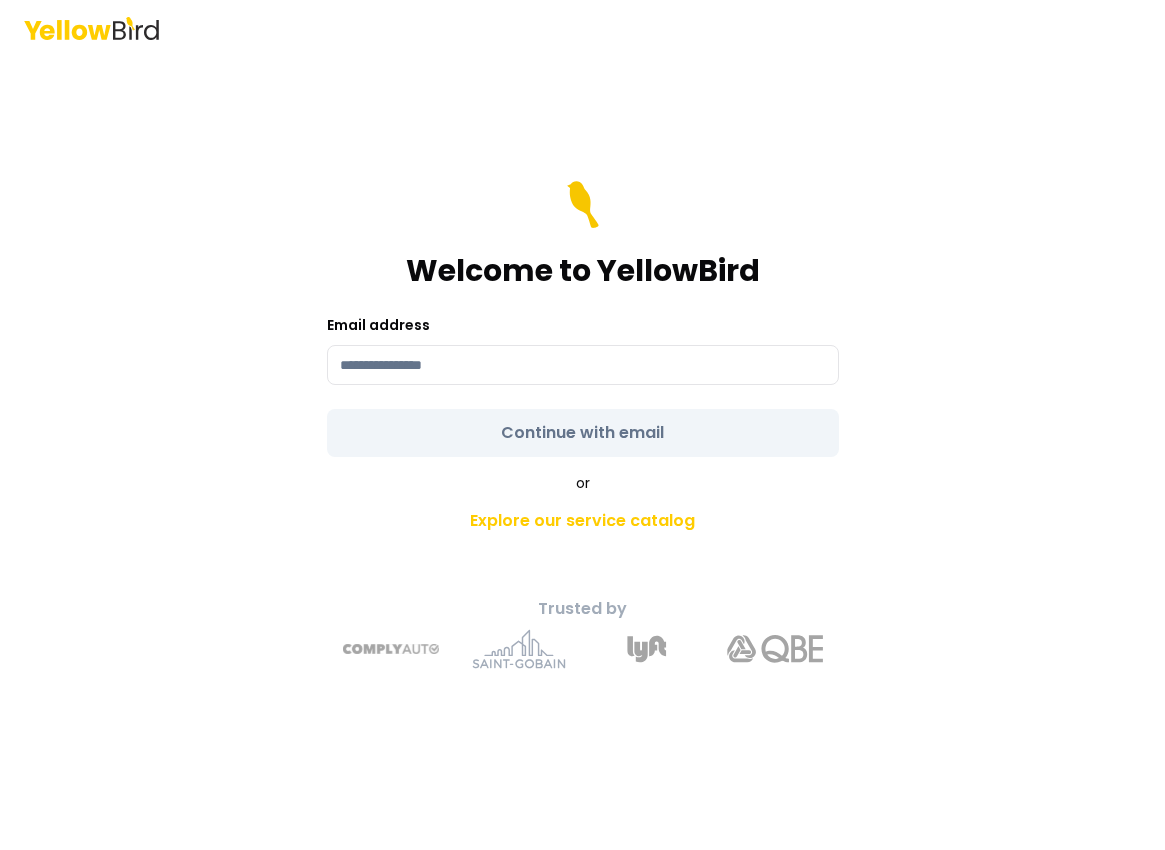 scroll, scrollTop: 0, scrollLeft: 0, axis: both 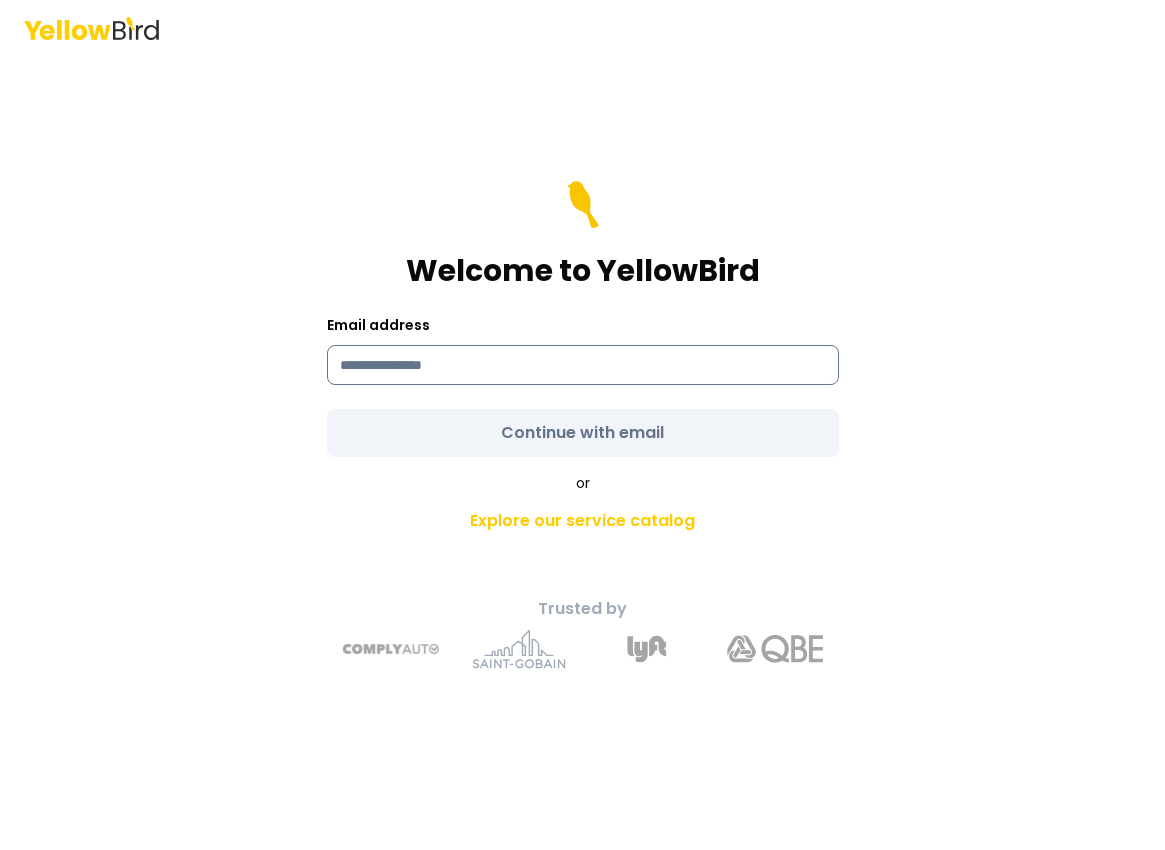click at bounding box center [583, 365] 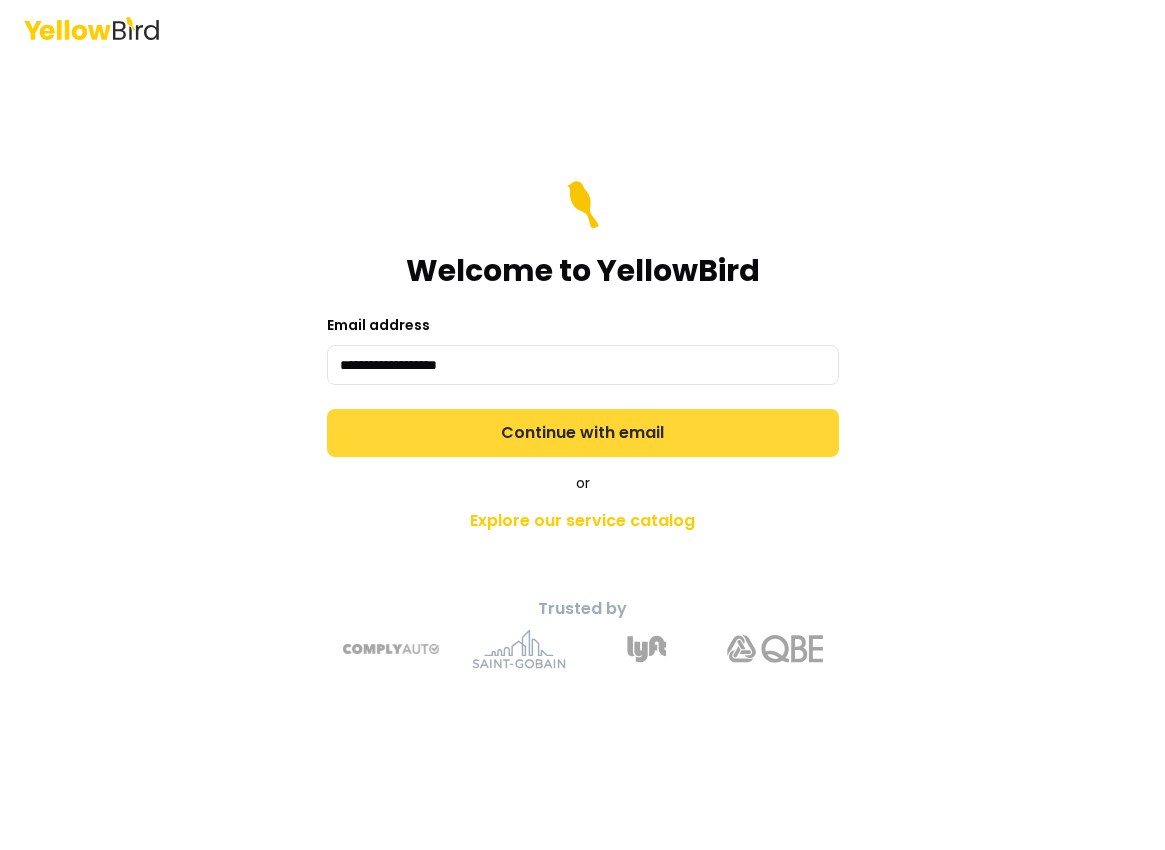 type on "**********" 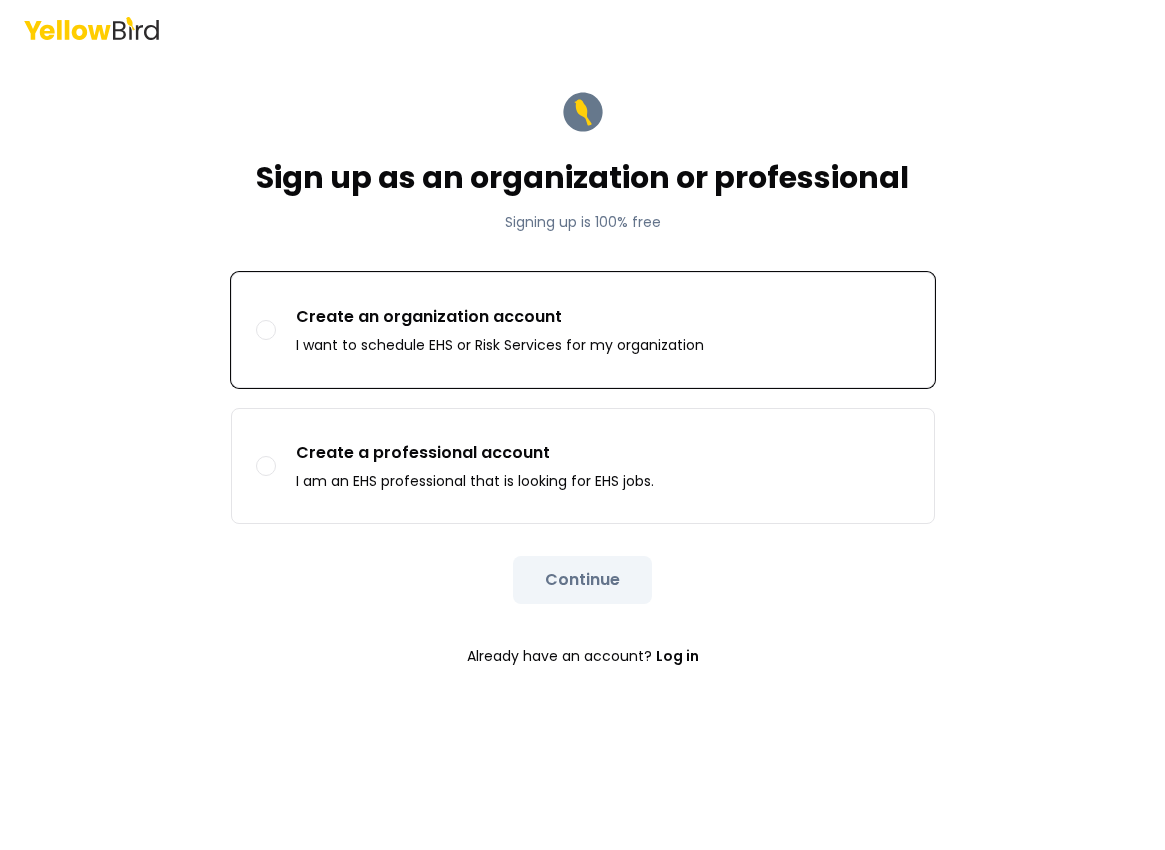 click on "Create an organization account I want to schedule EHS or Risk Services for my organization" at bounding box center [266, 330] 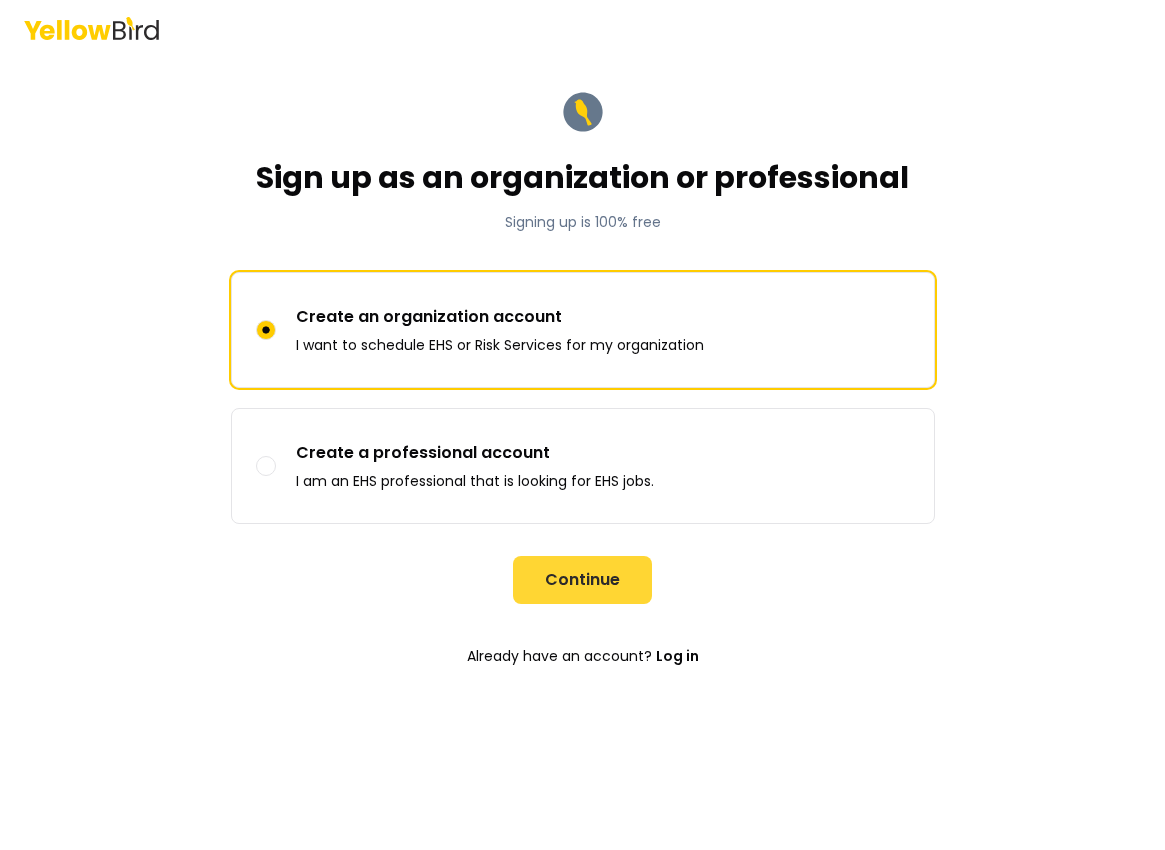 click on "Continue" at bounding box center (582, 580) 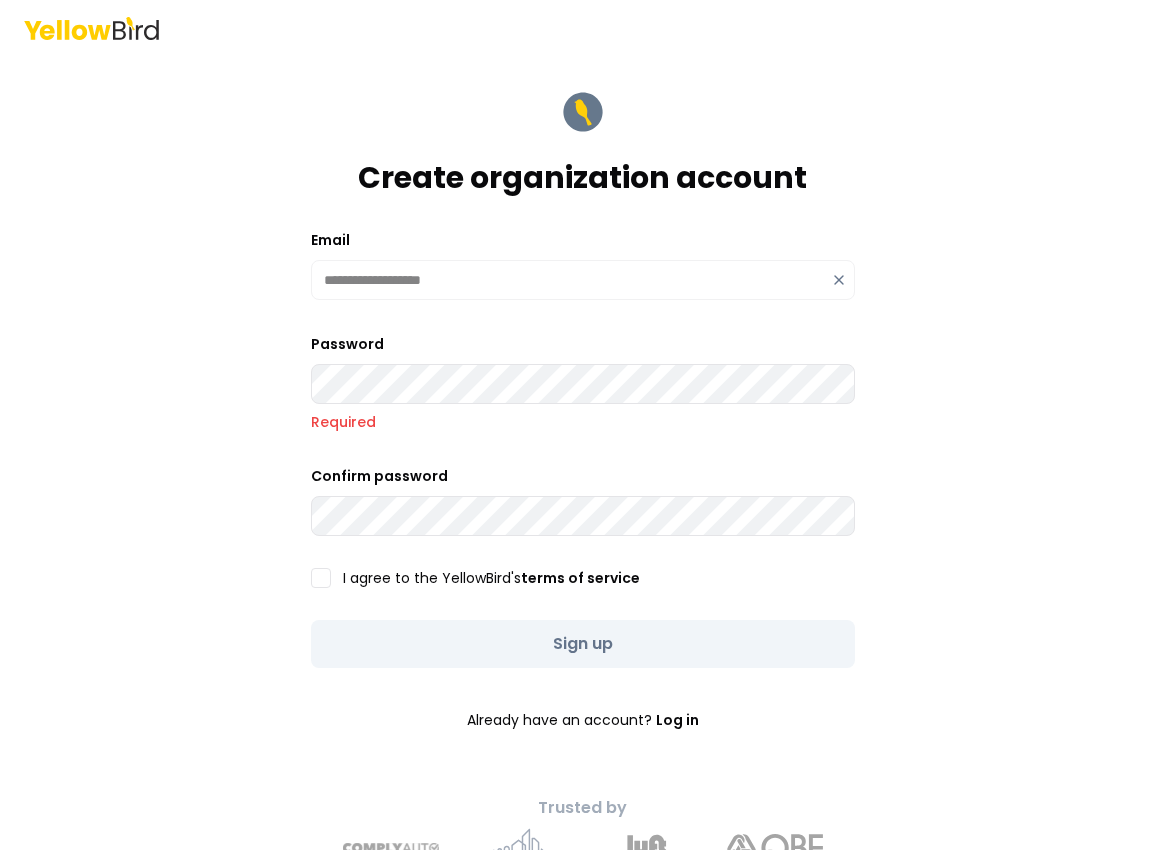 click on "**********" at bounding box center [582, 425] 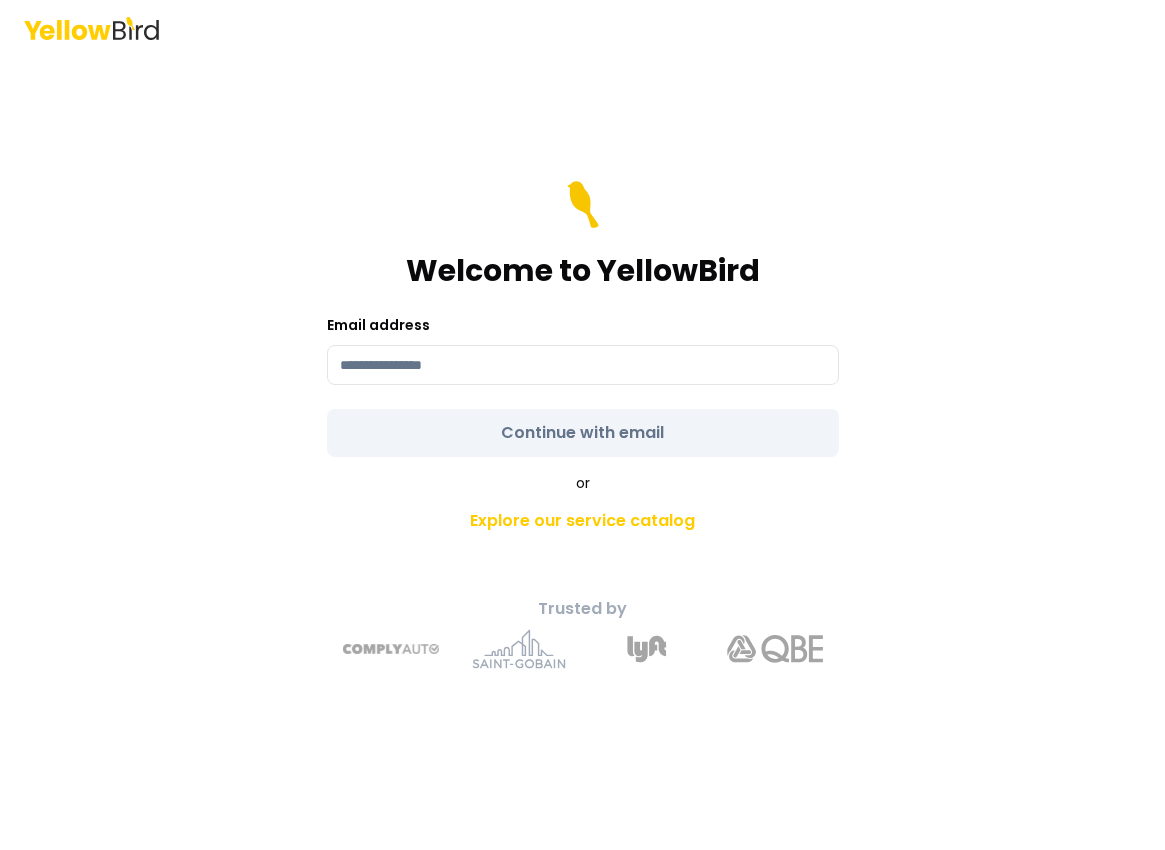 scroll, scrollTop: 0, scrollLeft: 0, axis: both 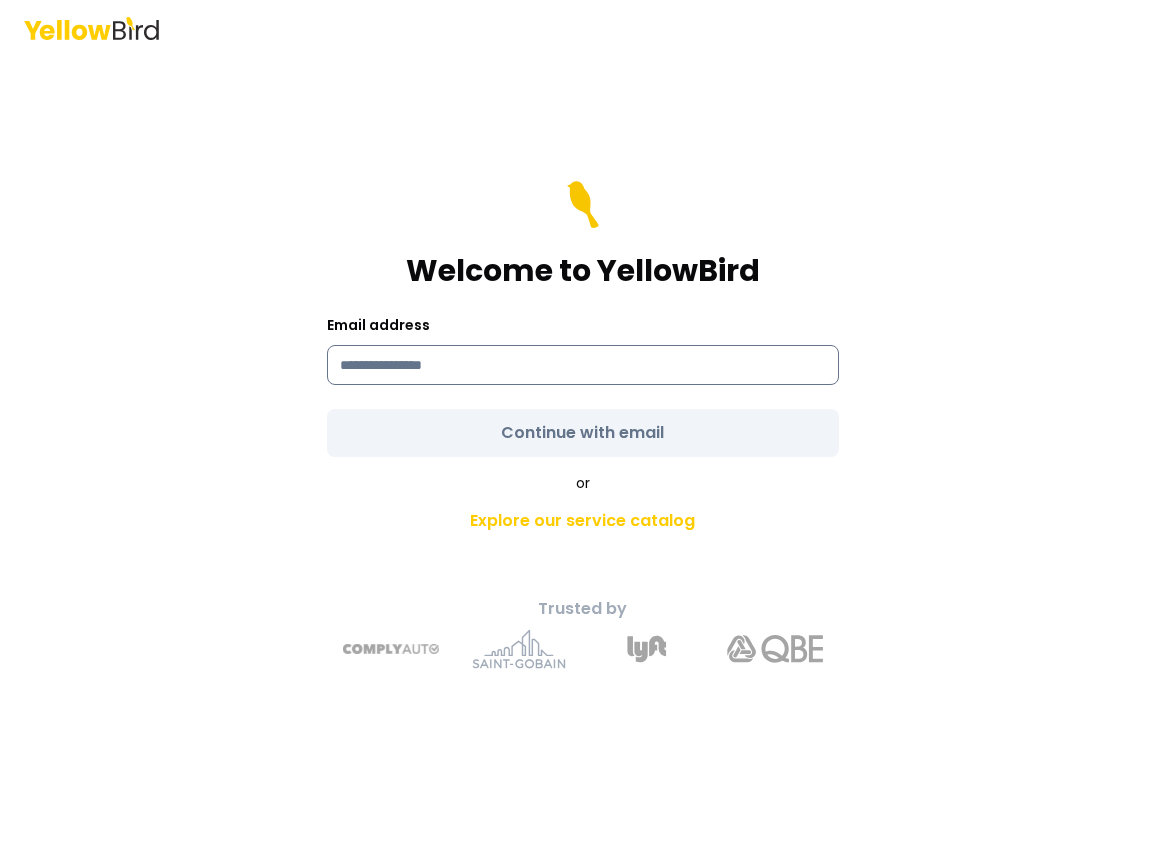 click at bounding box center [583, 365] 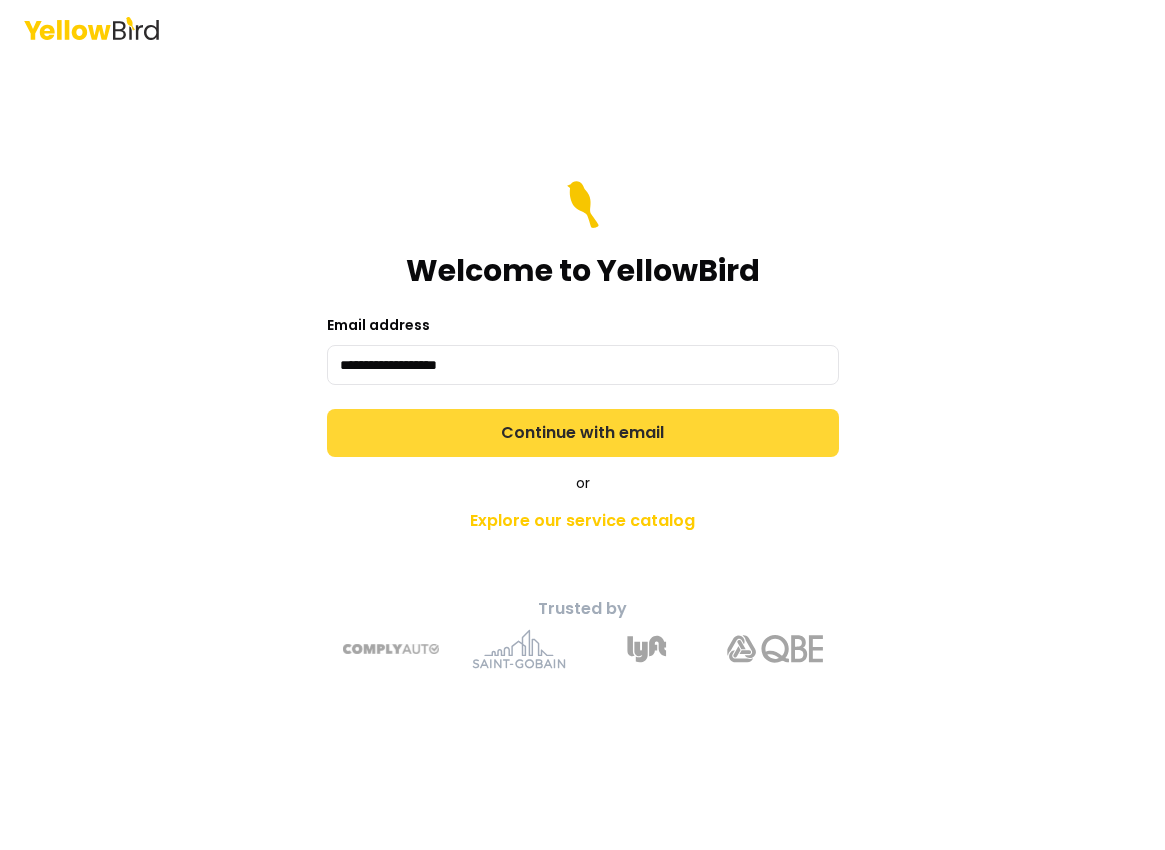 type on "**********" 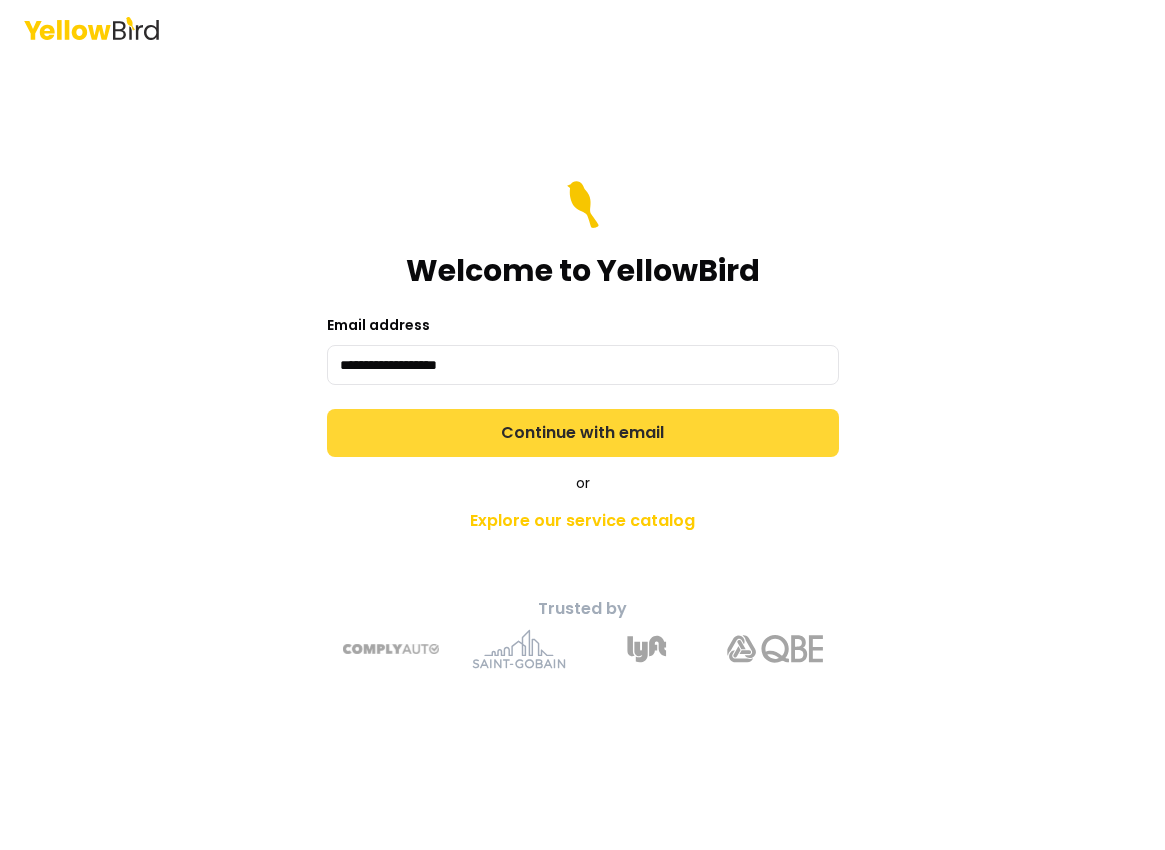 click on "Continue with email" at bounding box center [583, 433] 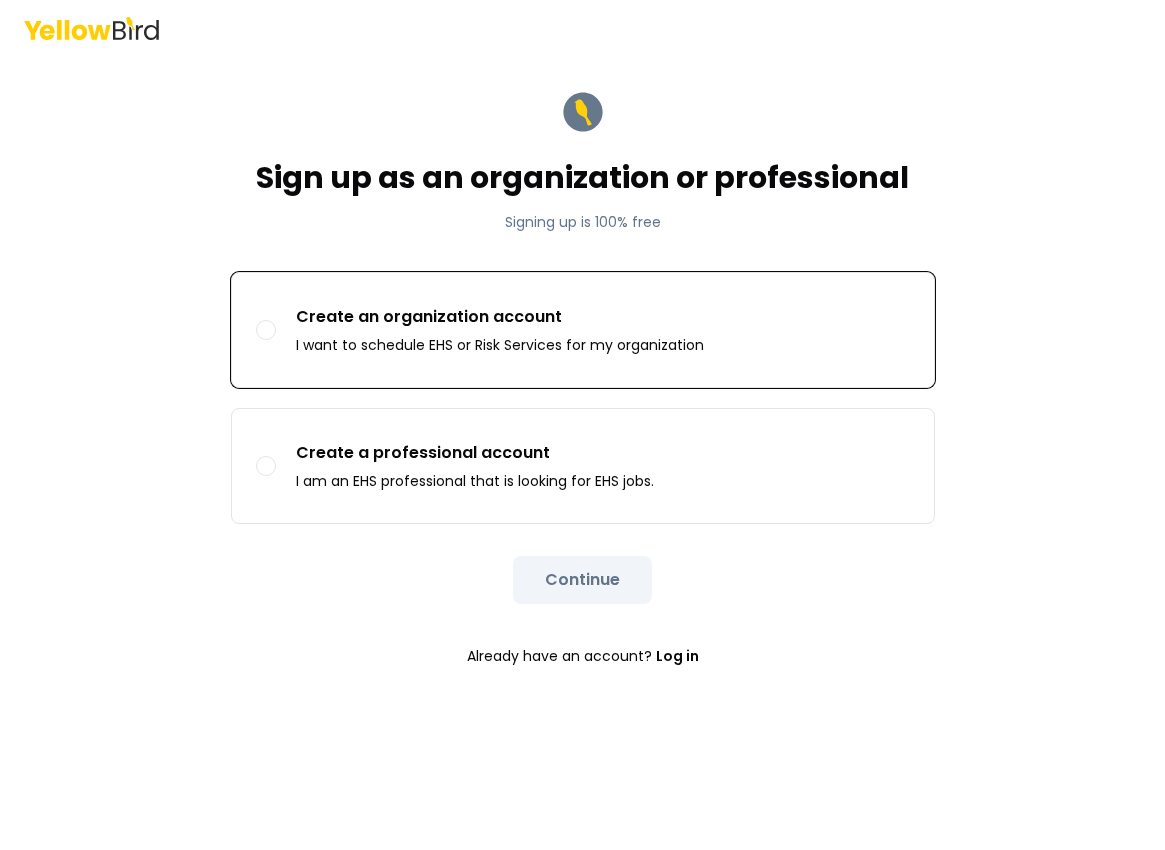 click on "Create an organization account I want to schedule EHS or Risk Services for my organization" at bounding box center (266, 330) 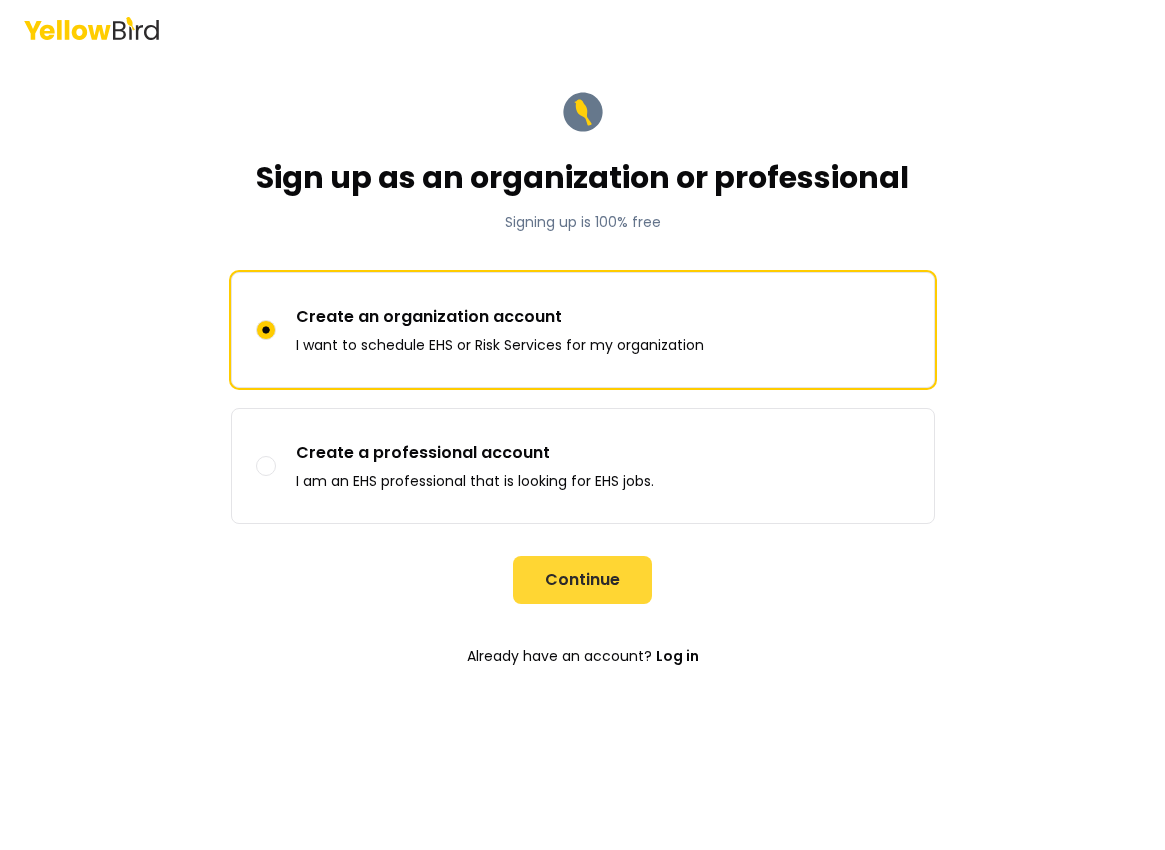 click on "Continue" at bounding box center [582, 580] 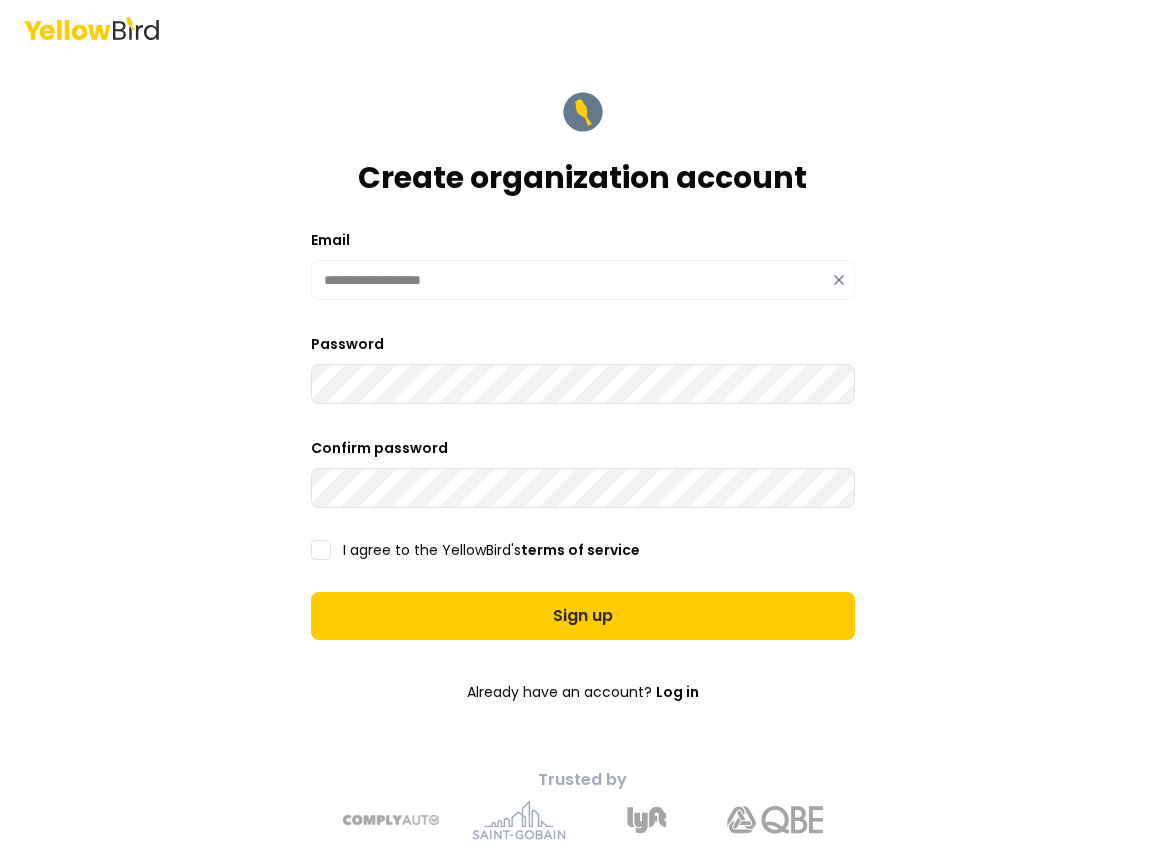 click on "I agree to the YellowBird's  terms of service" at bounding box center (321, 550) 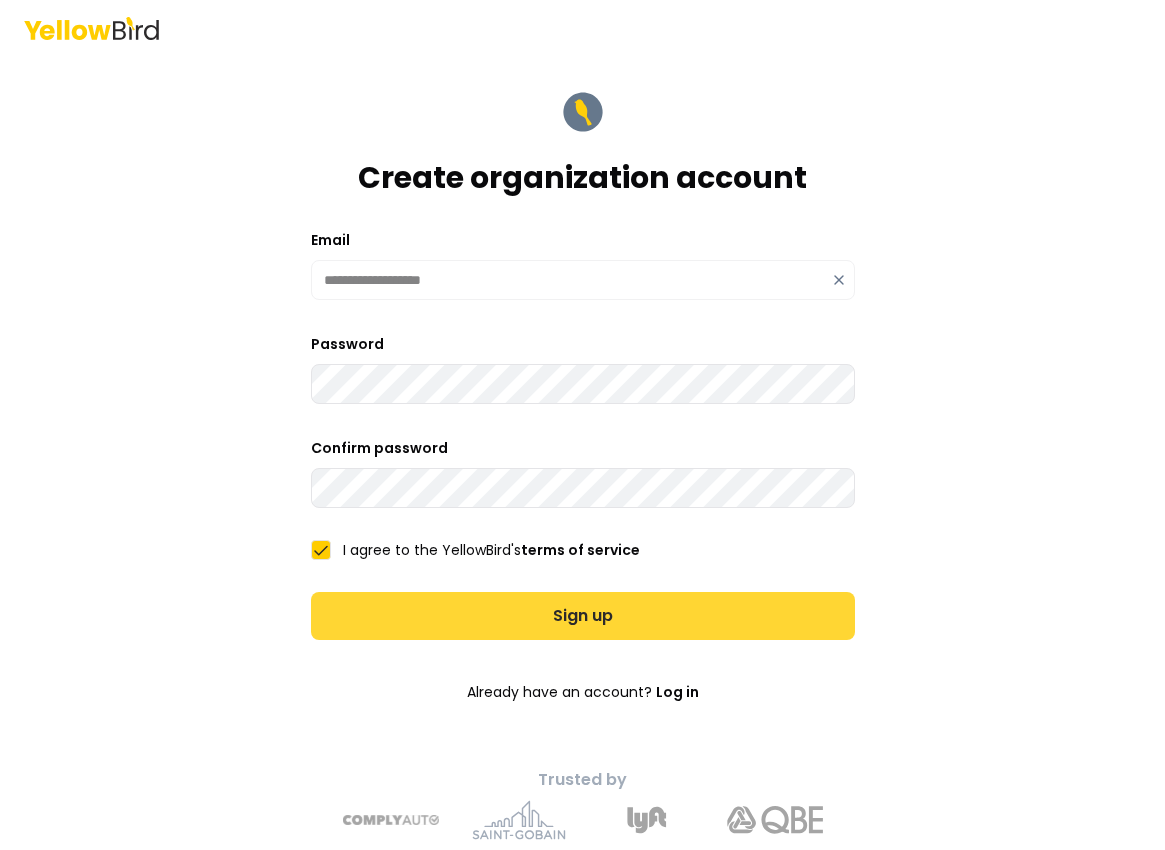 click on "Sign up" at bounding box center [583, 616] 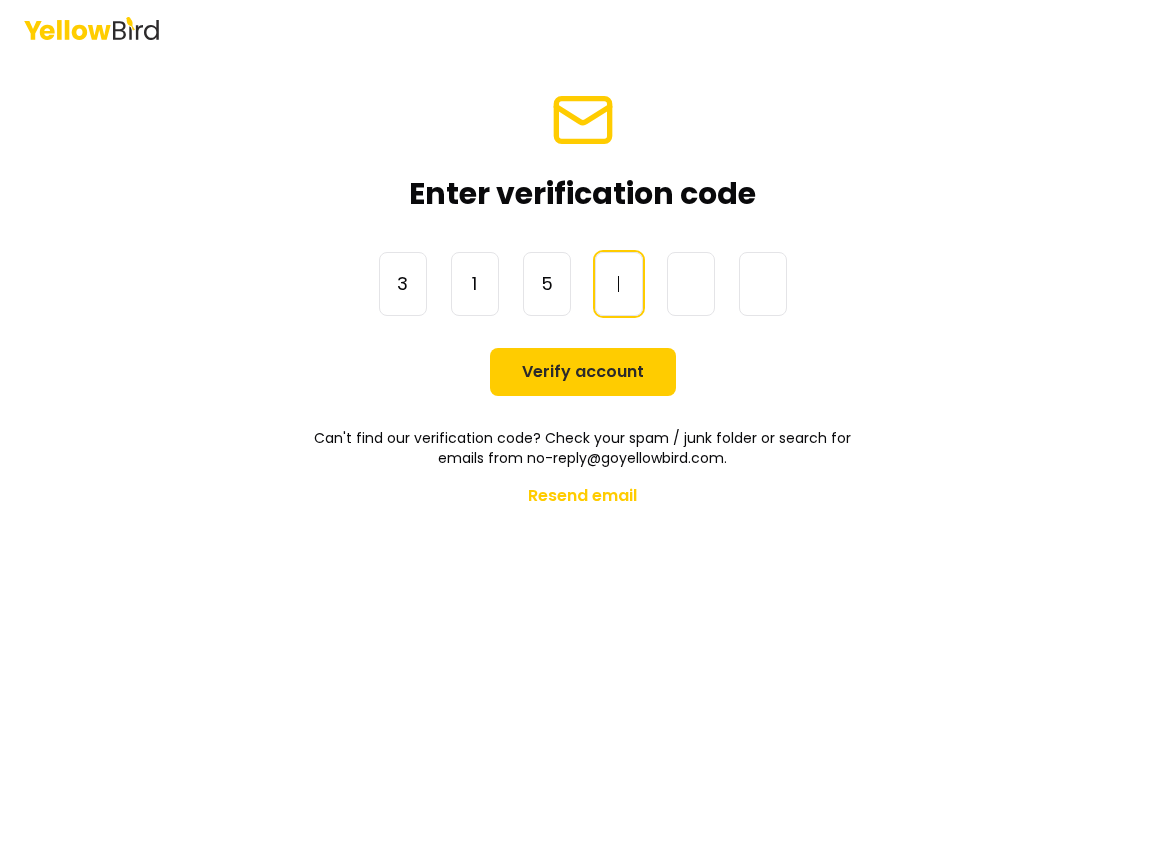 type on "*" 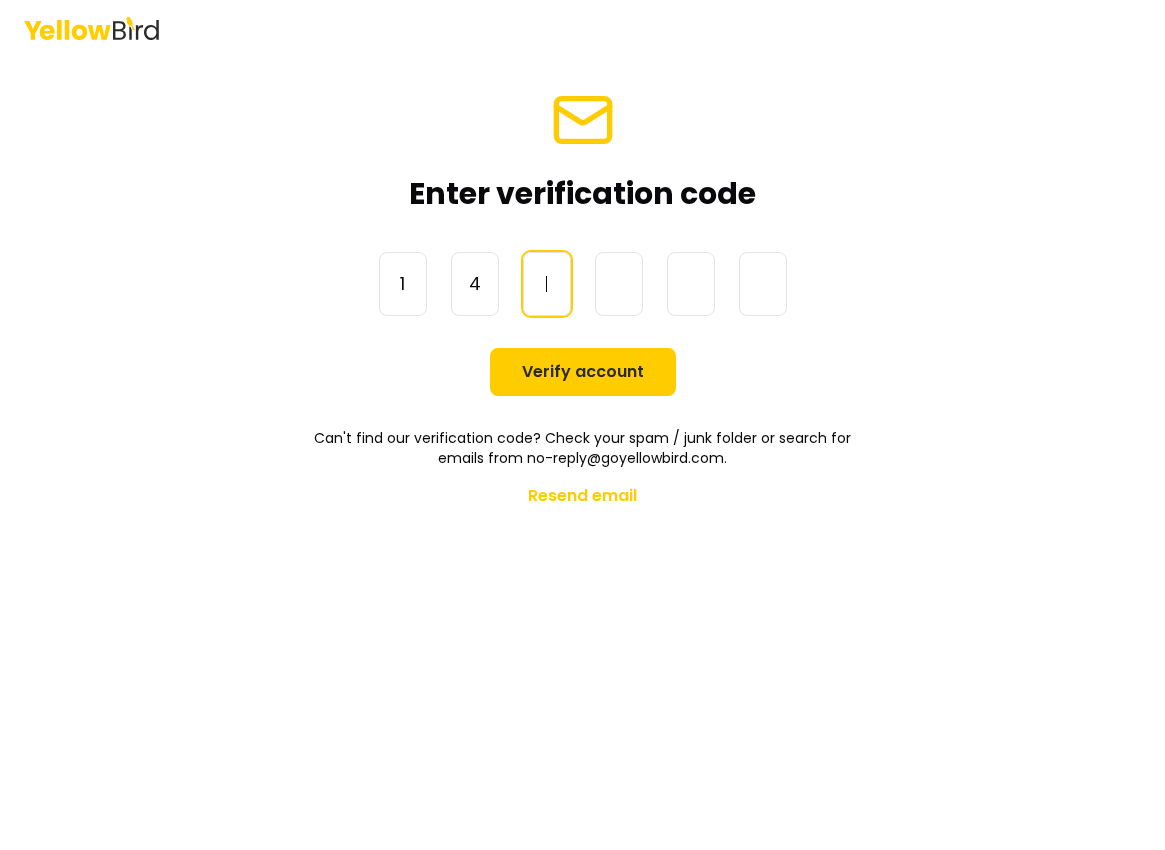 type on "*" 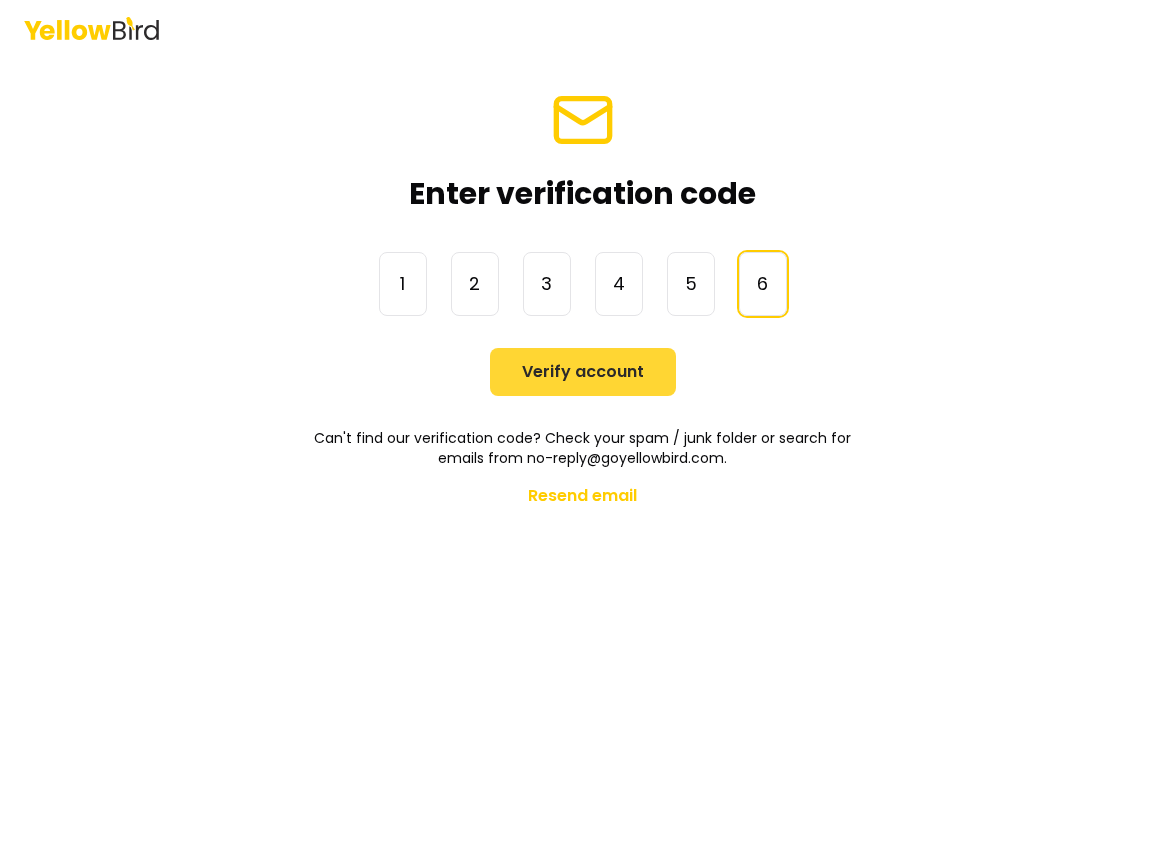 type on "******" 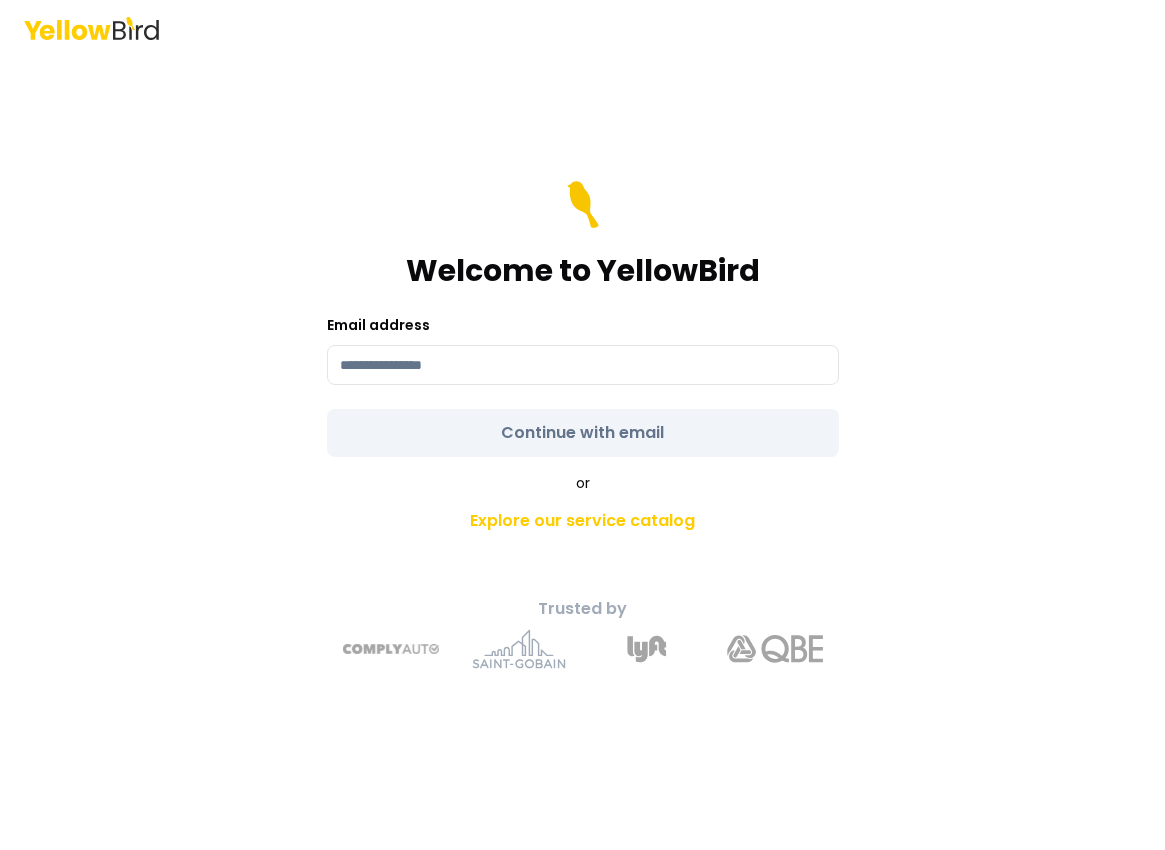 scroll, scrollTop: 0, scrollLeft: 0, axis: both 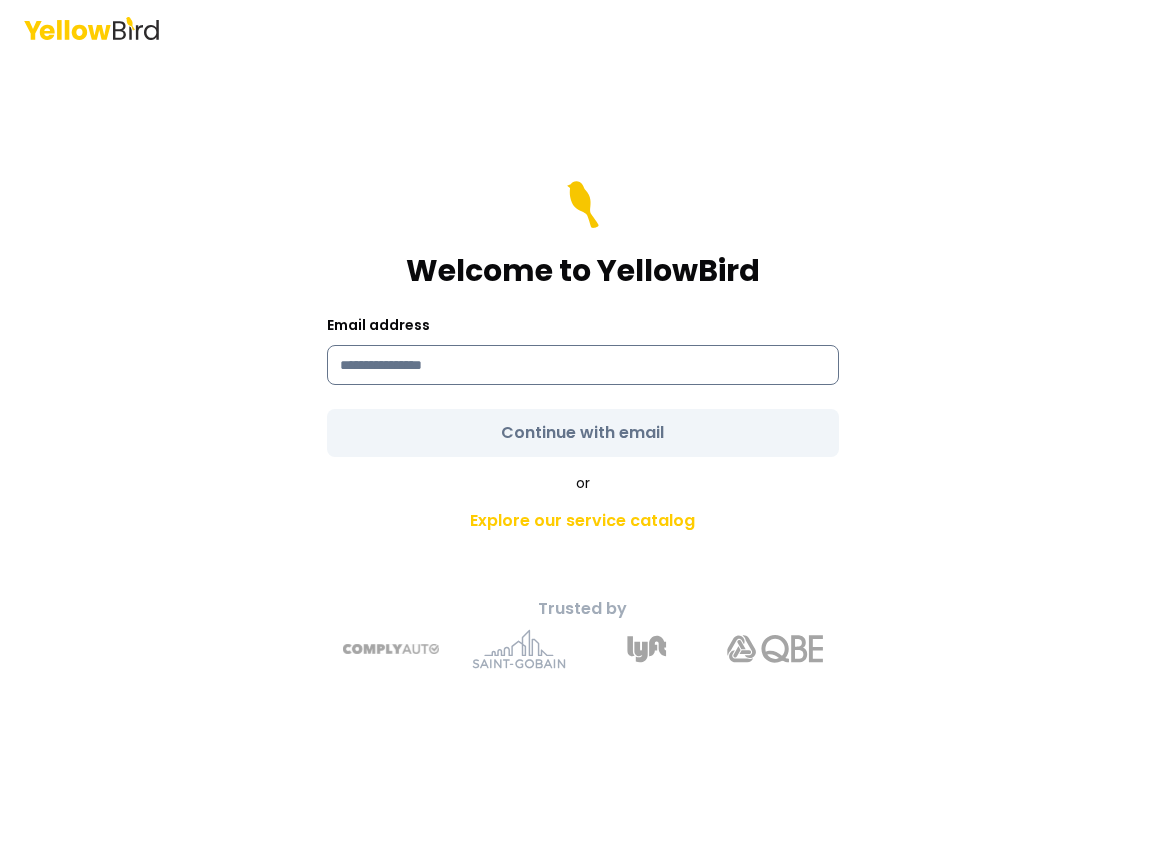 click at bounding box center (583, 365) 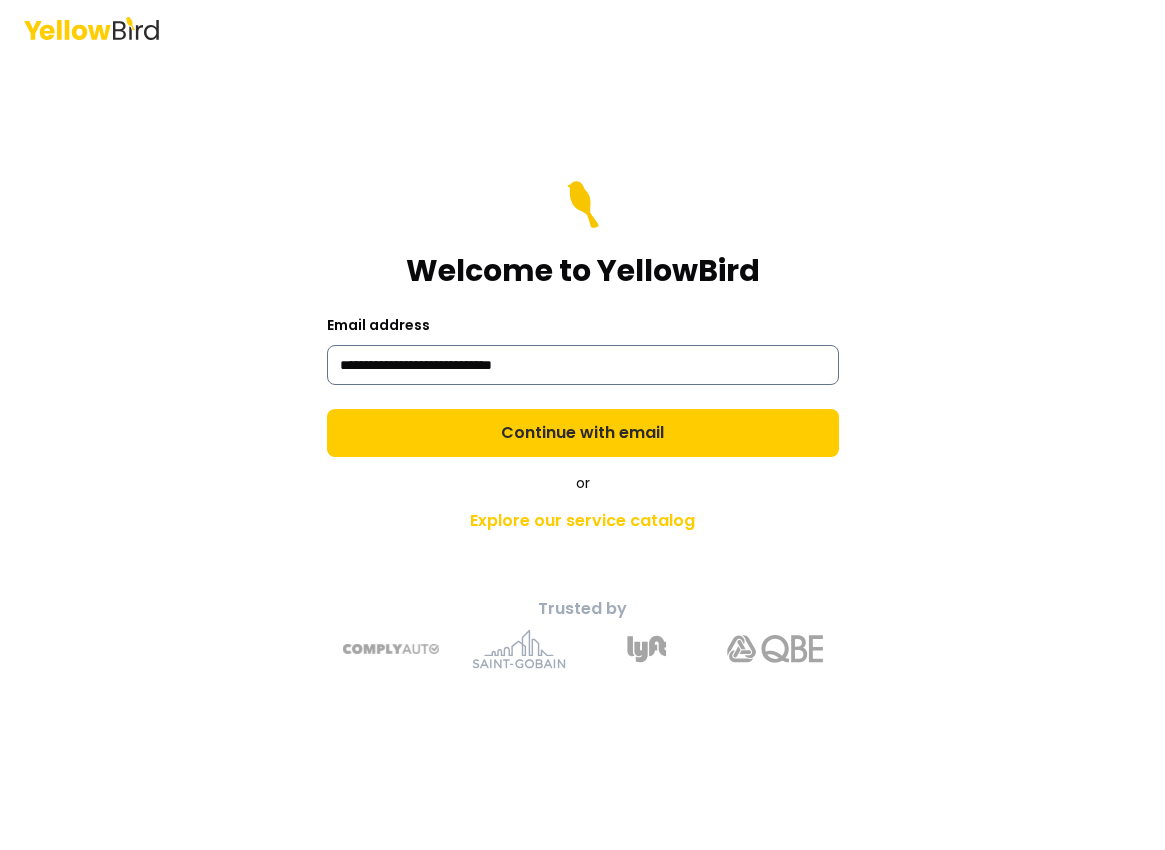 click on "**********" at bounding box center (583, 365) 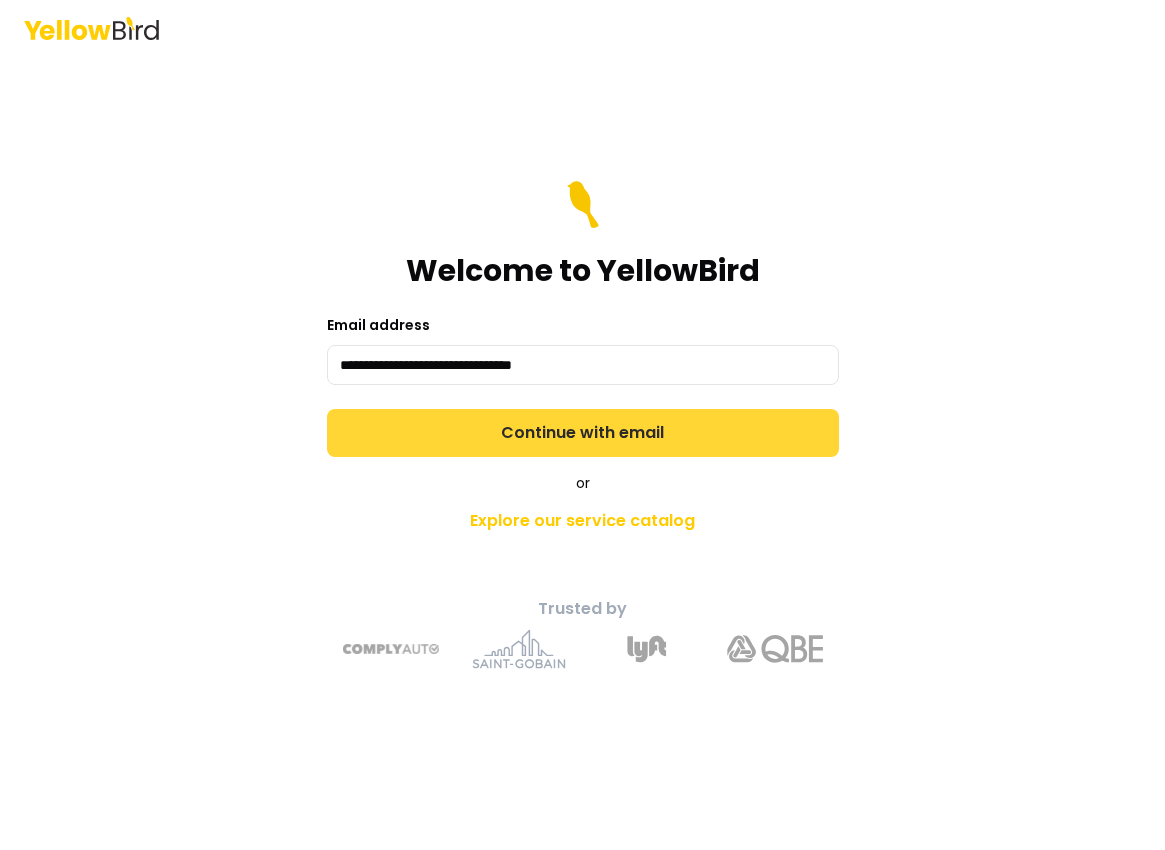 type on "**********" 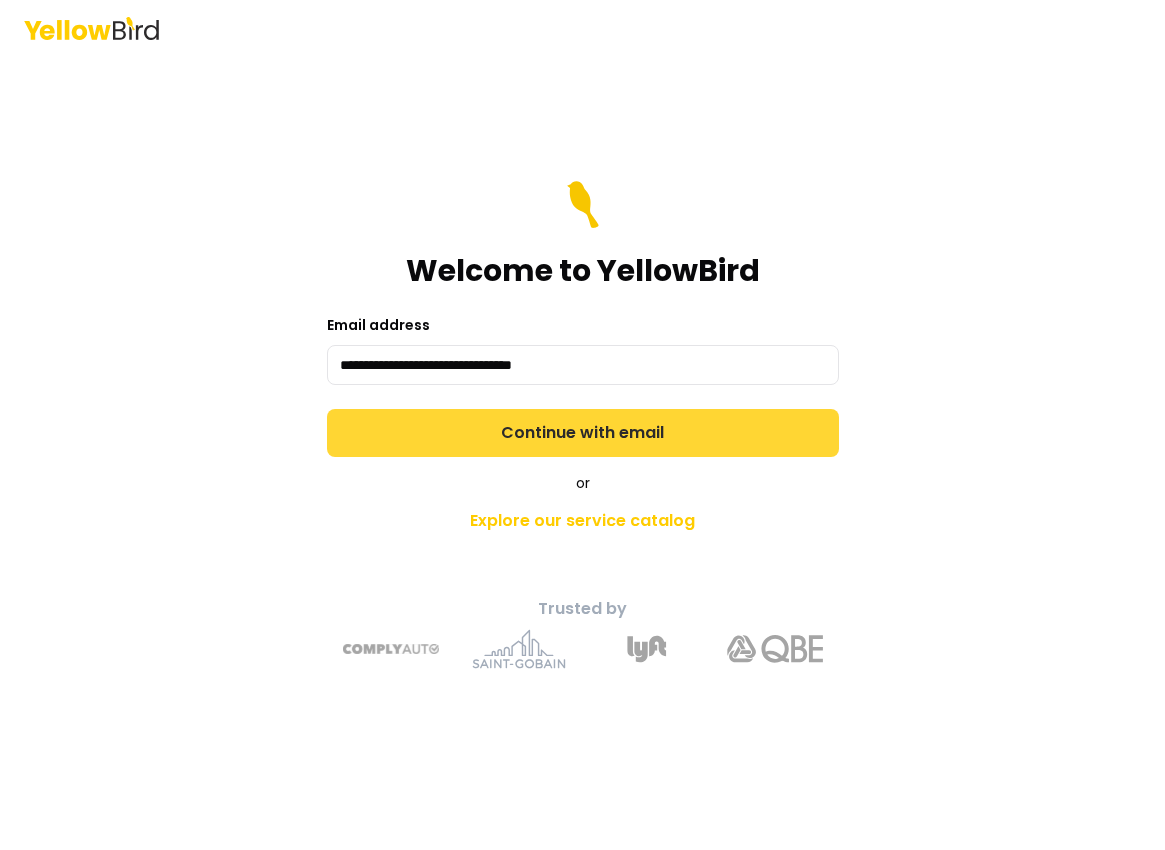 click on "Continue with email" at bounding box center (583, 433) 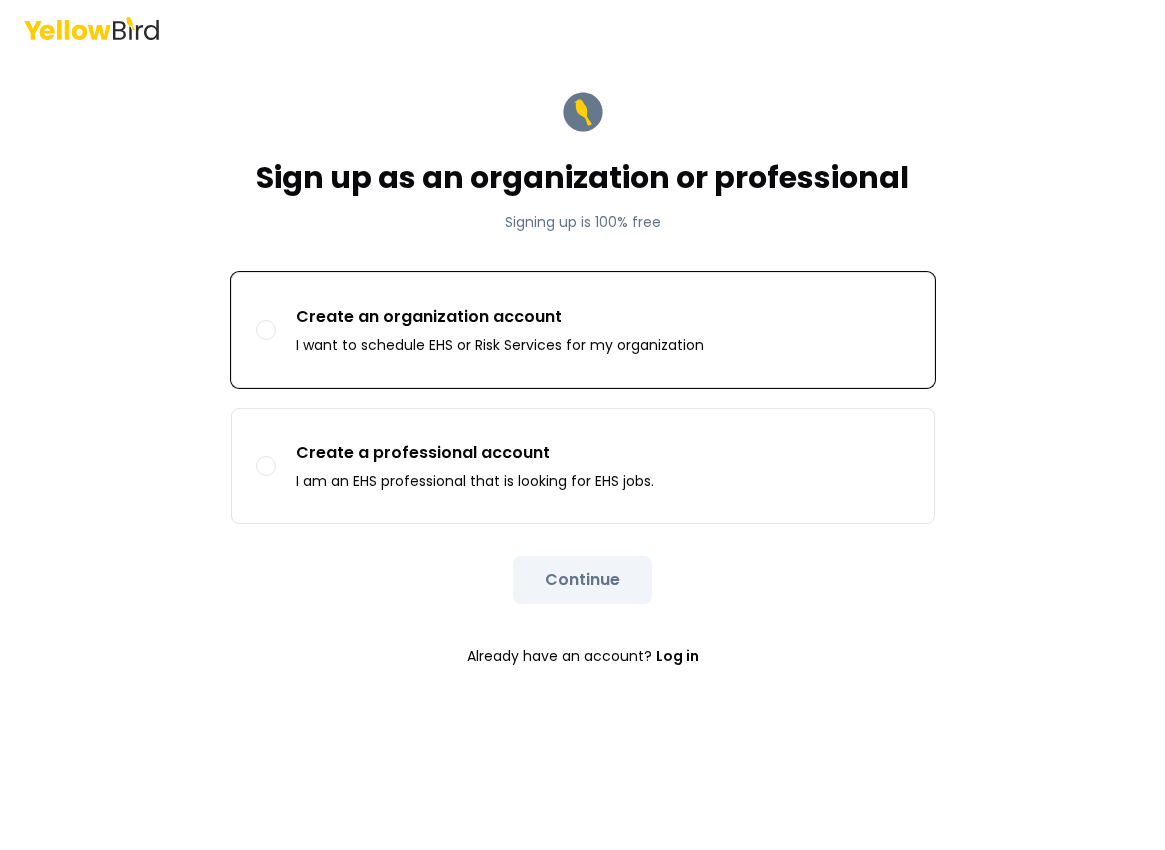 click on "Create an organization account I want to schedule EHS or Risk Services for my organization" at bounding box center [266, 330] 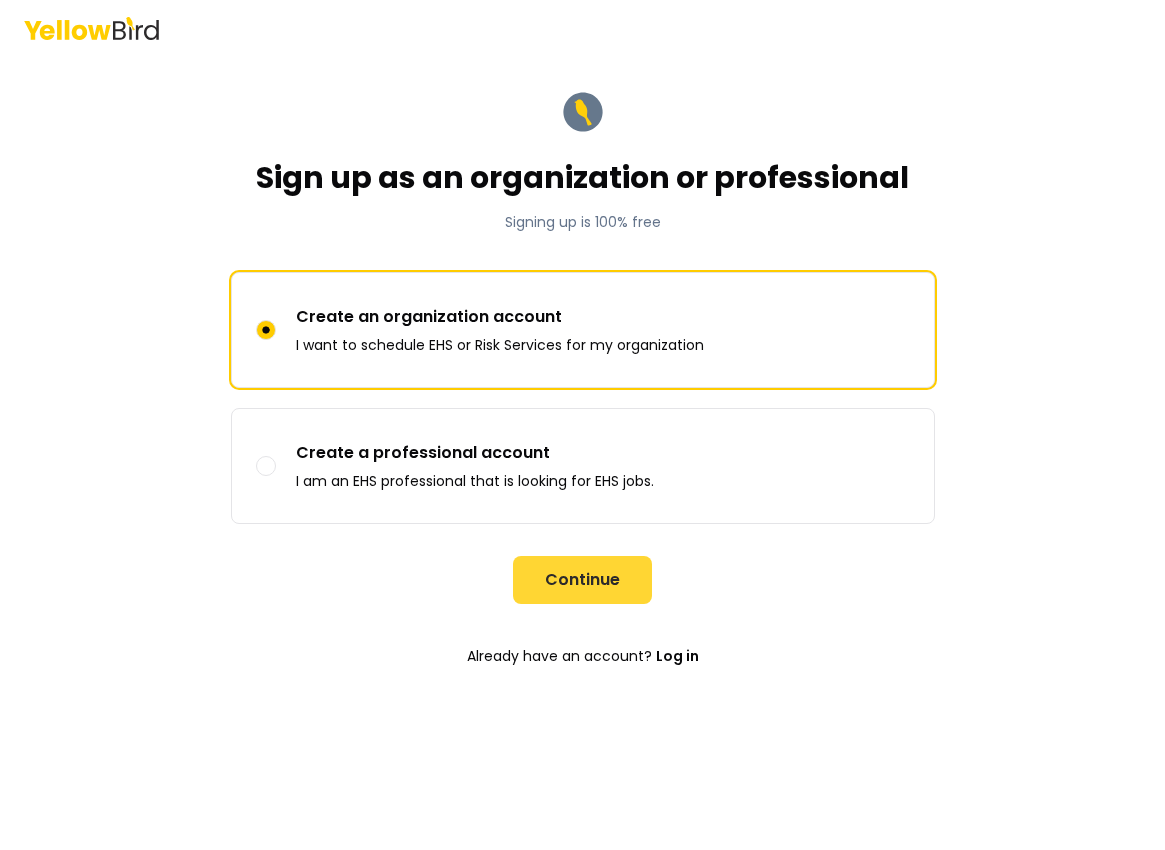 click on "Continue" at bounding box center (582, 580) 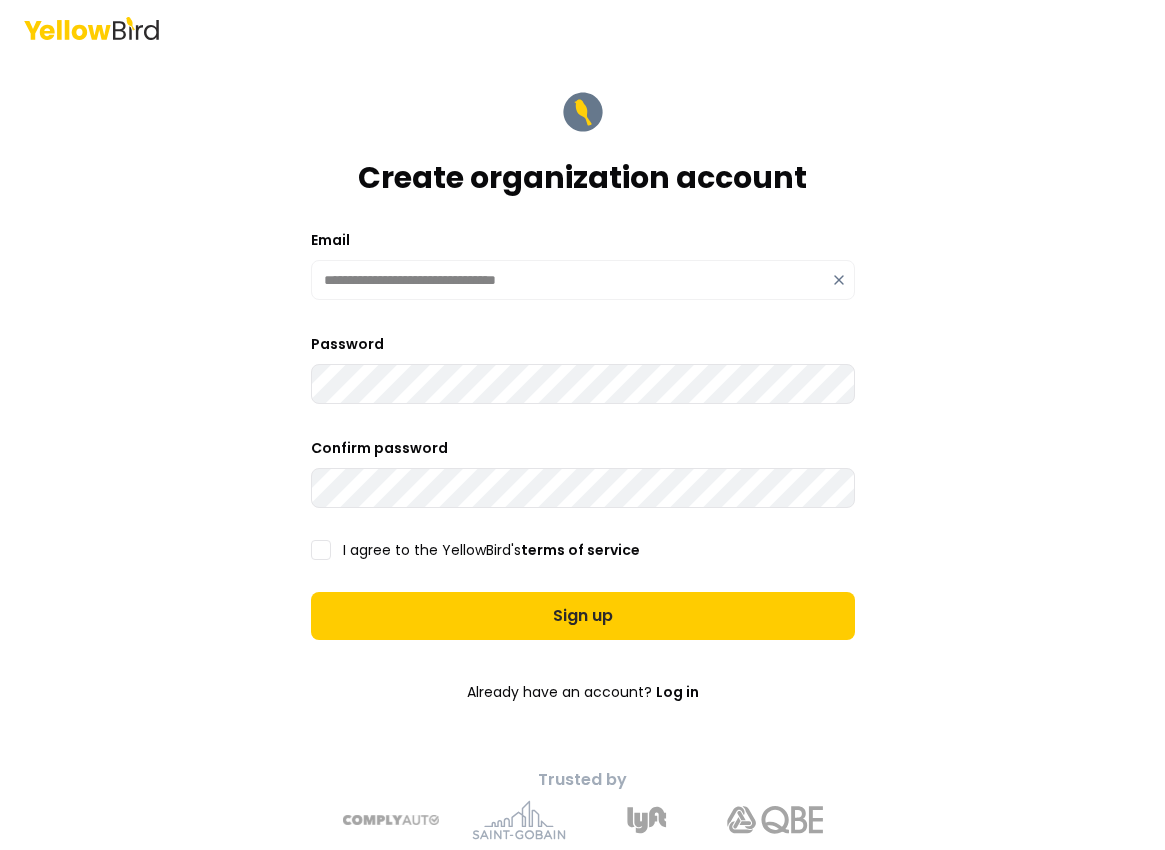 type on "on" 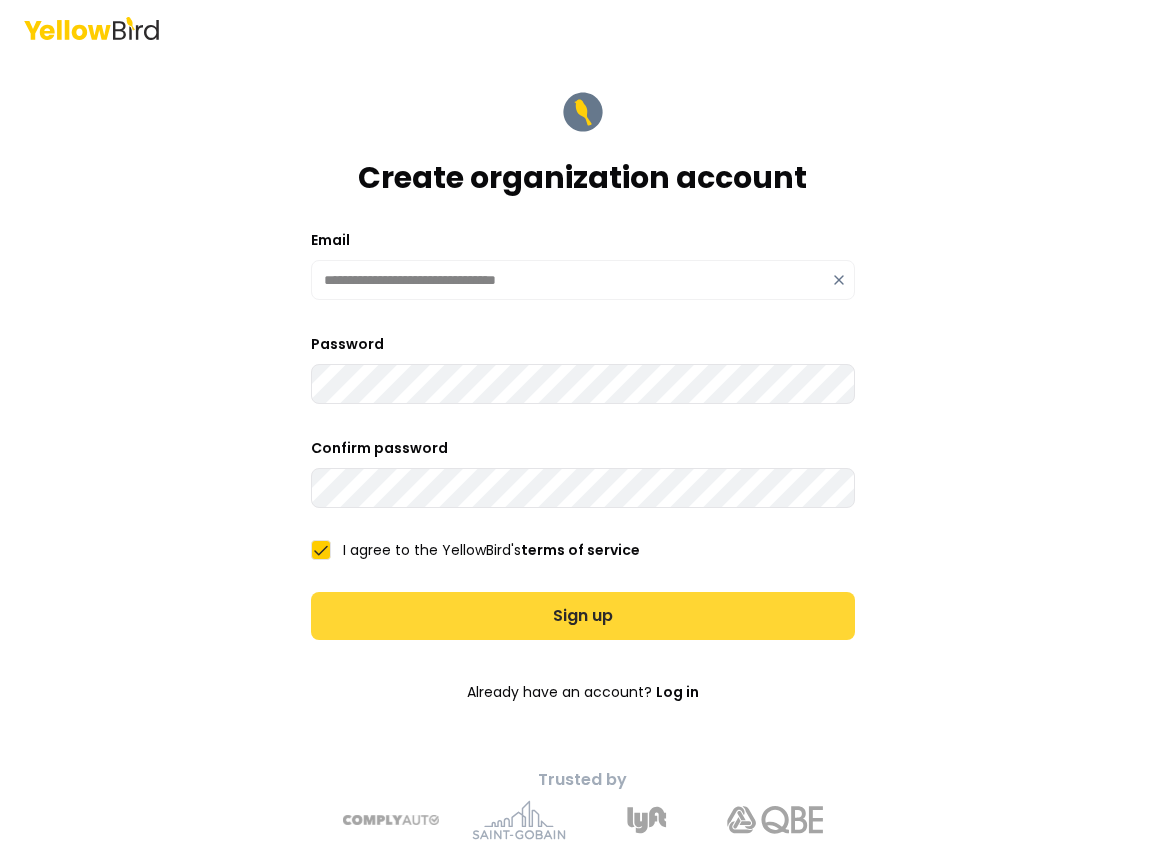 click on "Sign up" at bounding box center (583, 616) 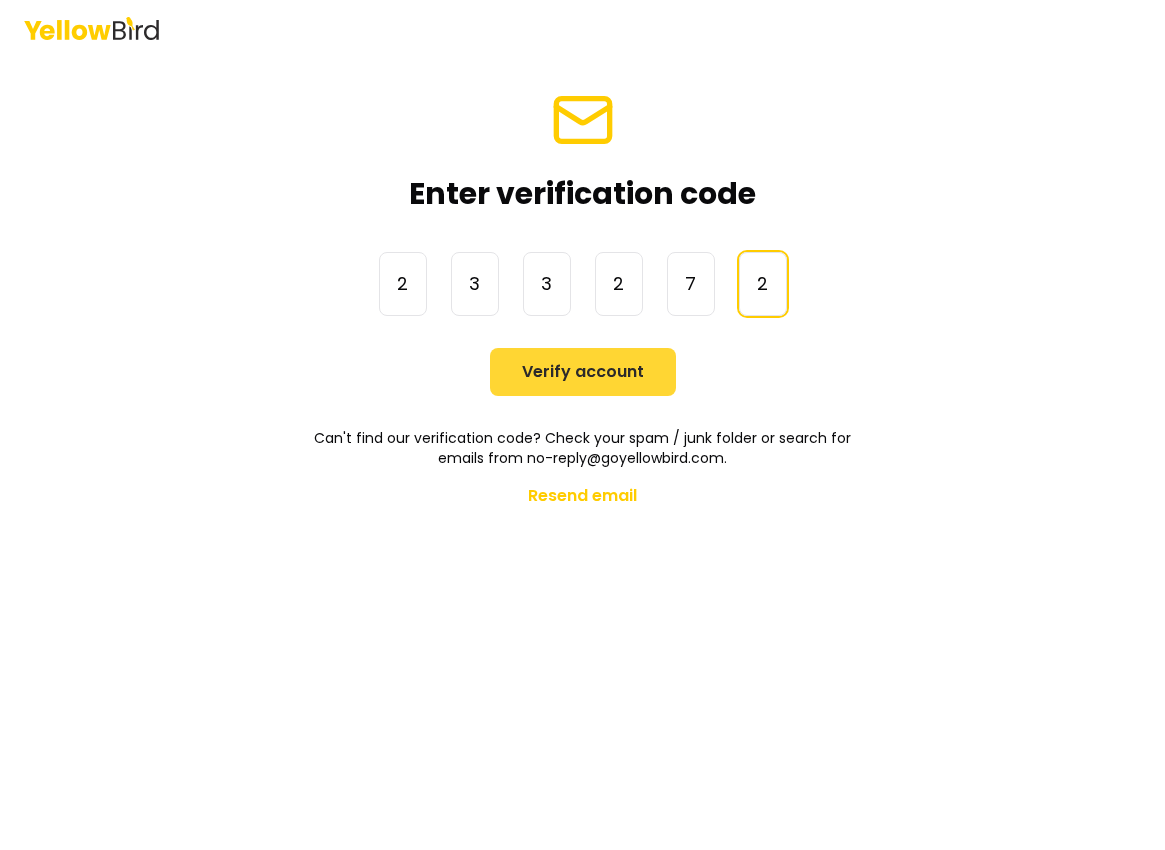 type on "******" 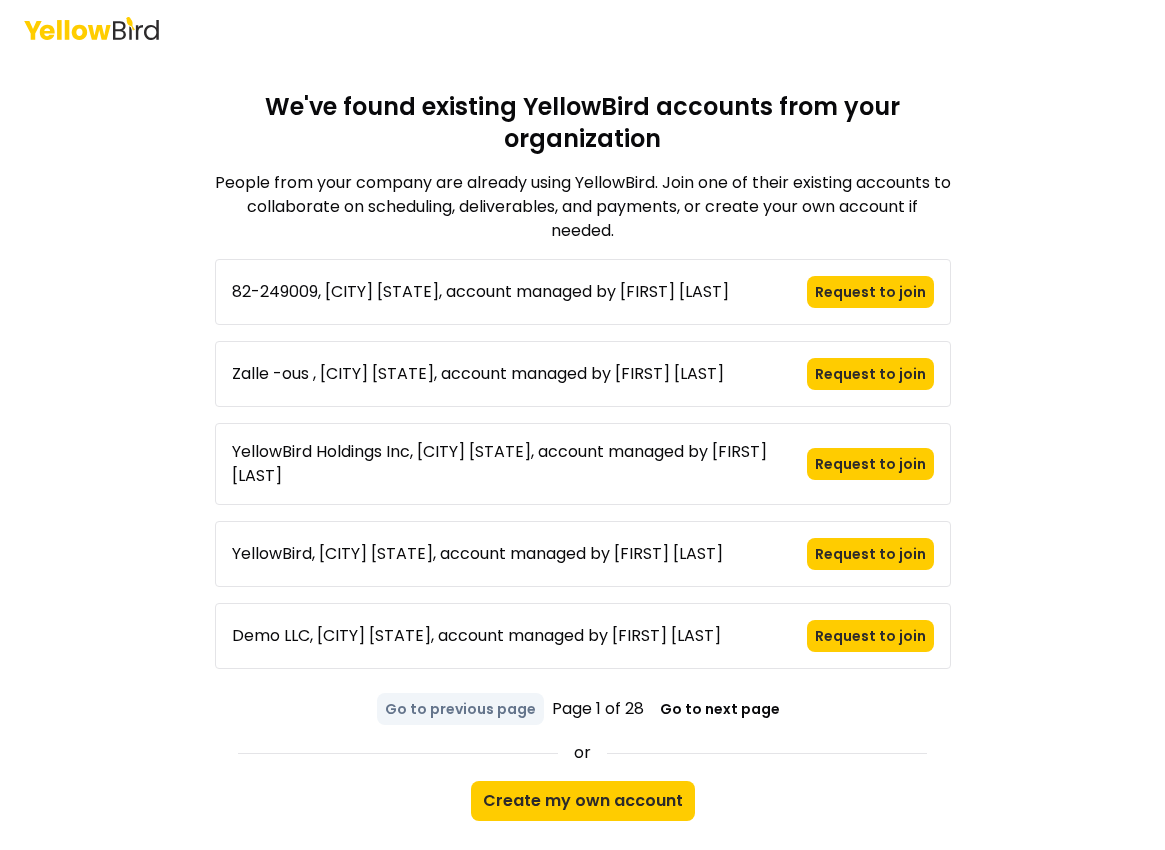 scroll, scrollTop: 24, scrollLeft: 0, axis: vertical 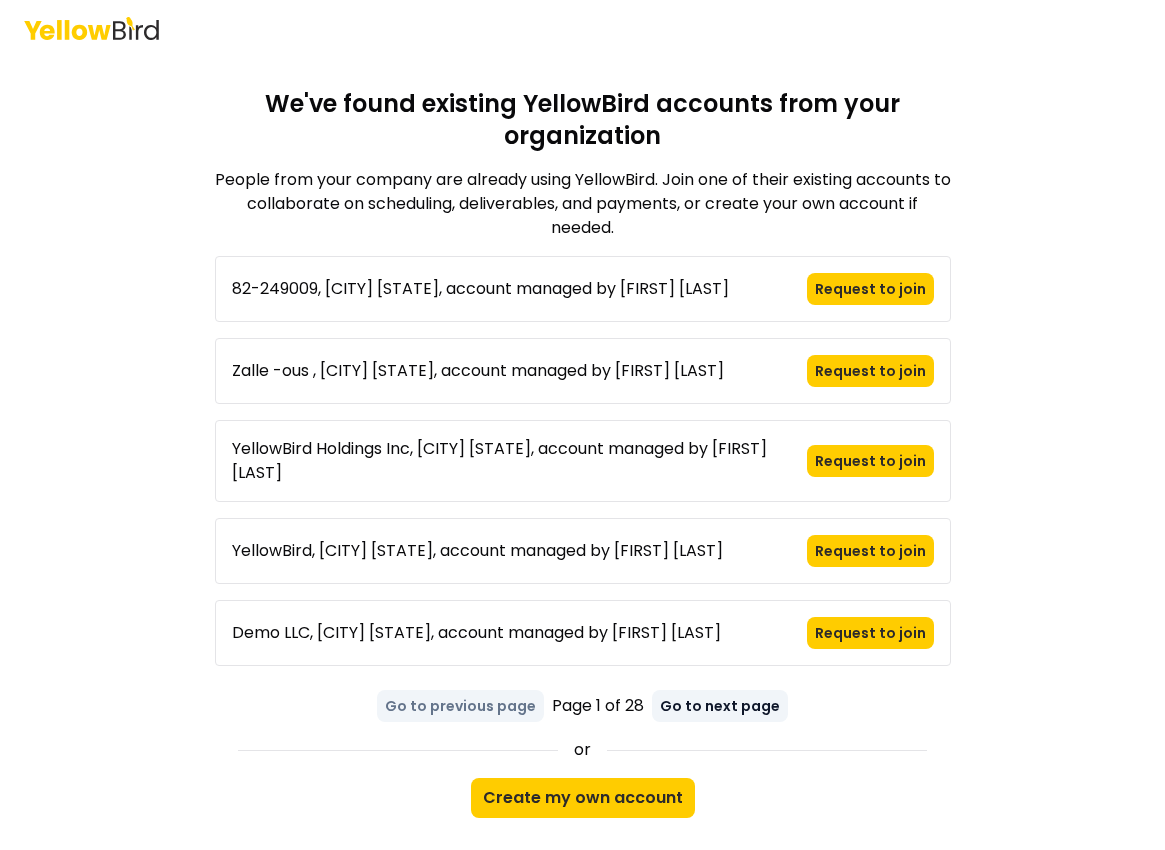 click on "Go to next page" at bounding box center (720, 706) 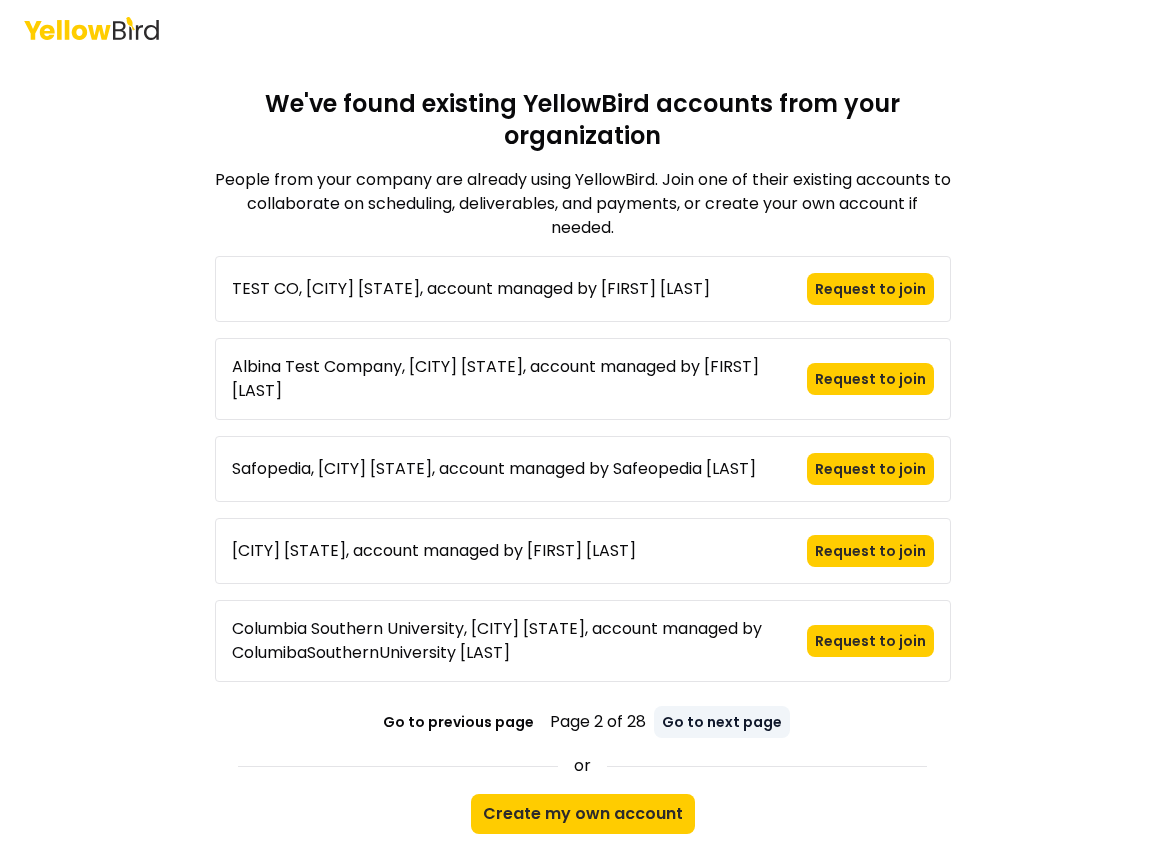 click on "Go to next page" at bounding box center (722, 722) 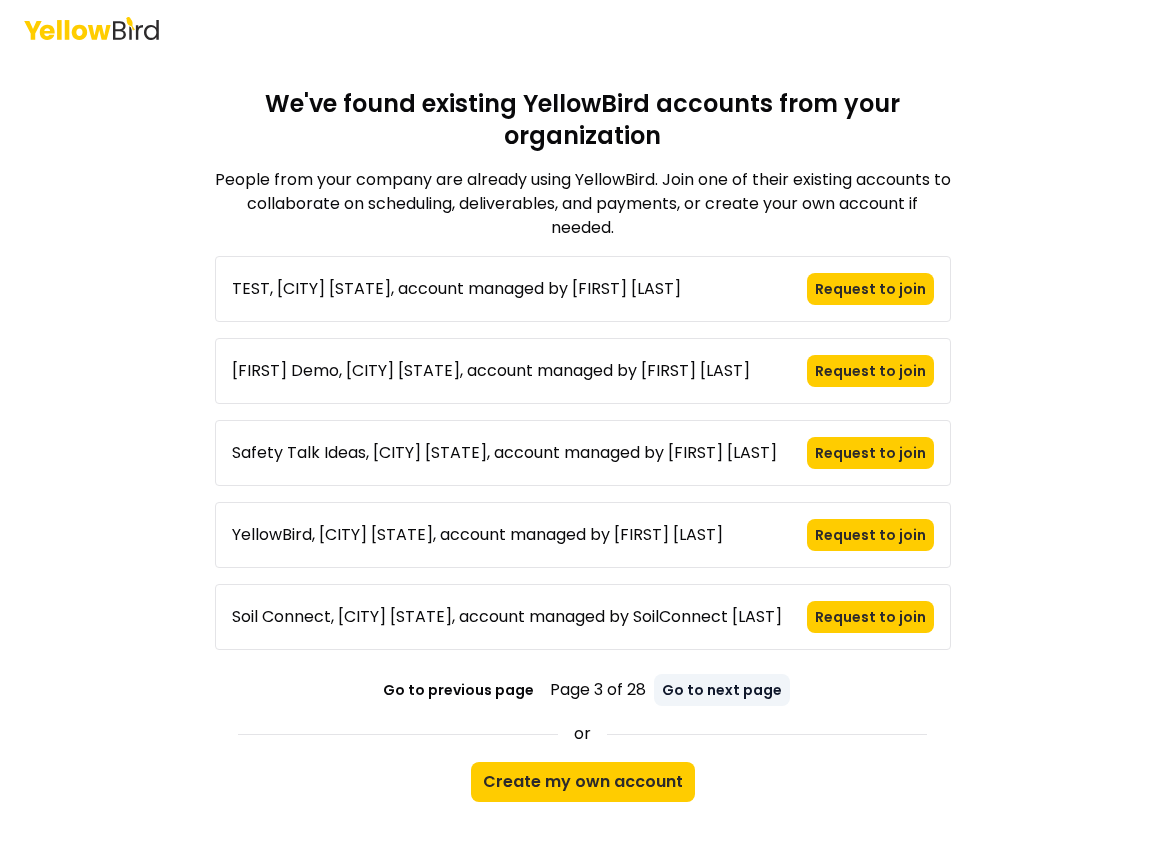 click on "Go to next page" at bounding box center (722, 690) 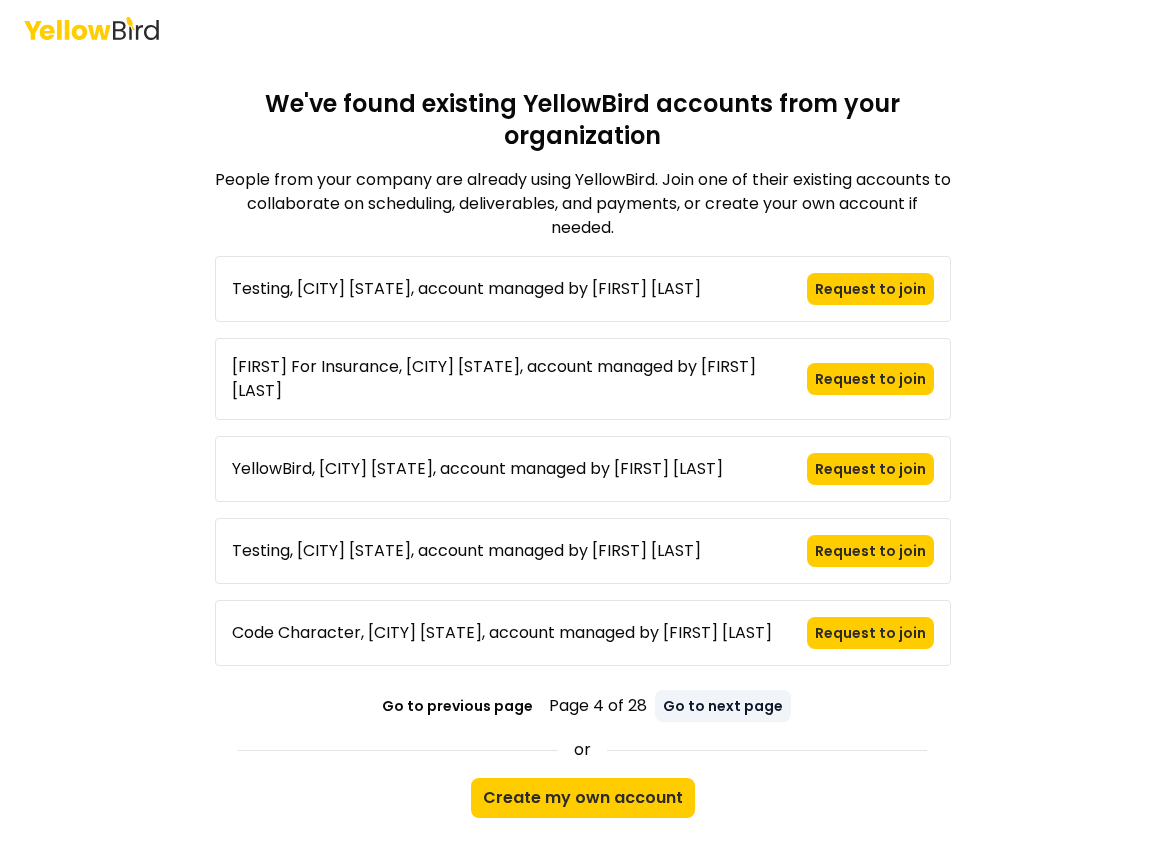 click on "Go to next page" at bounding box center (723, 706) 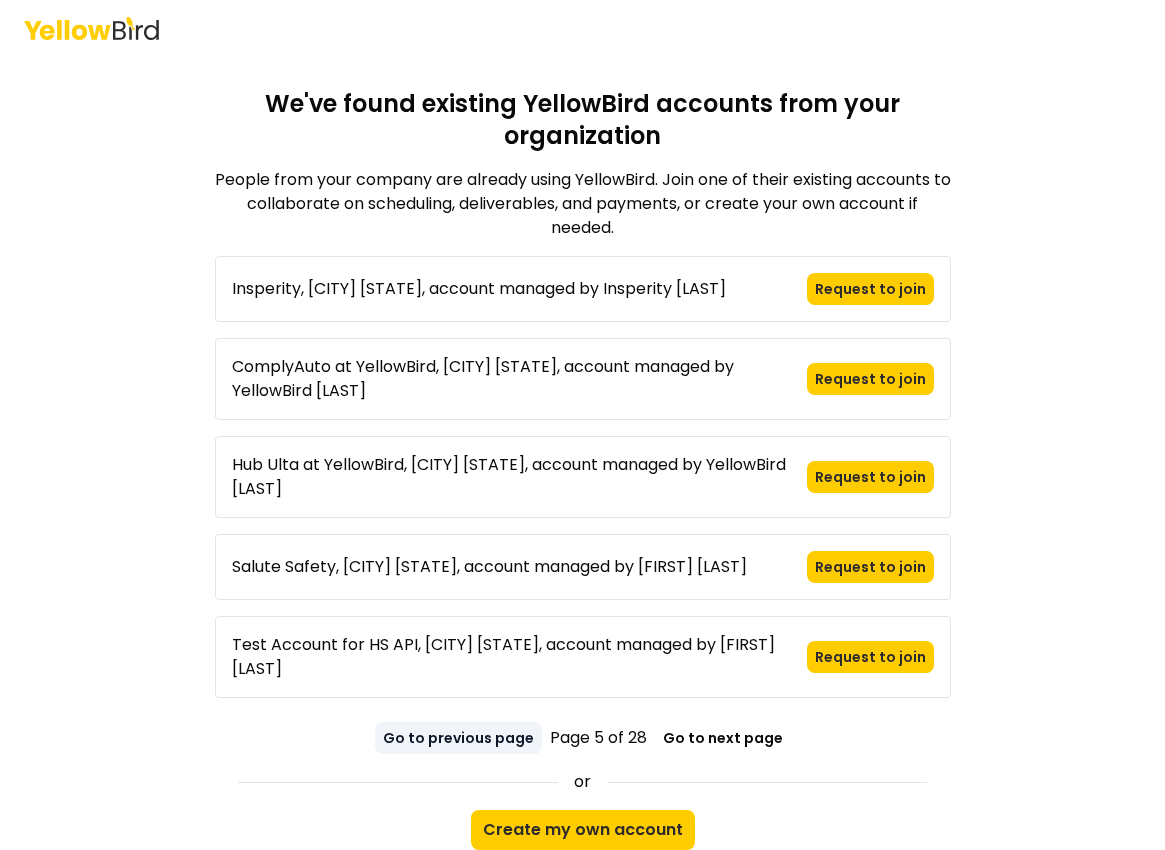 click on "Go to previous page" at bounding box center [458, 738] 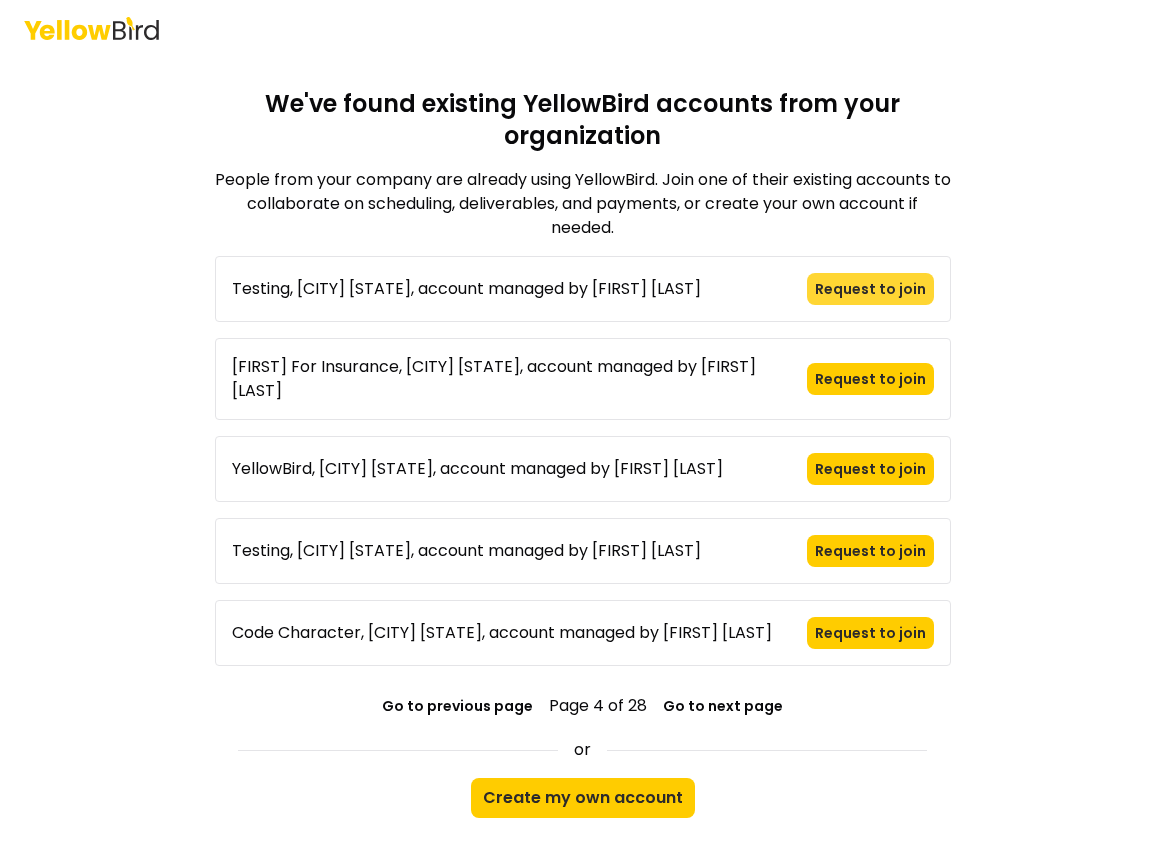 click on "Request to join" at bounding box center [870, 289] 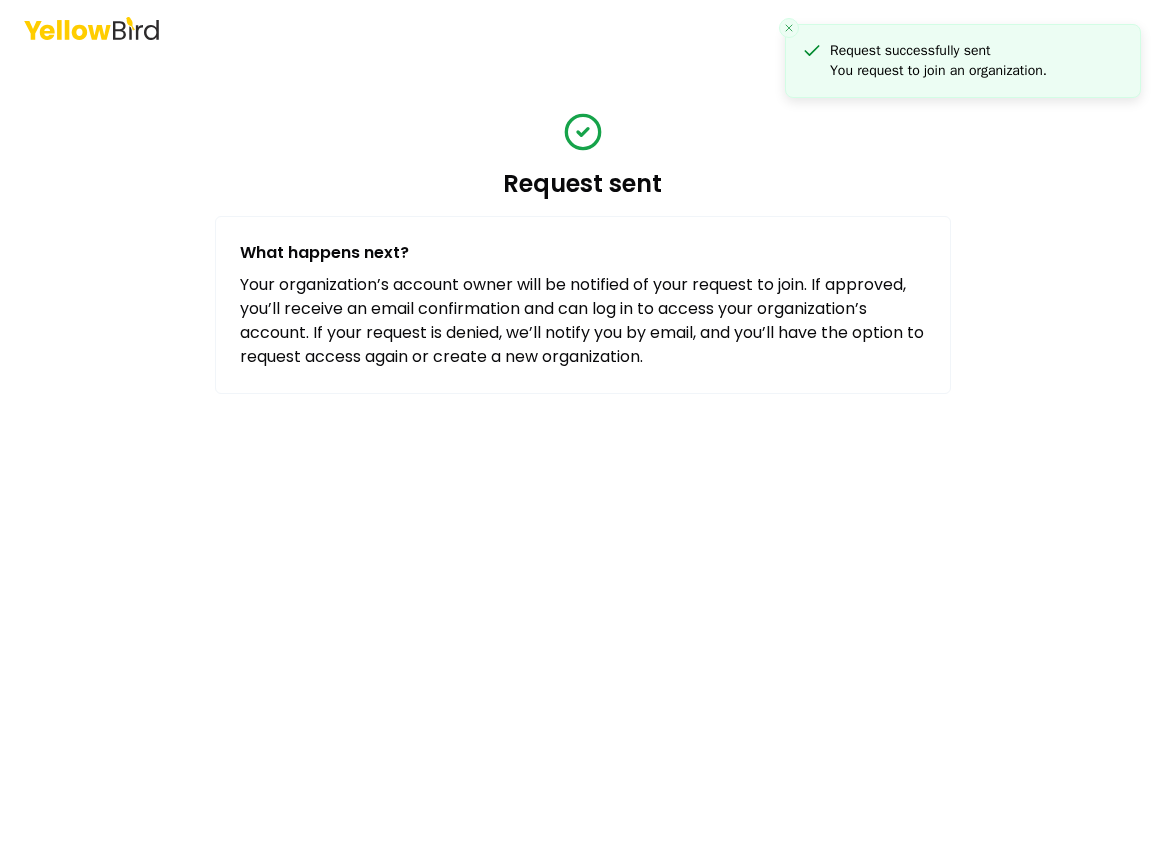 scroll, scrollTop: 0, scrollLeft: 0, axis: both 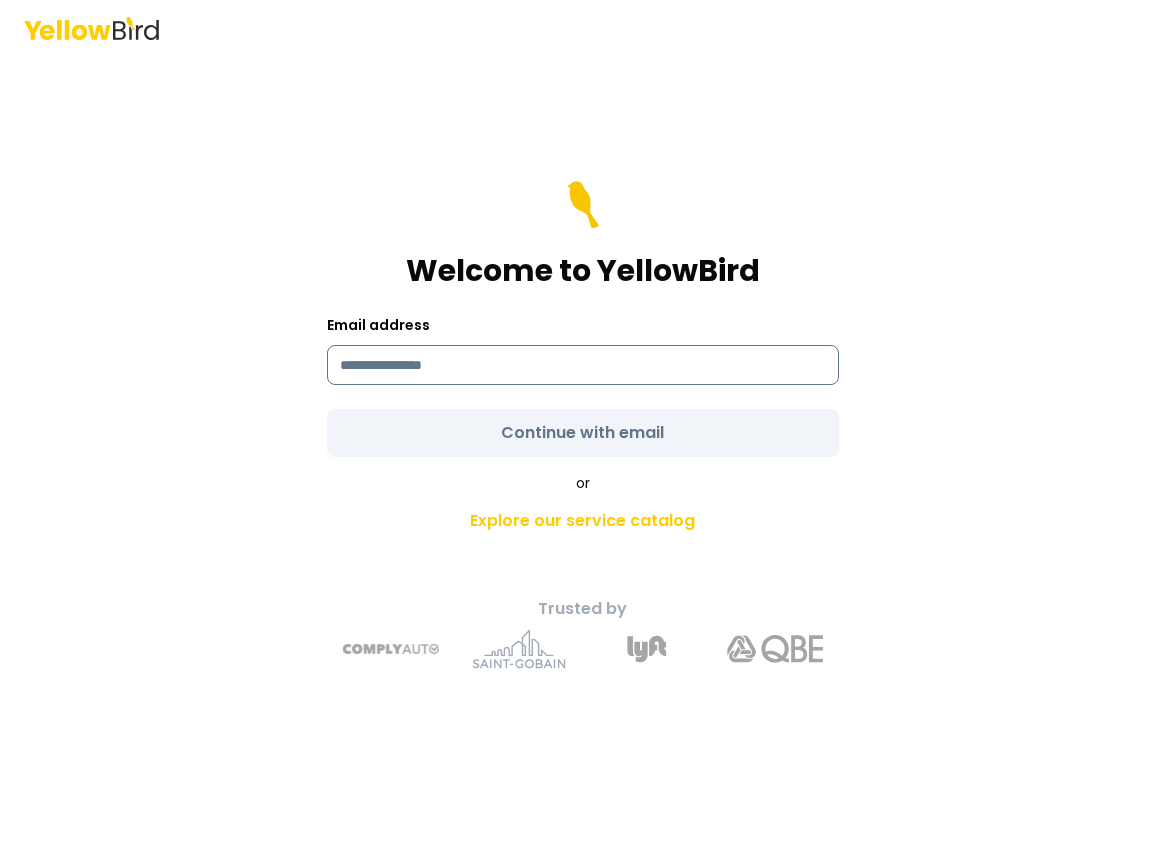 click at bounding box center [583, 365] 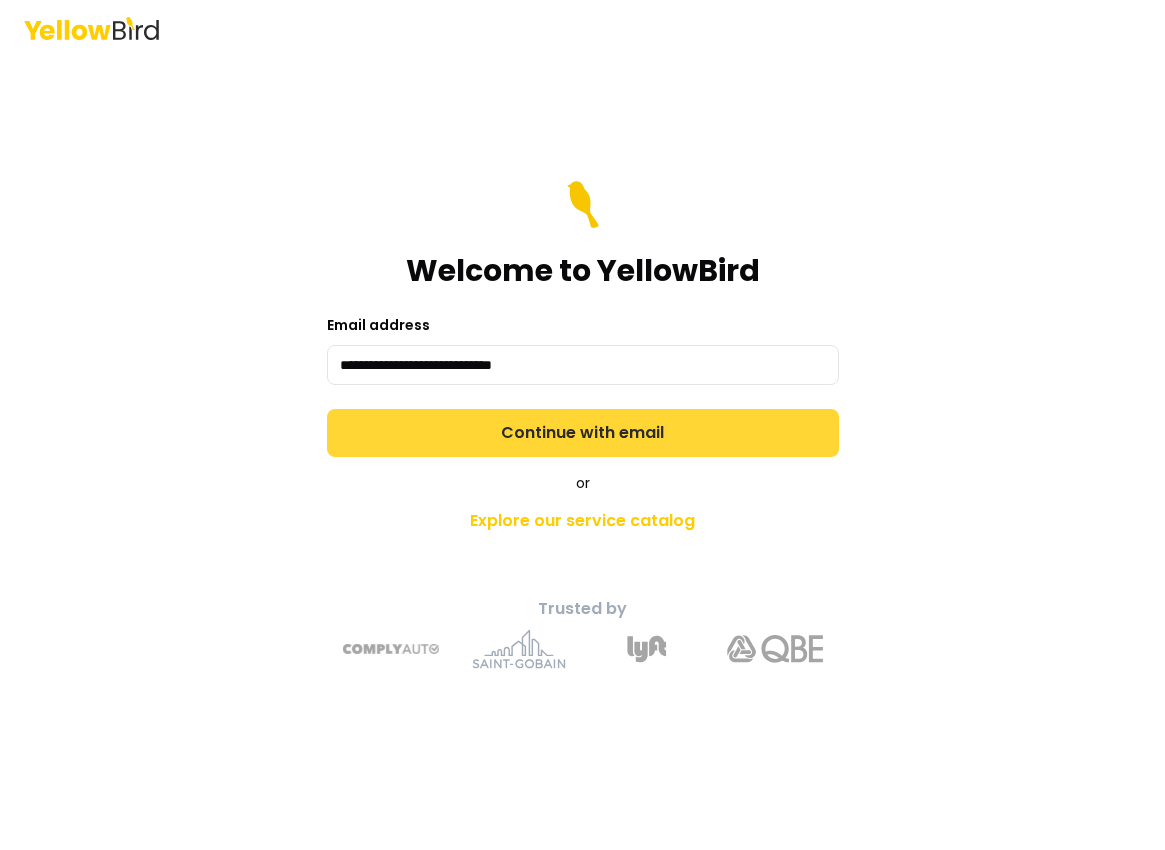 type on "**********" 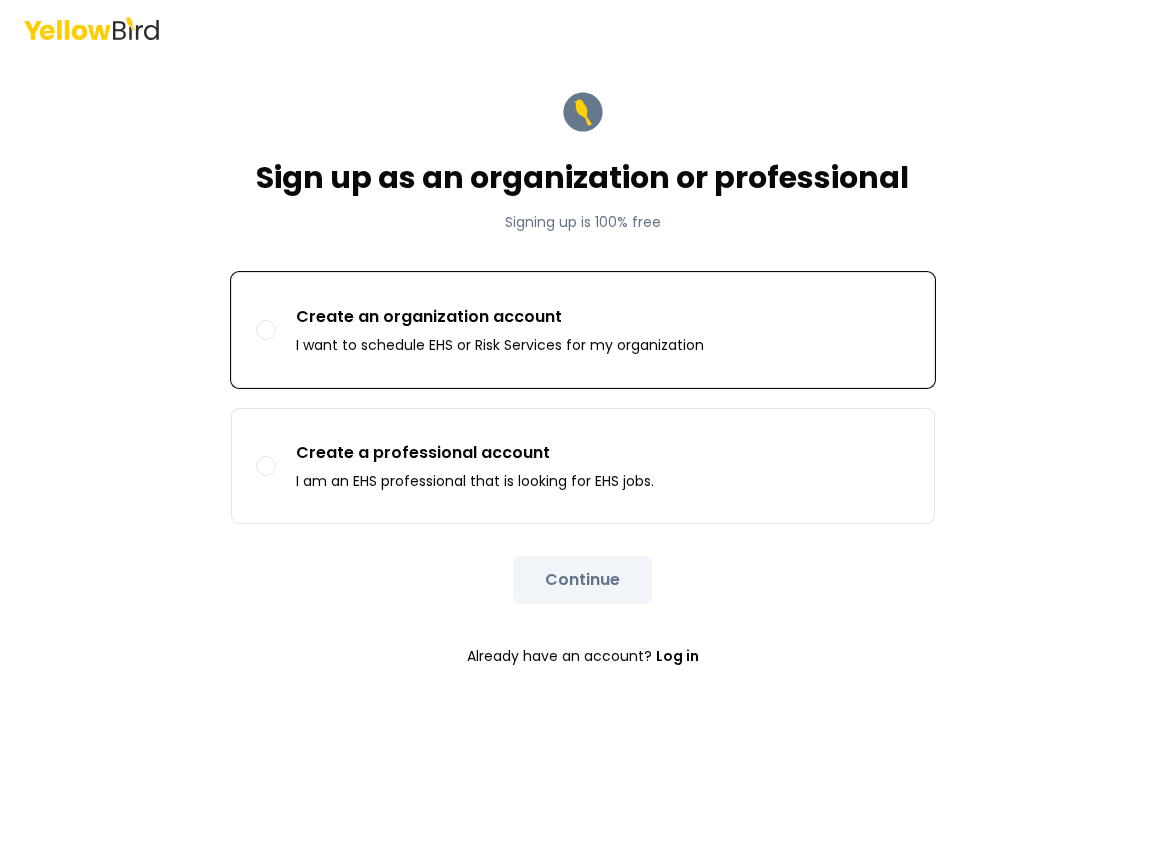 click on "Create an organization account I want to schedule EHS or Risk Services for my organization" at bounding box center [266, 330] 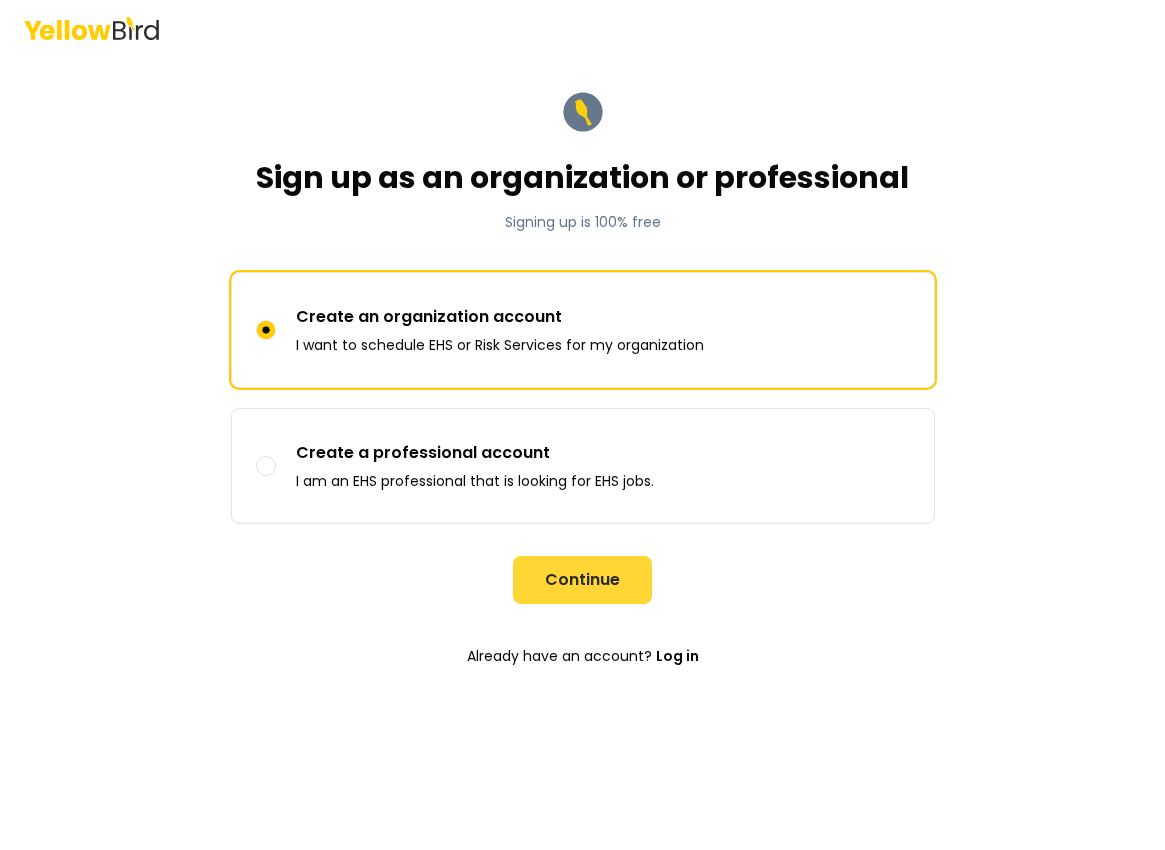 click on "Continue" at bounding box center [582, 580] 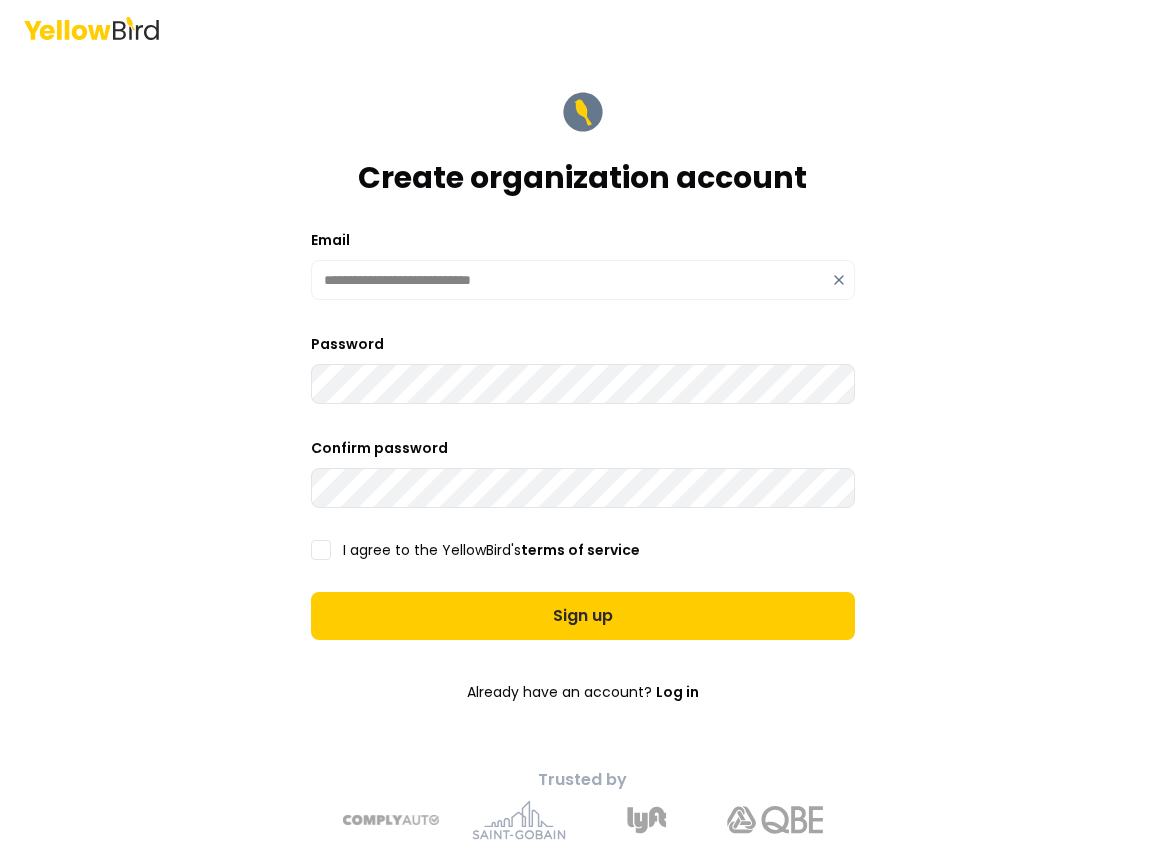 click on "I agree to the YellowBird's  terms of service" at bounding box center [321, 550] 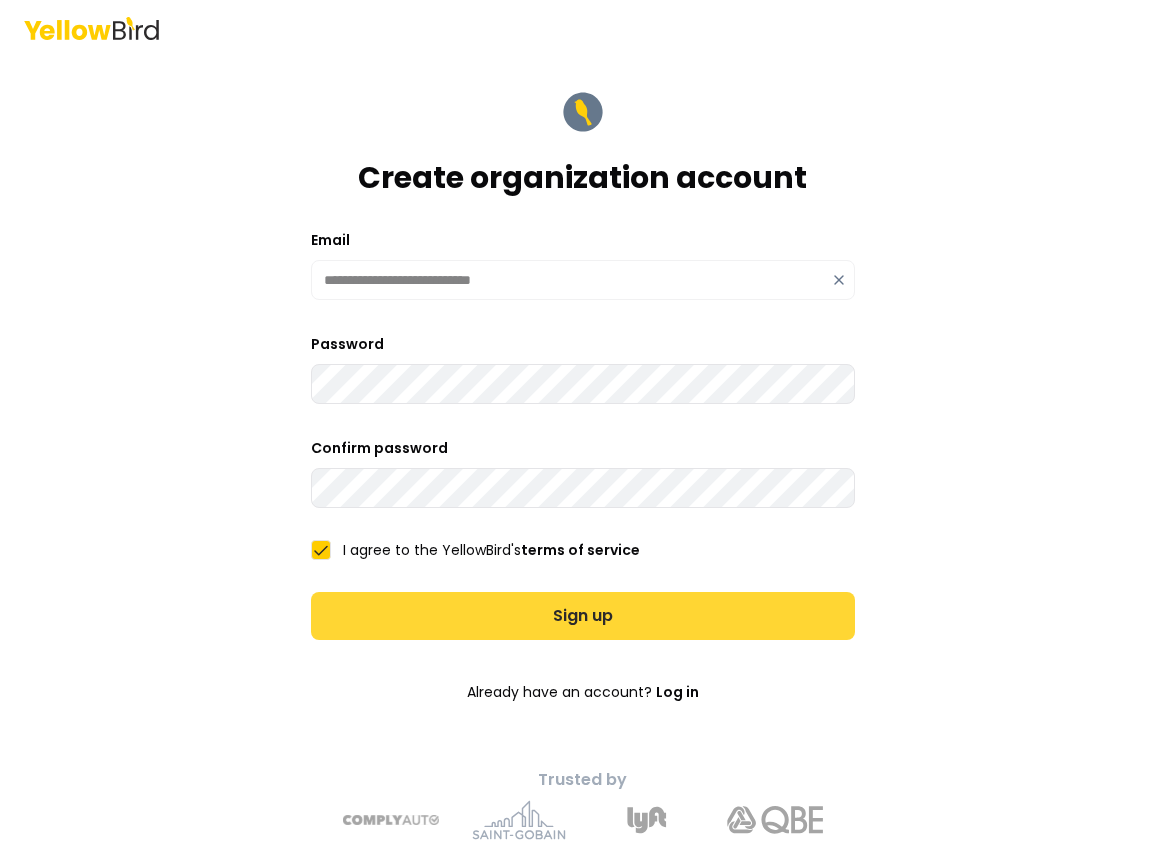 click on "Sign up" at bounding box center [583, 616] 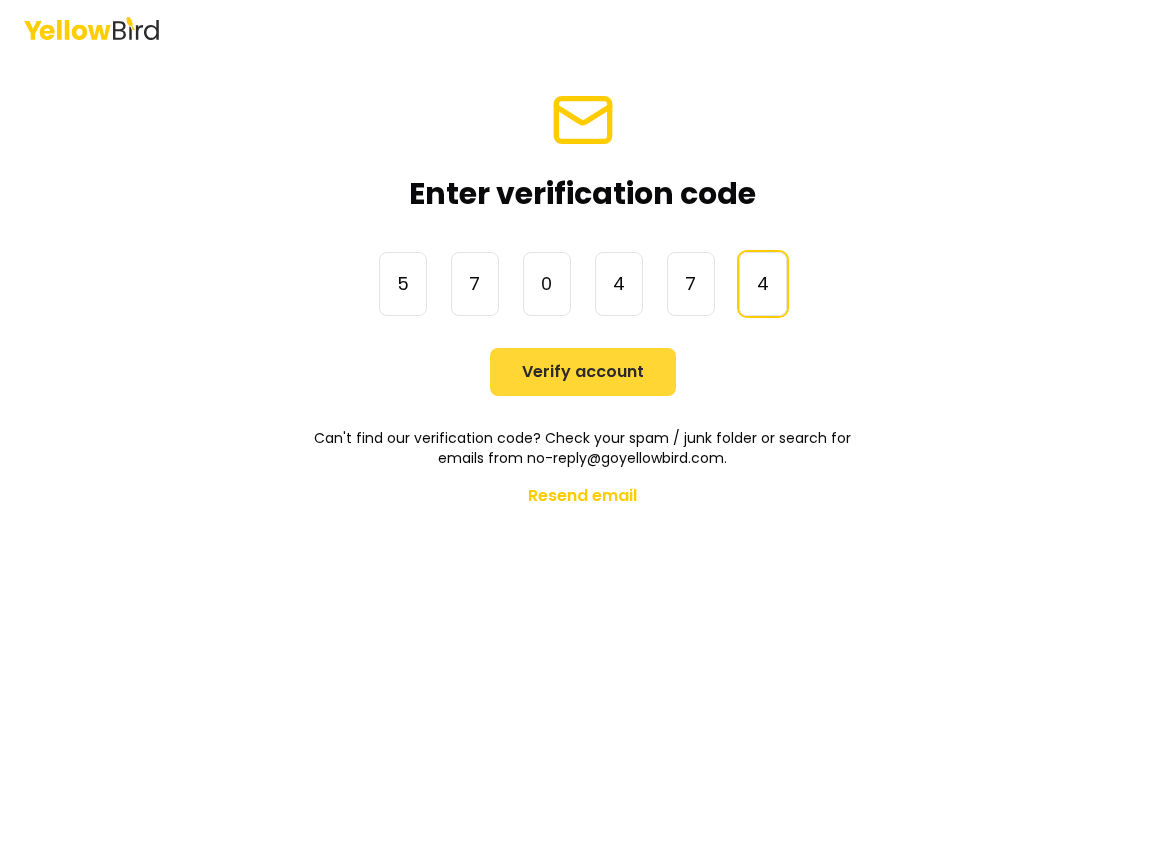 type on "******" 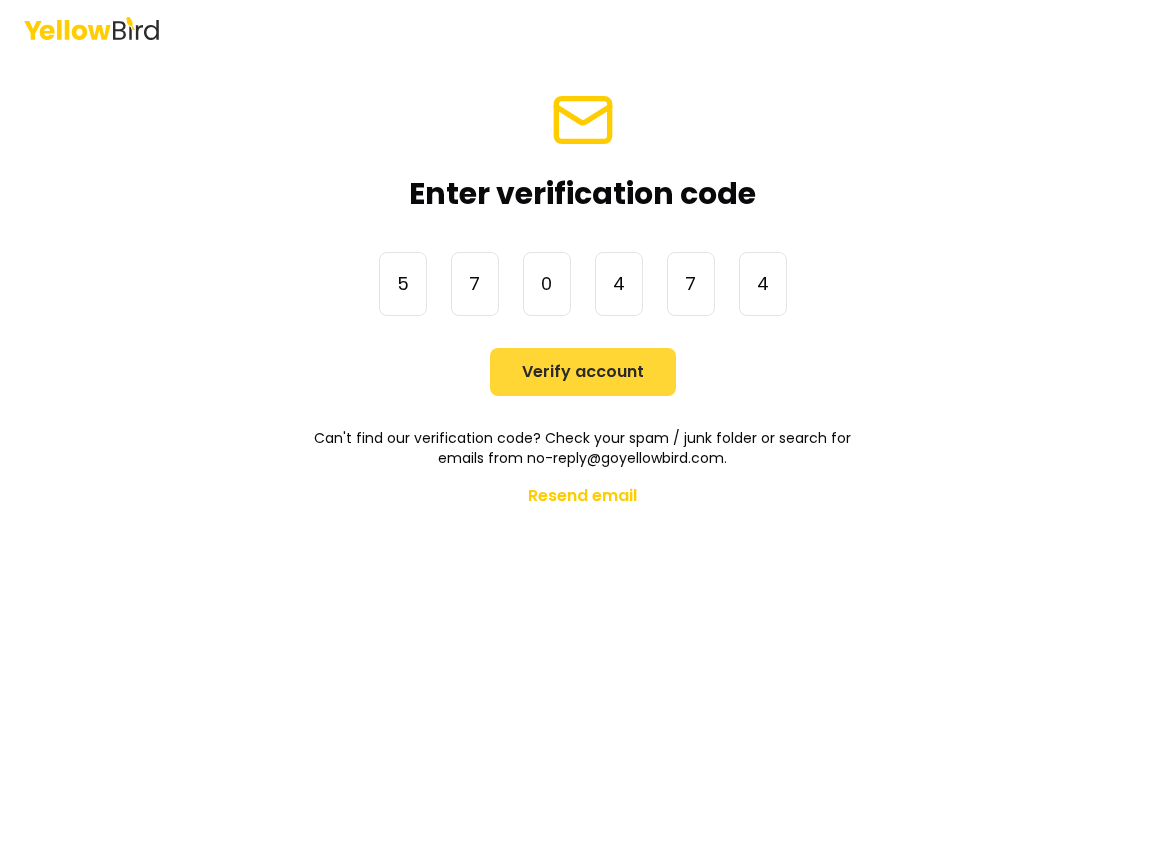 click on "Verify account" at bounding box center [583, 372] 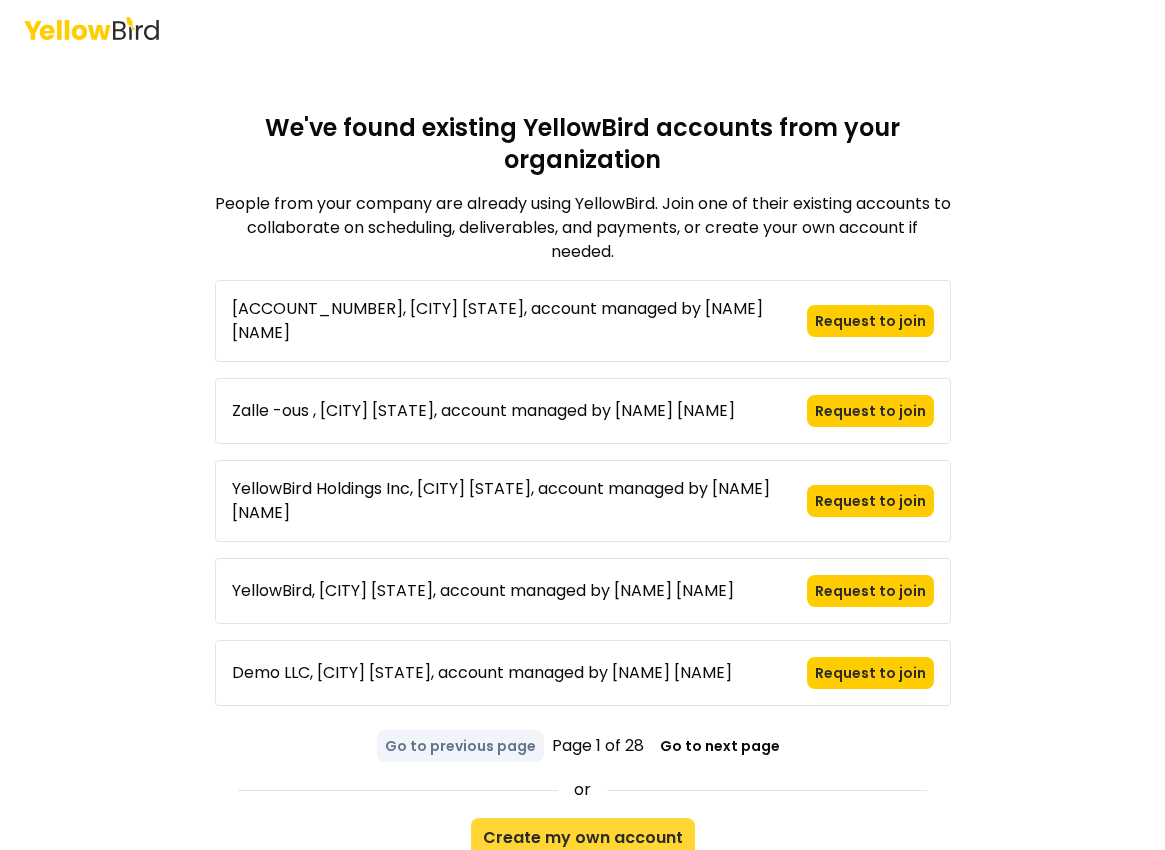 click on "Create my own account" at bounding box center [583, 838] 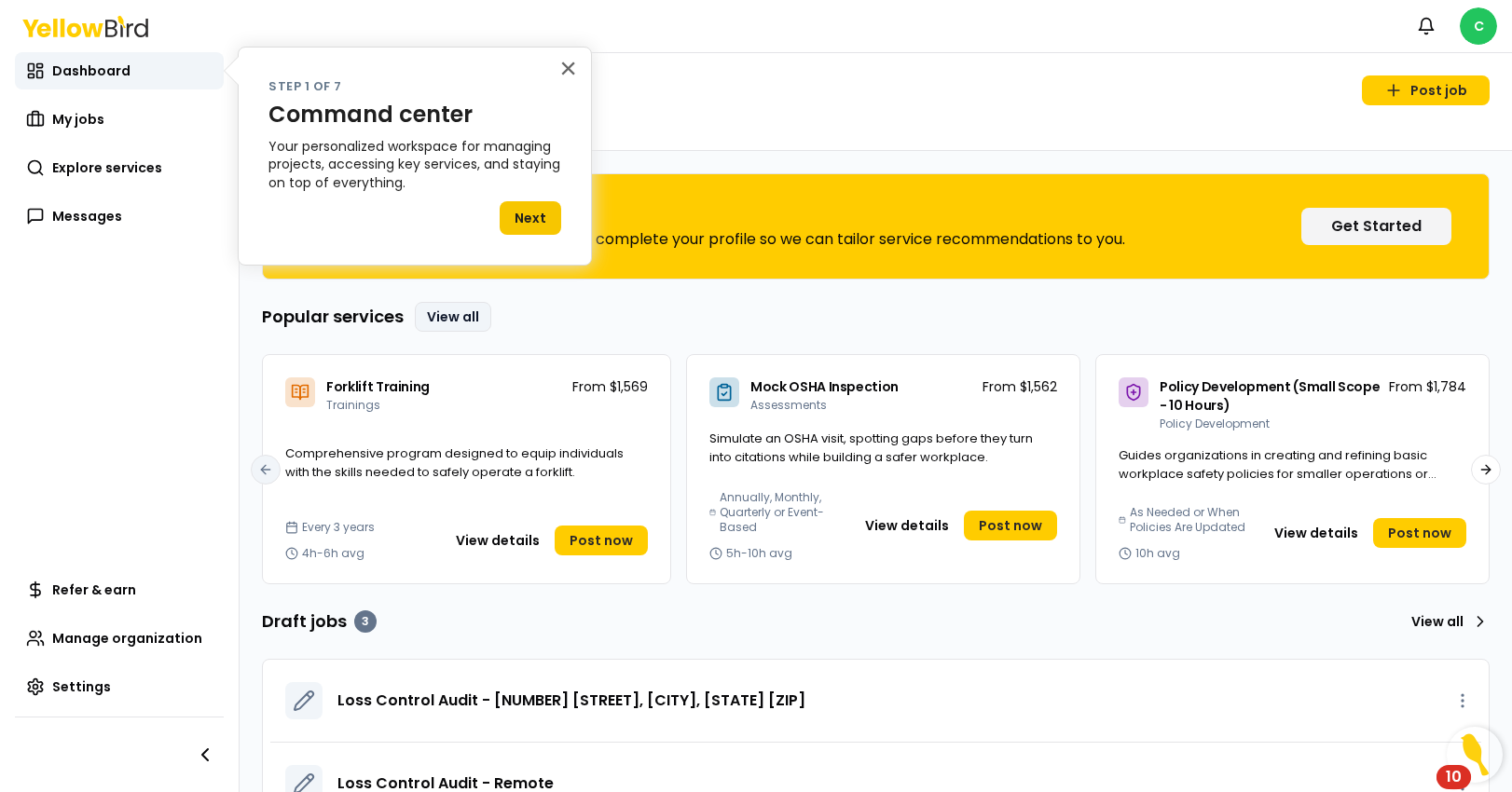 click on "View all" at bounding box center (453, 317) 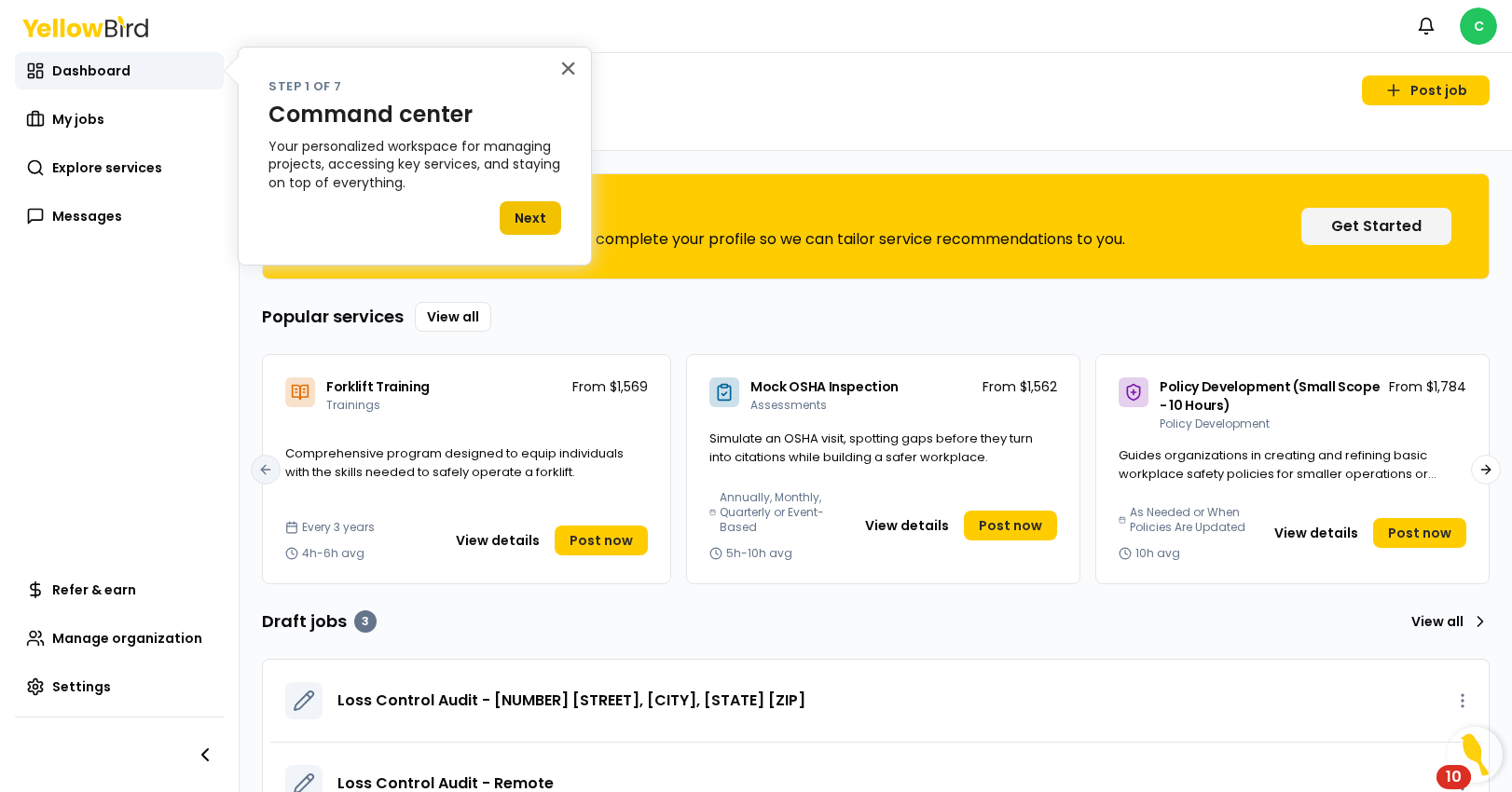 click on "Next" at bounding box center [530, 218] 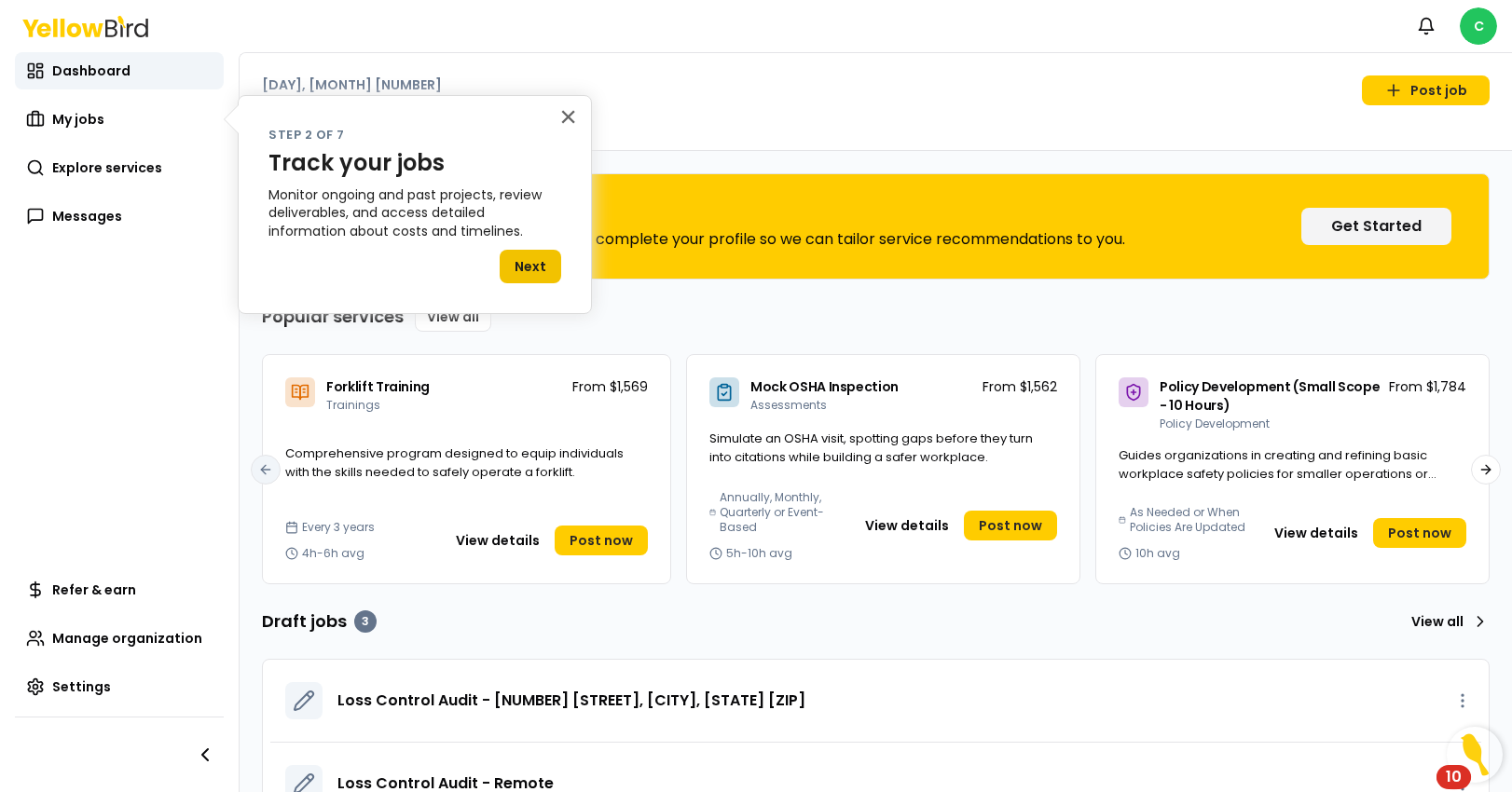 click on "Next" at bounding box center [530, 266] 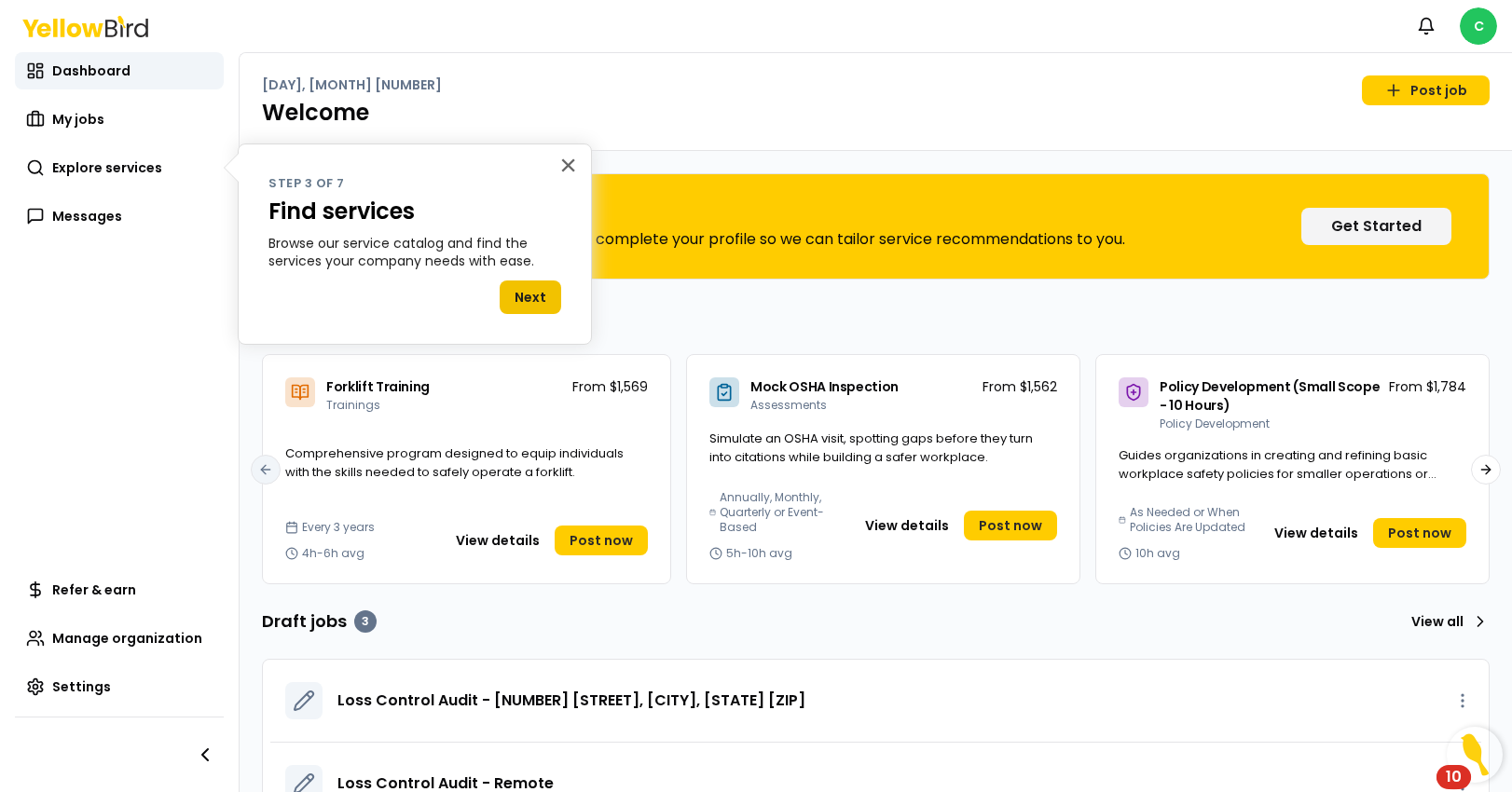 click on "Next" at bounding box center (530, 297) 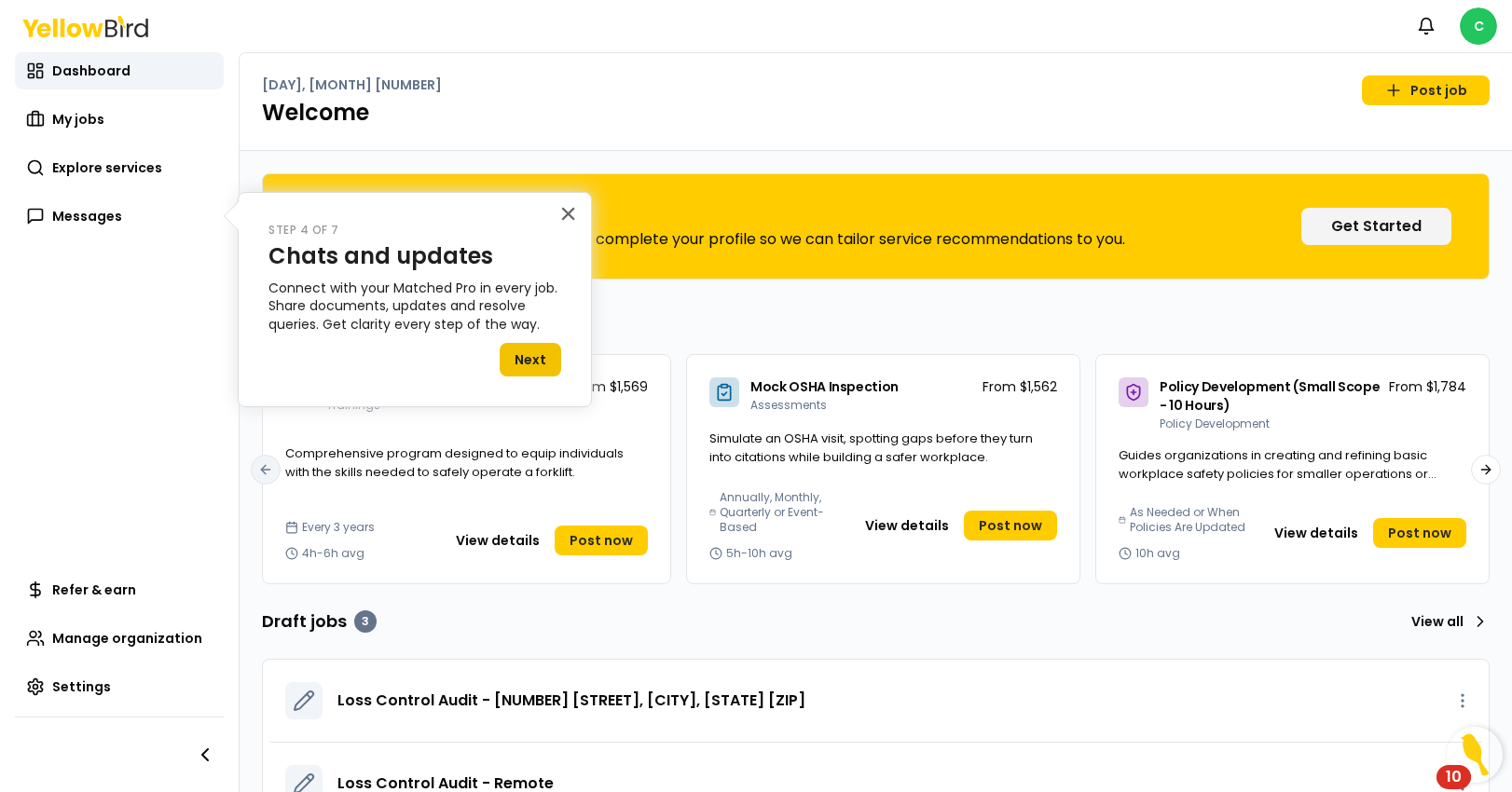 click on "Next" at bounding box center (530, 360) 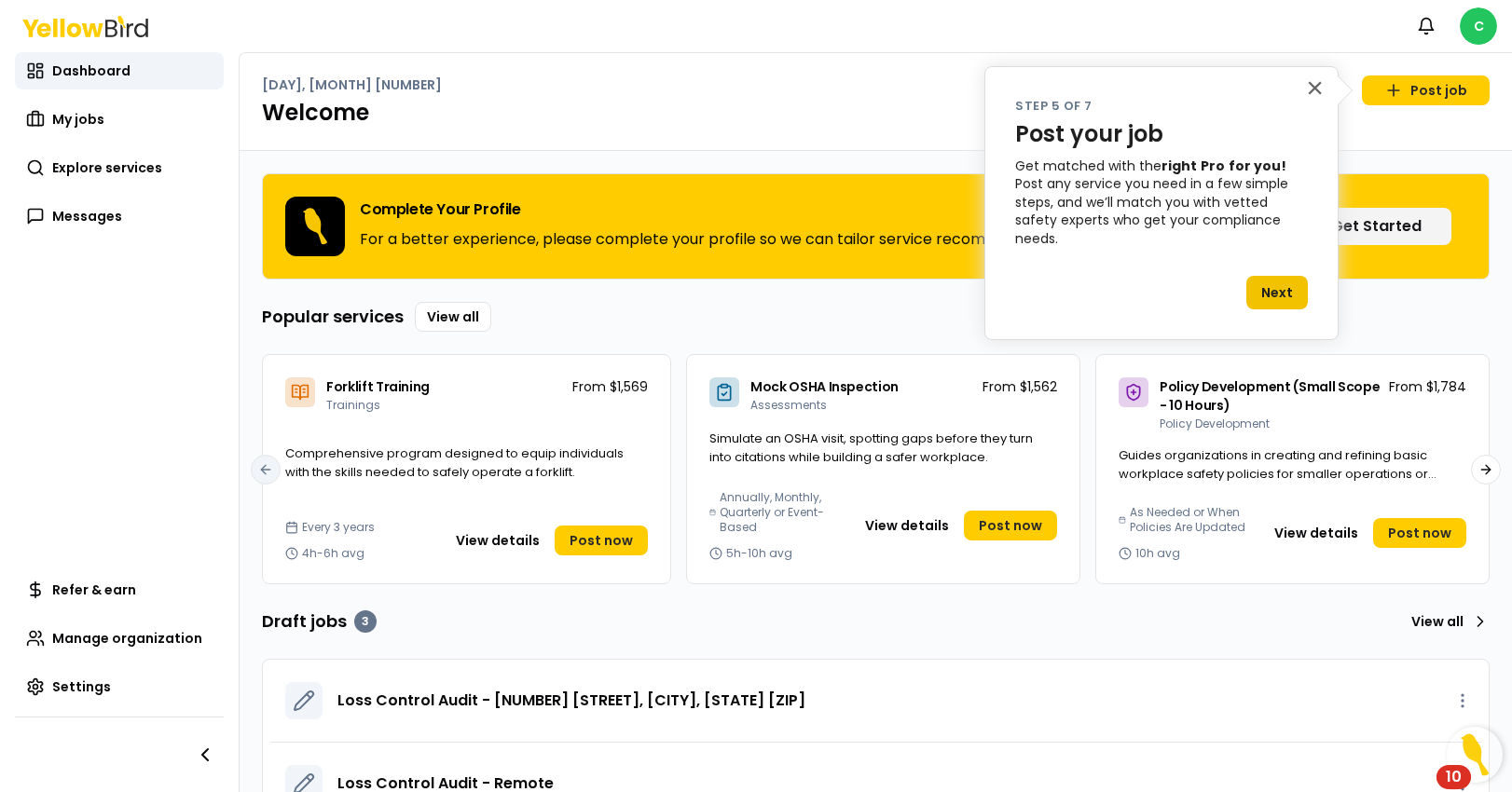 click on "Next" at bounding box center (1277, 293) 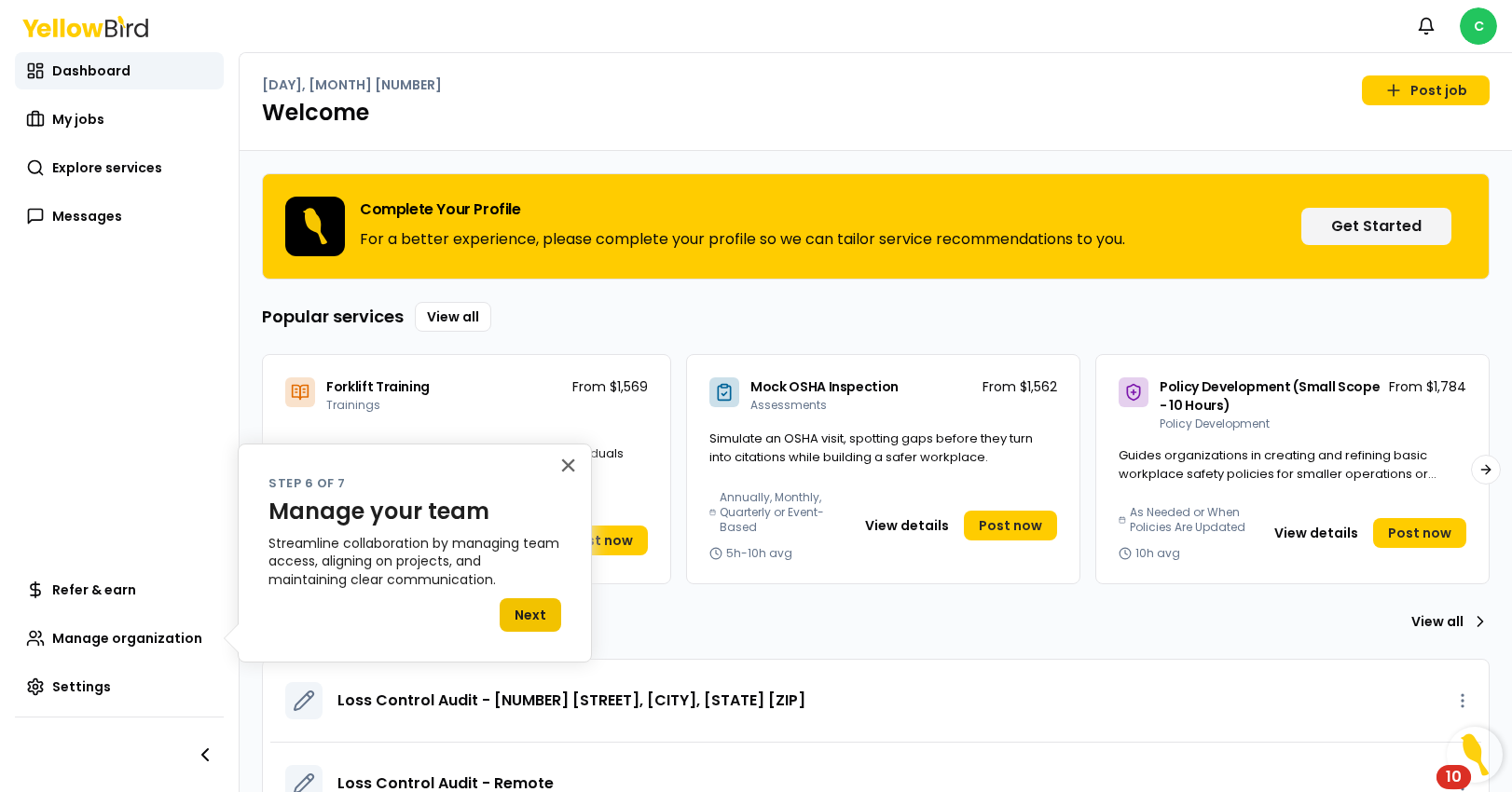 click on "Next" at bounding box center [530, 615] 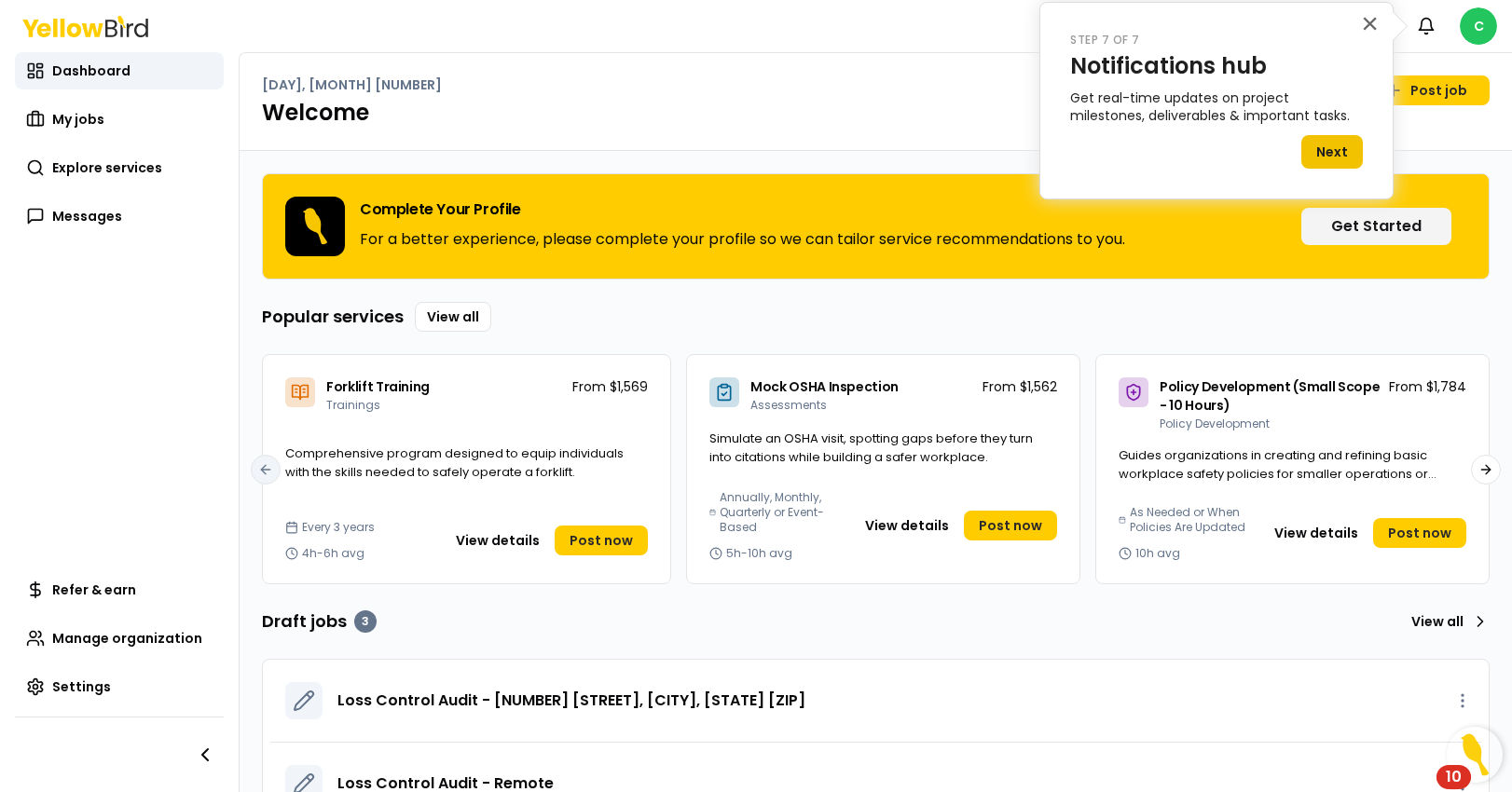 click on "Next" at bounding box center (1332, 152) 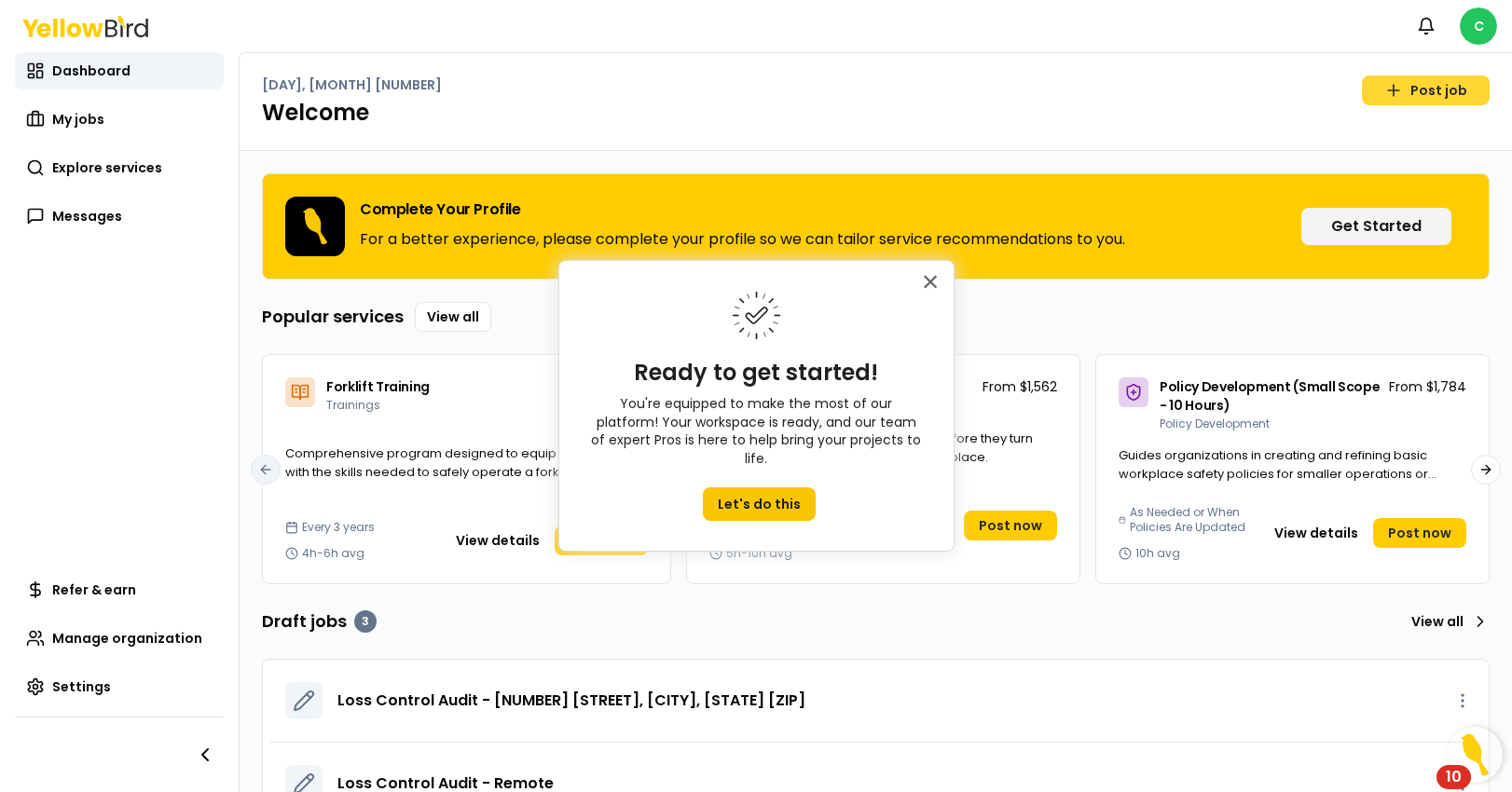 click on "Post job" at bounding box center [1425, 90] 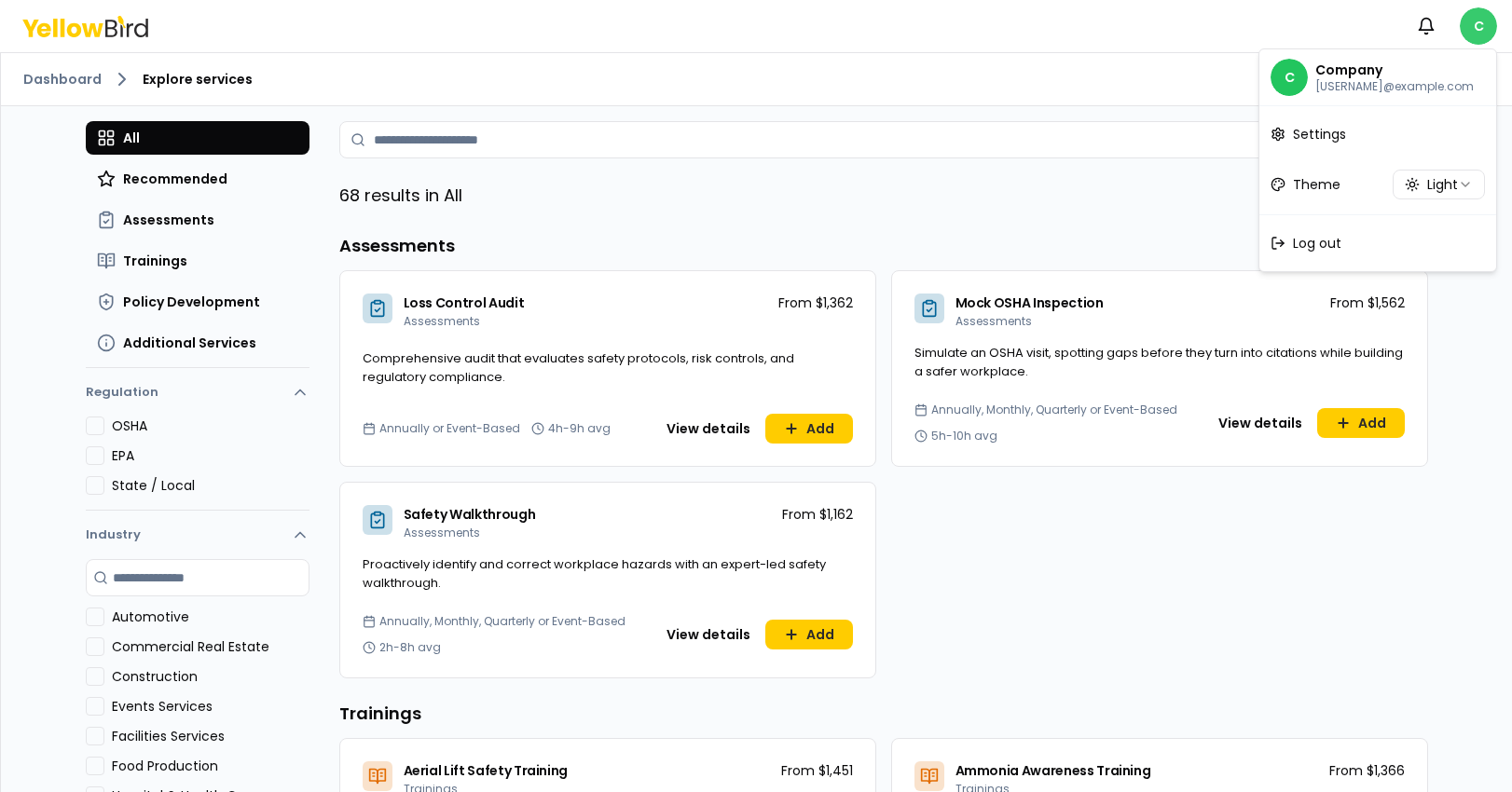 click on "Notifications C Dashboard Explore services All Recommended Assessments Trainings Policy Development Additional Services Regulation OSHA EPA State / Local Industry Search industry Automotive Commercial Real Estate Construction Events Services Facilities Services Food Production Hospital & Health Care Human Resources Show more All Recommended Assessments Trainings Policy Development Additional Services 68 results in All Assessments Loss Control Audit Assessments From   $1,362 Comprehensive audit that evaluates safety protocols, risk controls, and regulatory compliance. Annually or Event-Based 4h-9h   avg View details Add Mock OSHA Inspection Assessments From   $1,562 Simulate an OSHA visit, spotting gaps before they turn into citations while building a safer workplace. Annually, Monthly, Quarterly or Event-Based 5h-10h   avg View details Add Safety Walkthrough Assessments From   $1,162 Proactively identify and correct workplace hazards with an expert-led safety walkthrough. 2h-8h   avg View details" at bounding box center (756, 396) 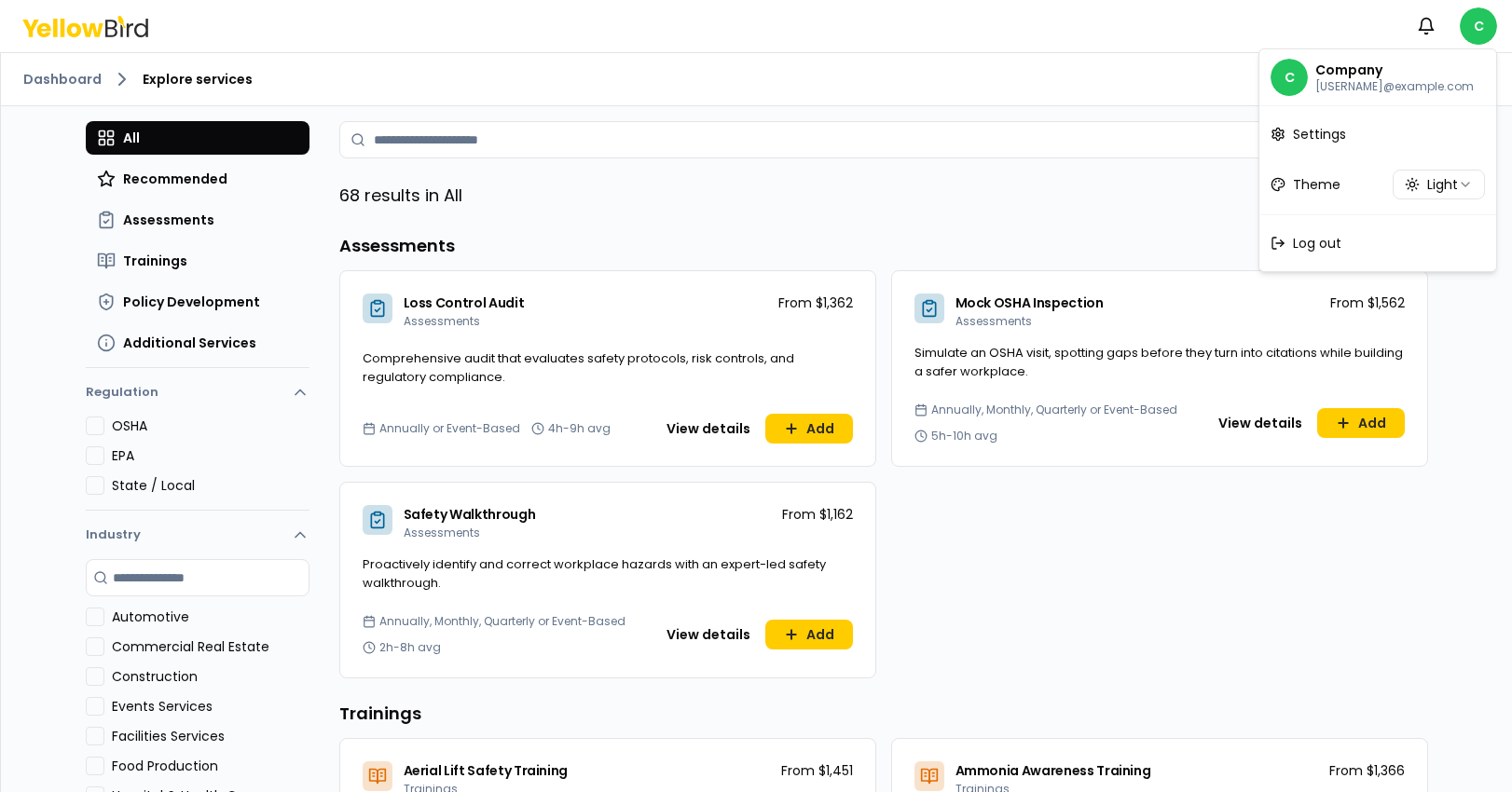 click on "Notifications C Dashboard Explore services All Recommended Assessments Trainings Policy Development Additional Services Regulation OSHA EPA State / Local Industry Search industry Automotive Commercial Real Estate Construction Events Services Facilities Services Food Production Hospital & Health Care Human Resources Show more All Recommended Assessments Trainings Policy Development Additional Services 68 results in All Assessments Loss Control Audit Assessments From   $1,362 Comprehensive audit that evaluates safety protocols, risk controls, and regulatory compliance. Annually or Event-Based 4h-9h   avg View details Add Mock OSHA Inspection Assessments From   $1,562 Simulate an OSHA visit, spotting gaps before they turn into citations while building a safer workplace. Annually, Monthly, Quarterly or Event-Based 5h-10h   avg View details Add Safety Walkthrough Assessments From   $1,162 Proactively identify and correct workplace hazards with an expert-led safety walkthrough. 2h-8h   avg View details" at bounding box center (756, 396) 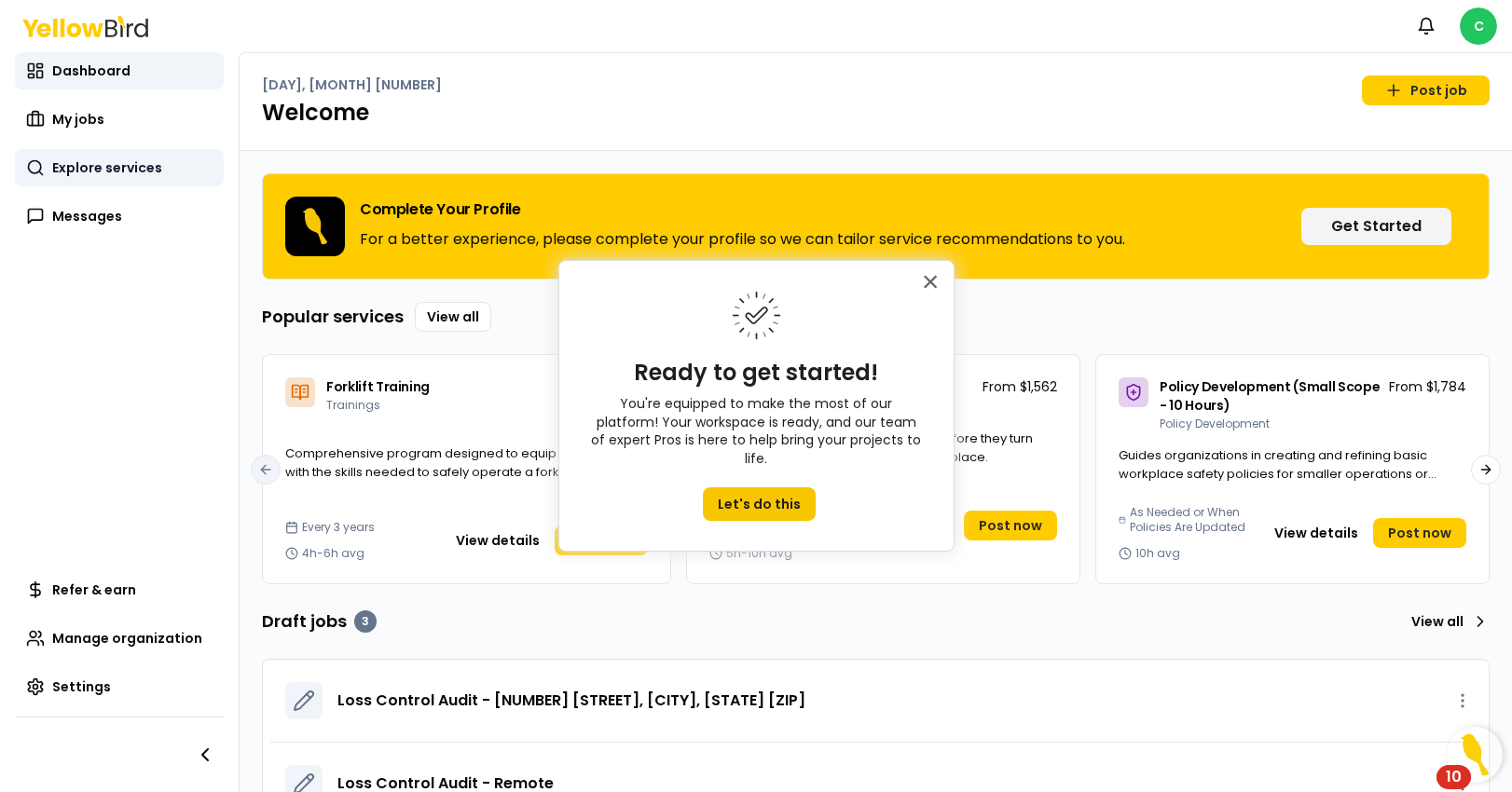 click on "Explore services" at bounding box center (107, 168) 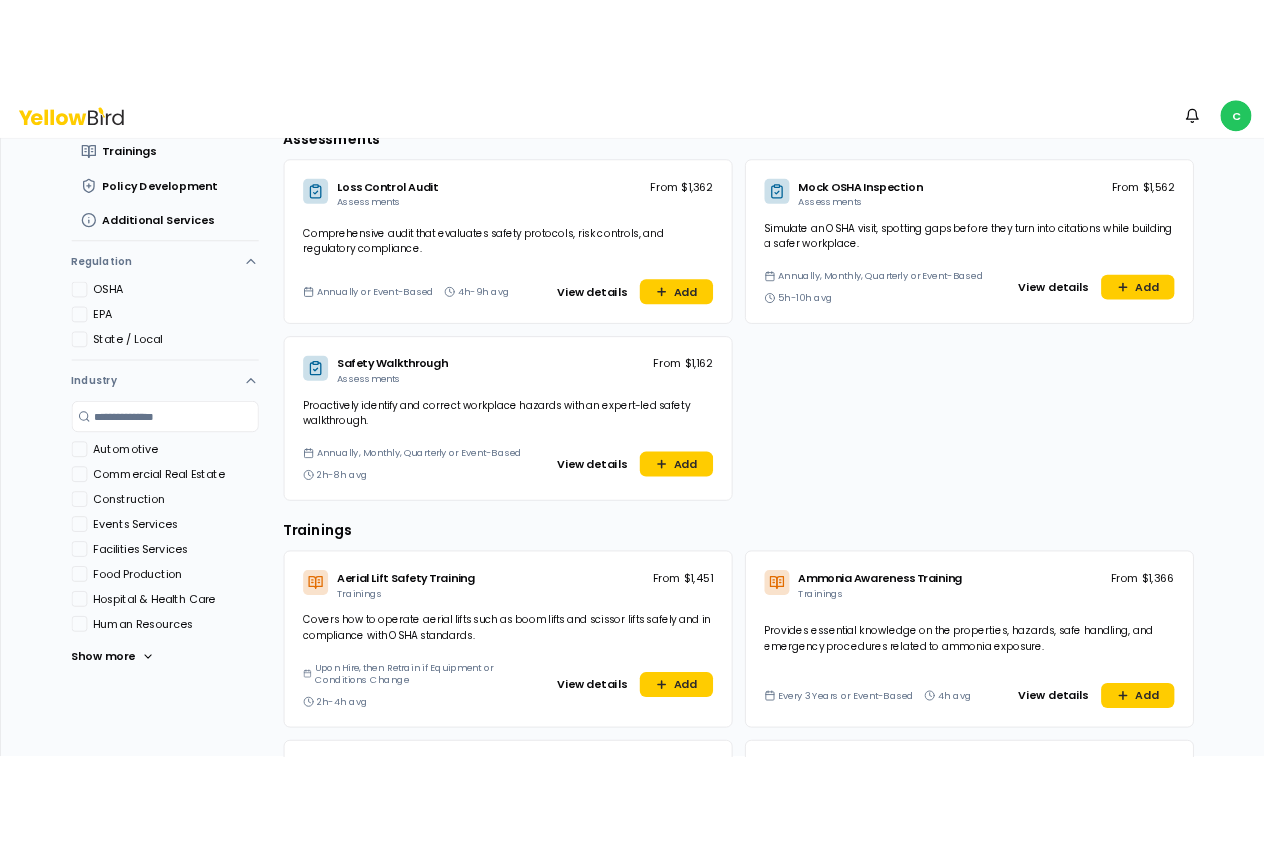 scroll, scrollTop: 0, scrollLeft: 0, axis: both 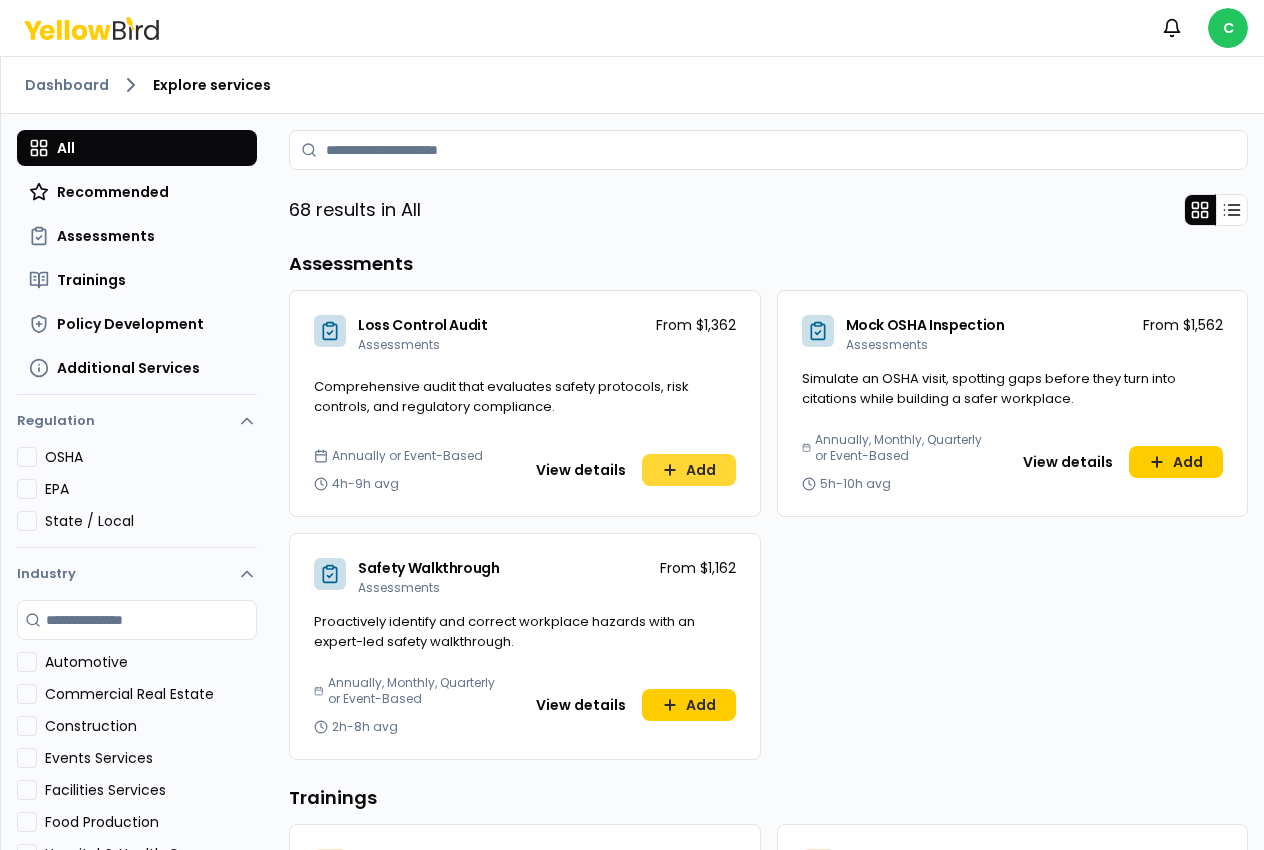 click on "Add" at bounding box center [689, 470] 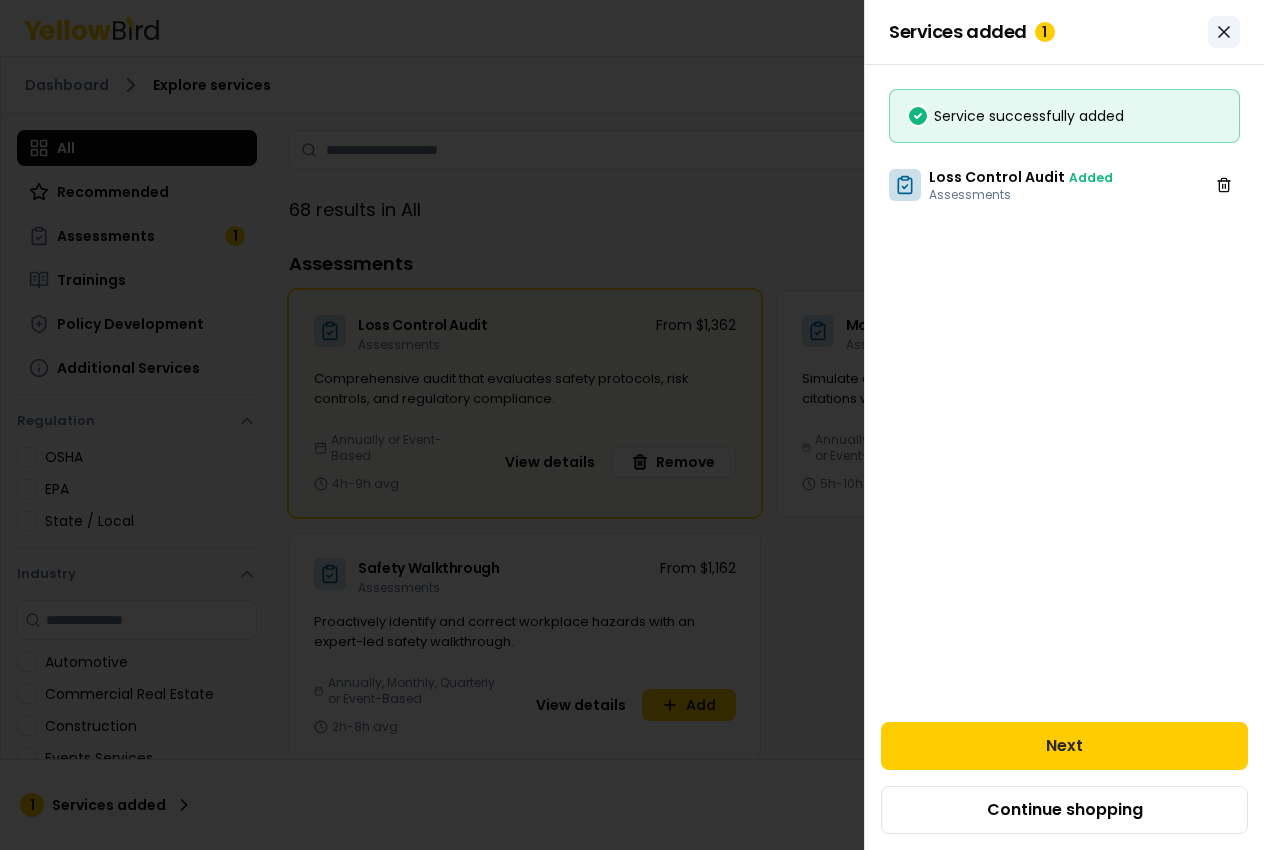 click 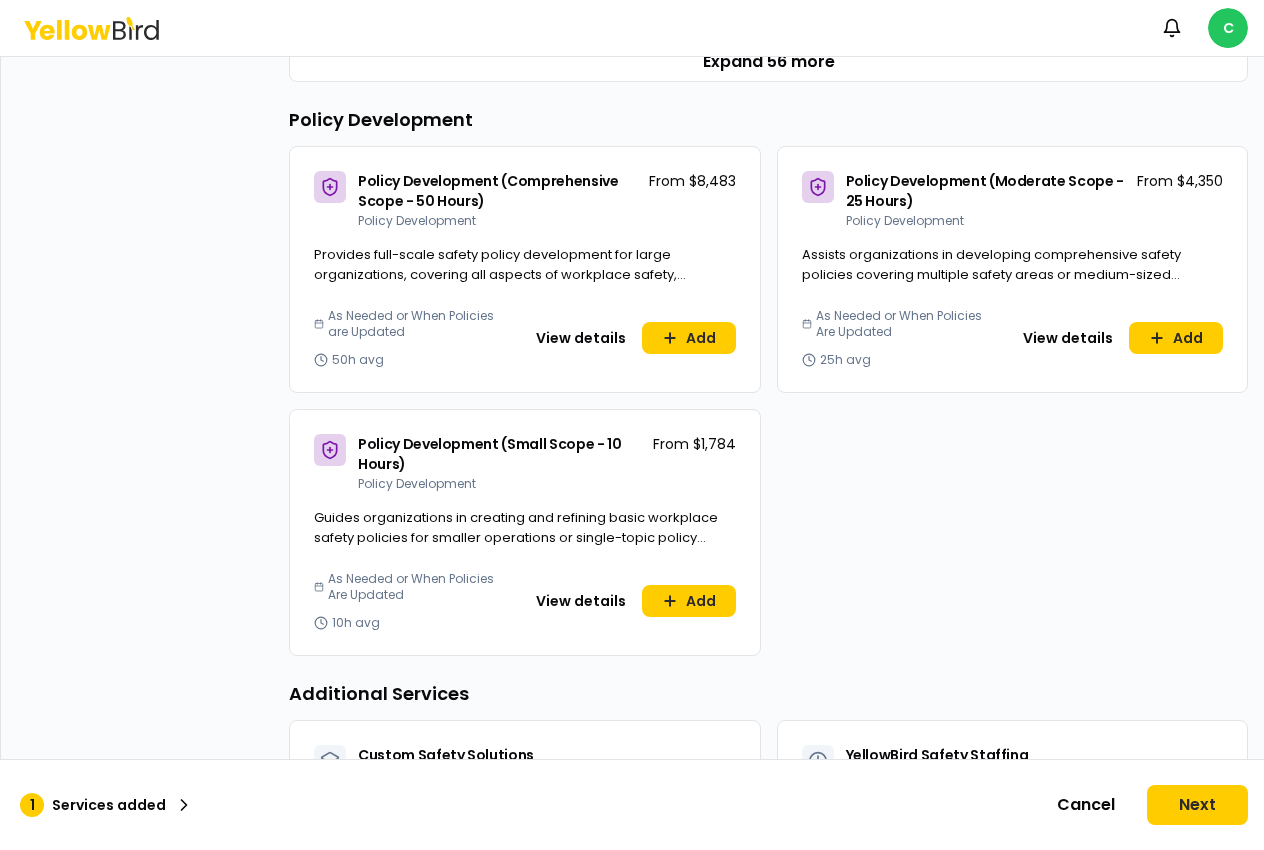 scroll, scrollTop: 1390, scrollLeft: 0, axis: vertical 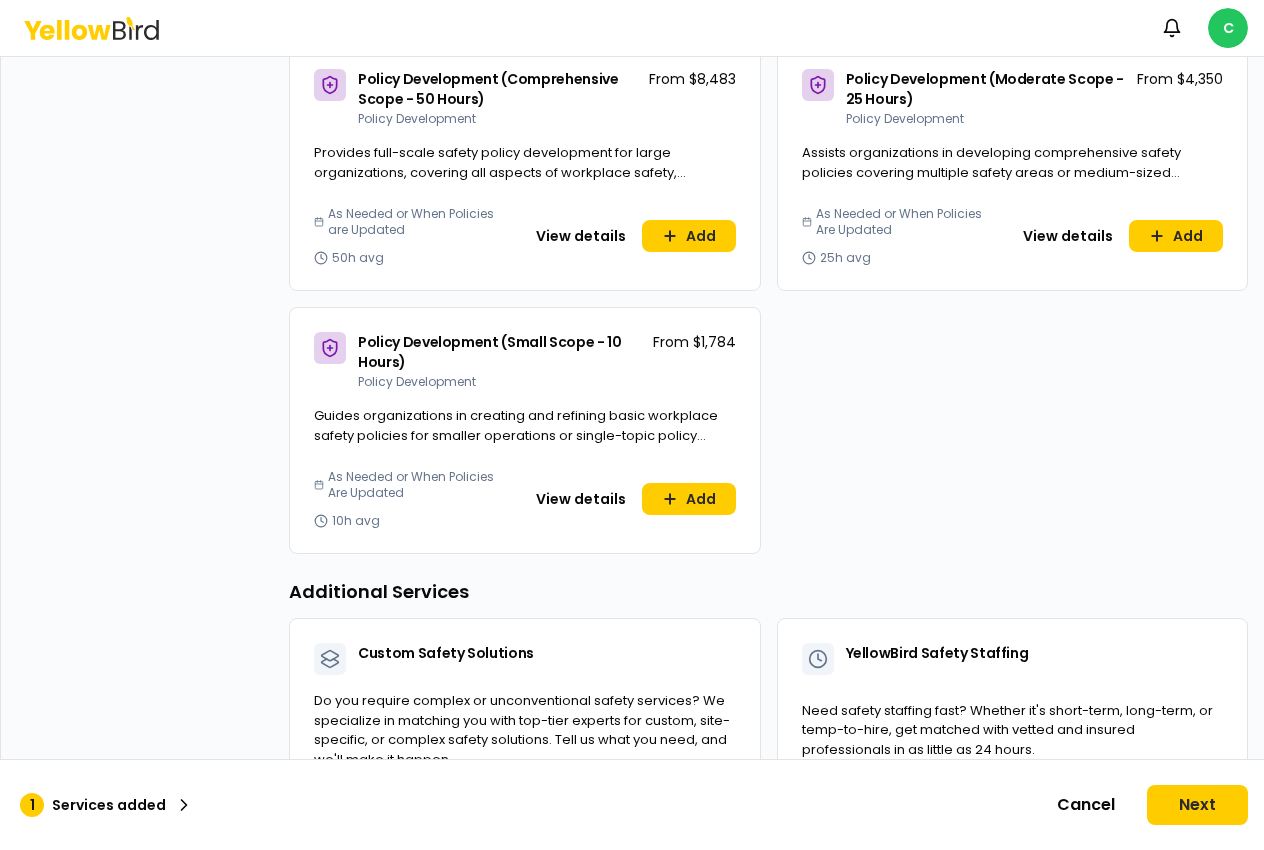 click on "Custom Safety Solutions Additional Services" at bounding box center [525, 655] 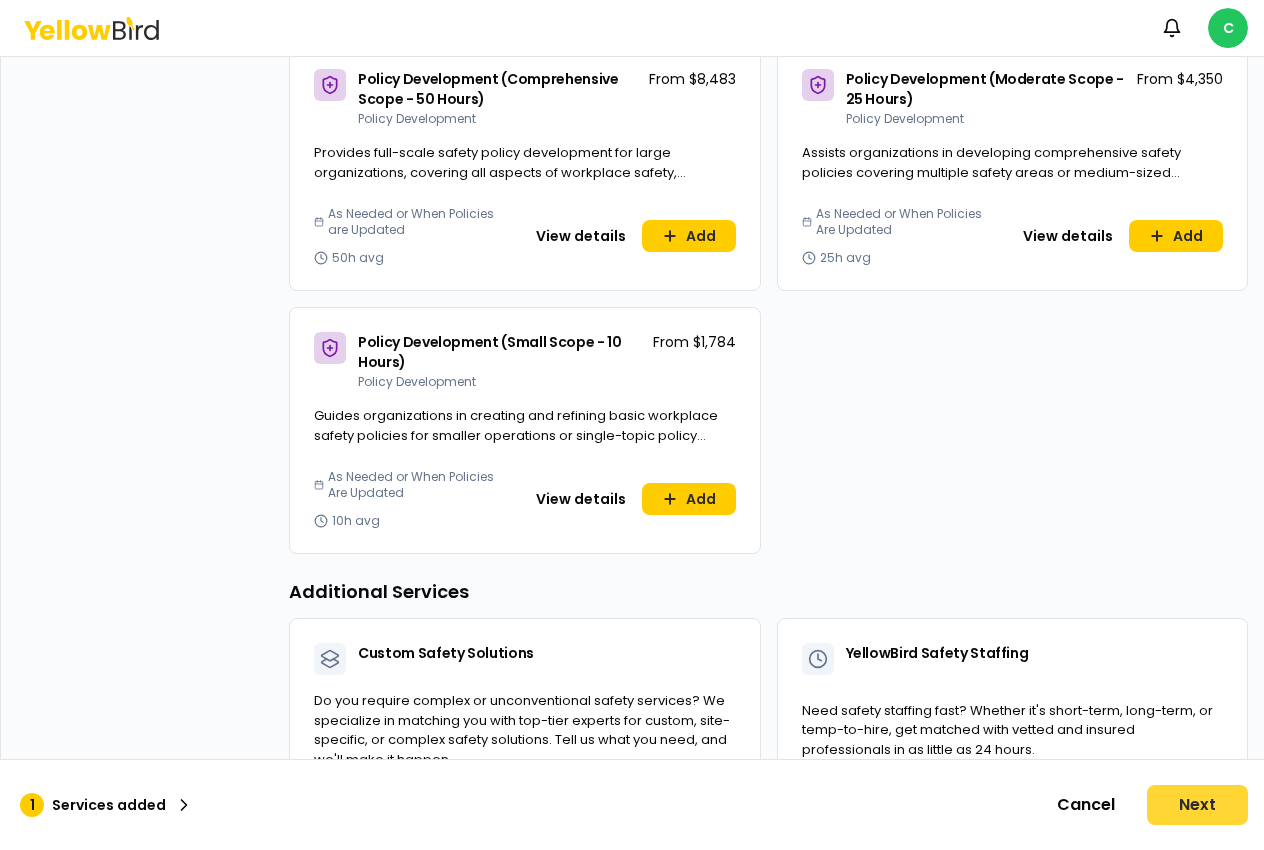 click on "Next" at bounding box center (1197, 805) 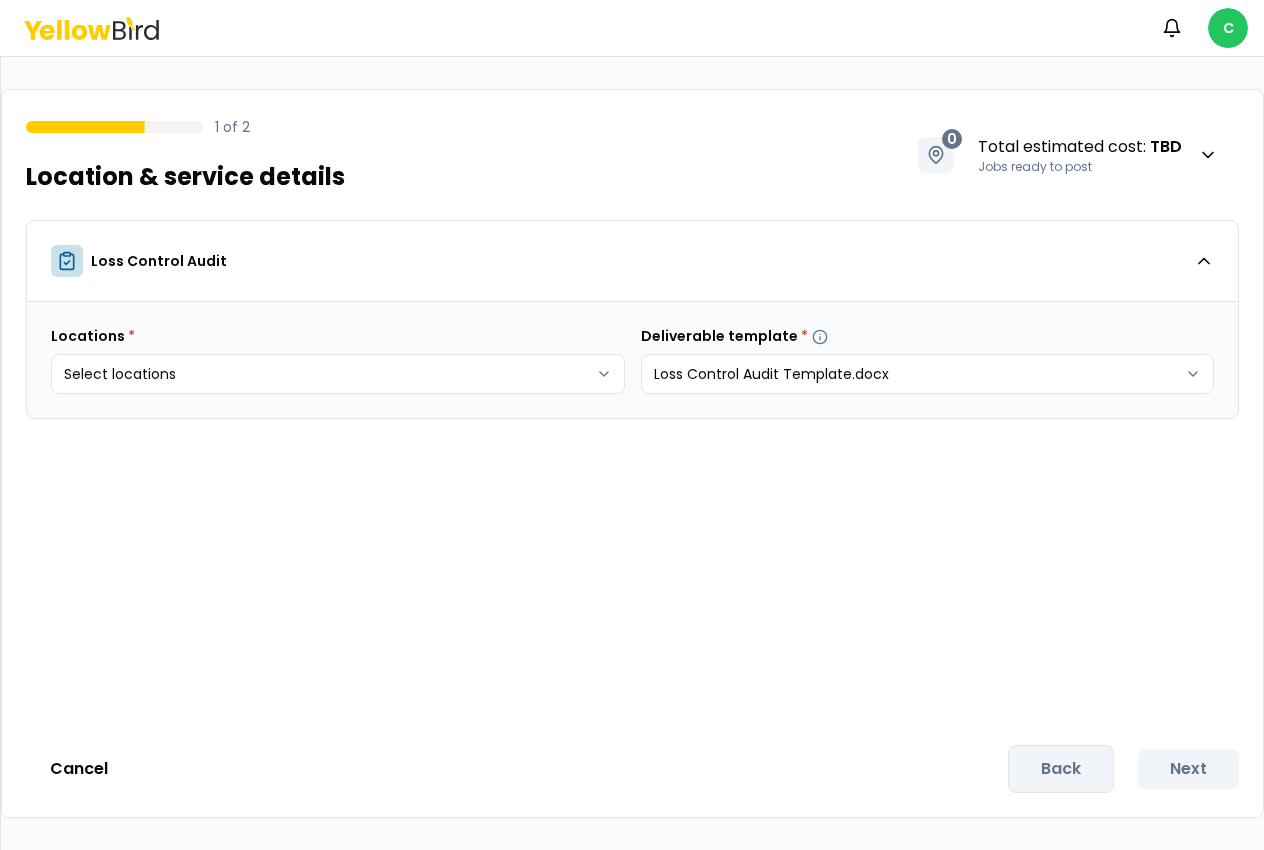 scroll, scrollTop: 0, scrollLeft: 0, axis: both 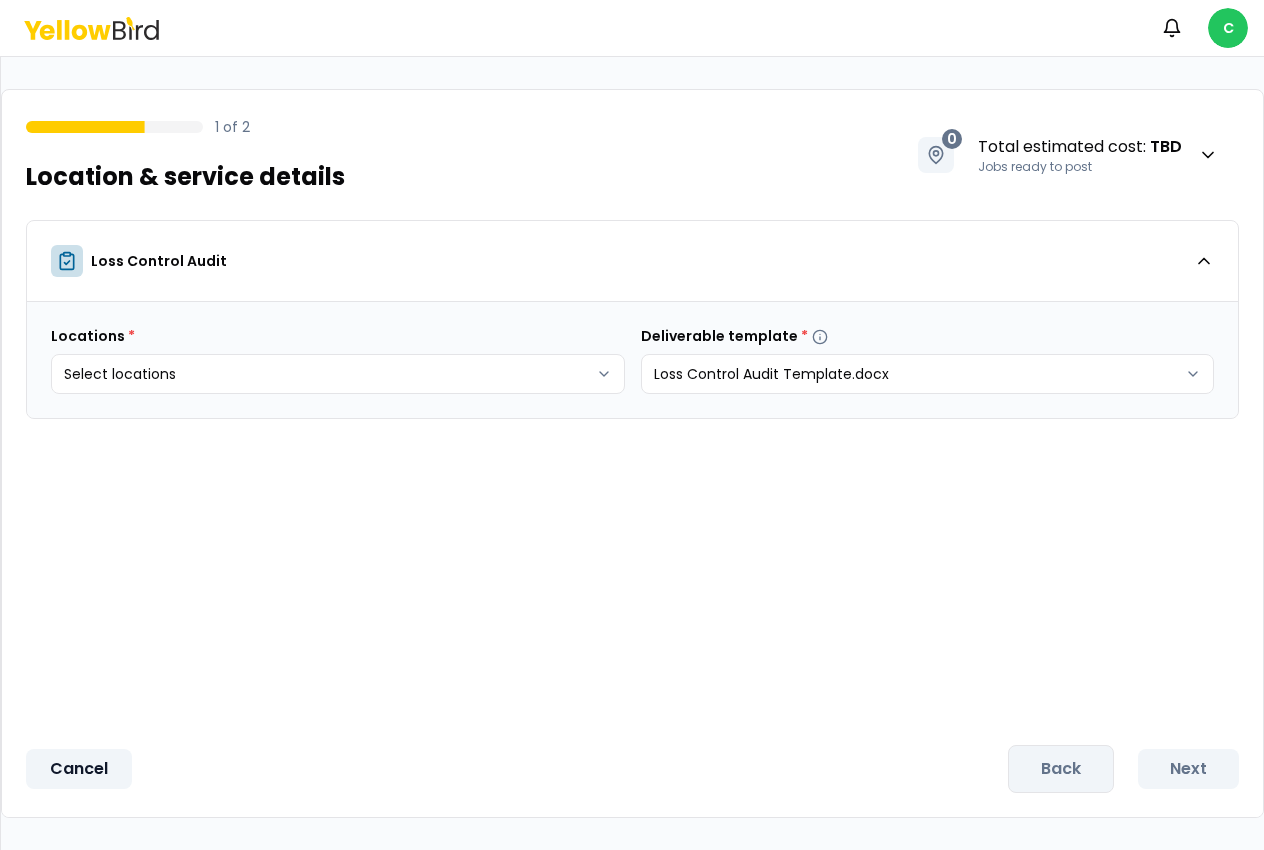 click on "Cancel" at bounding box center [79, 769] 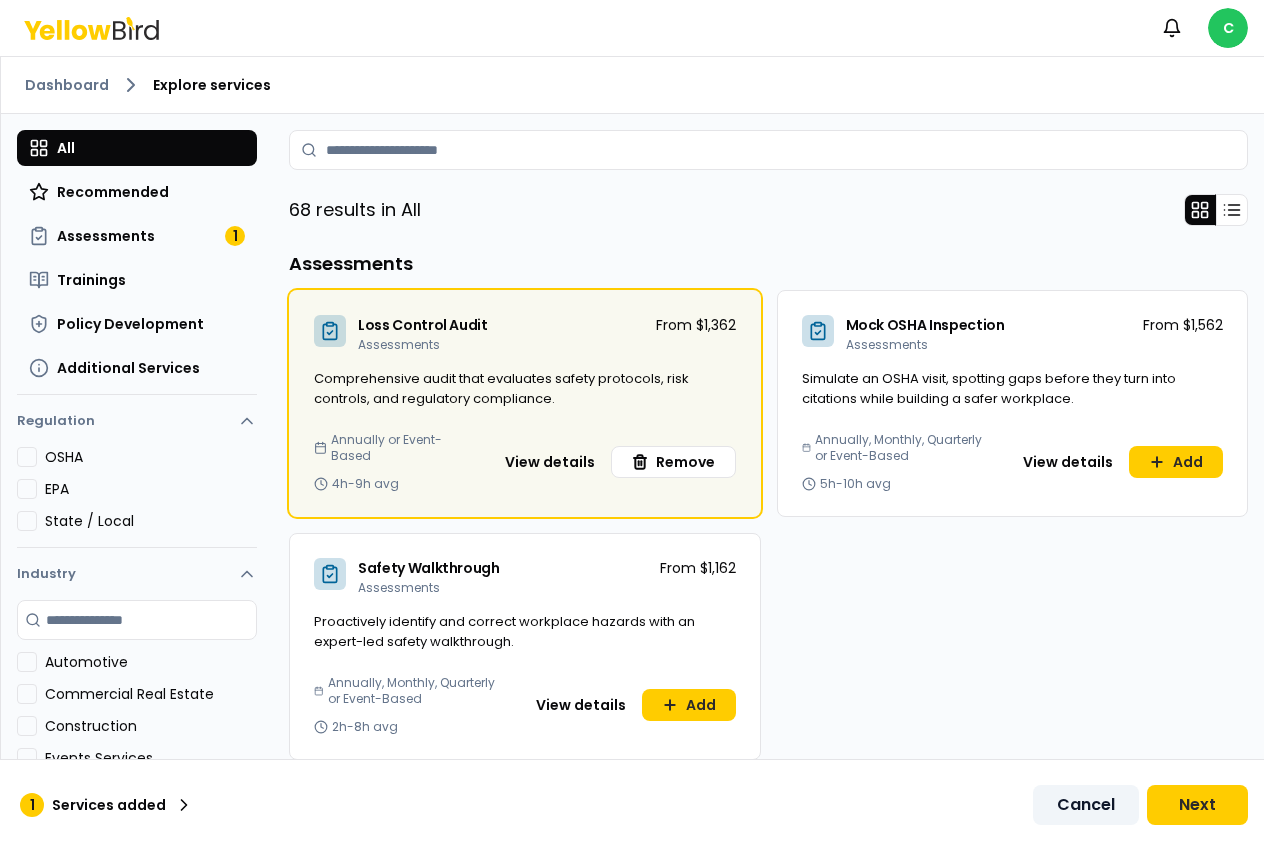 click on "Cancel" at bounding box center (1086, 805) 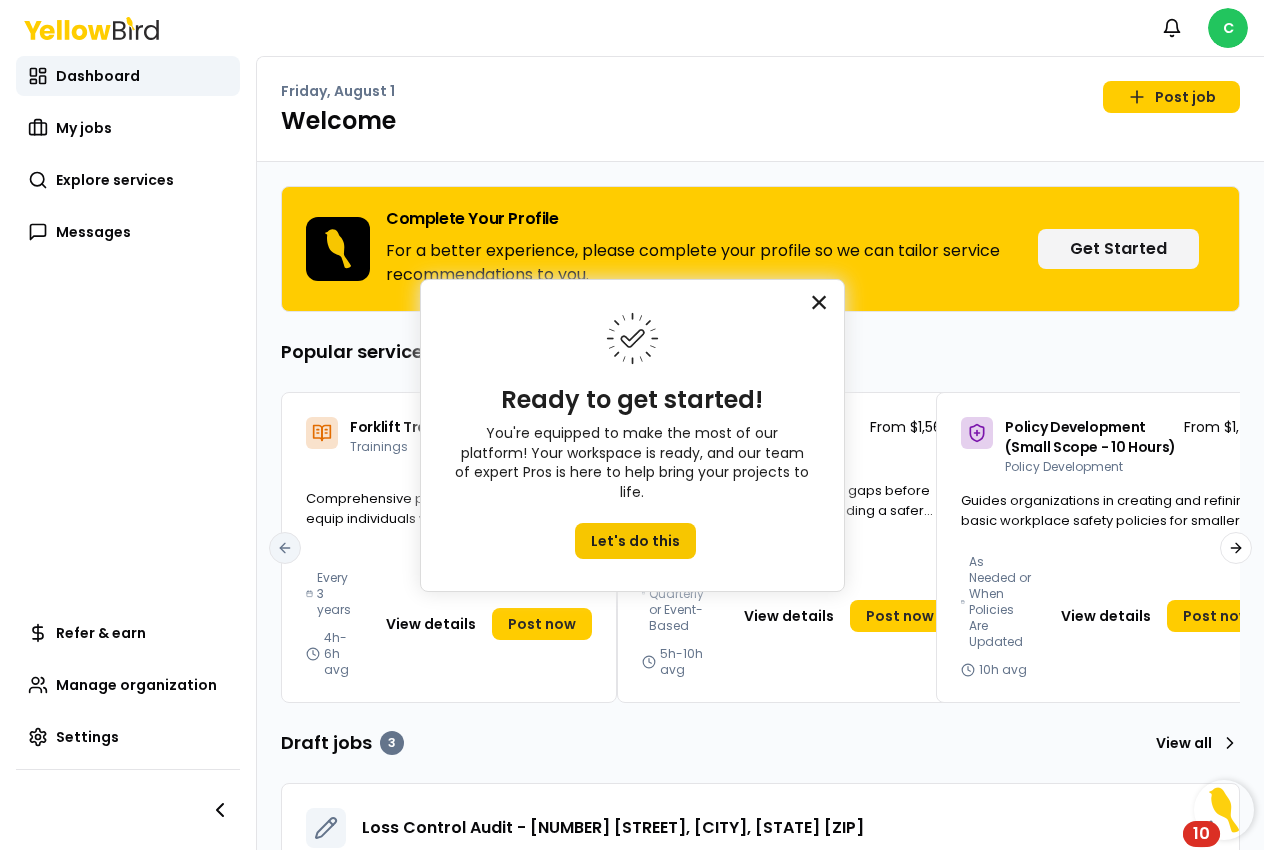 click on "×" at bounding box center [819, 302] 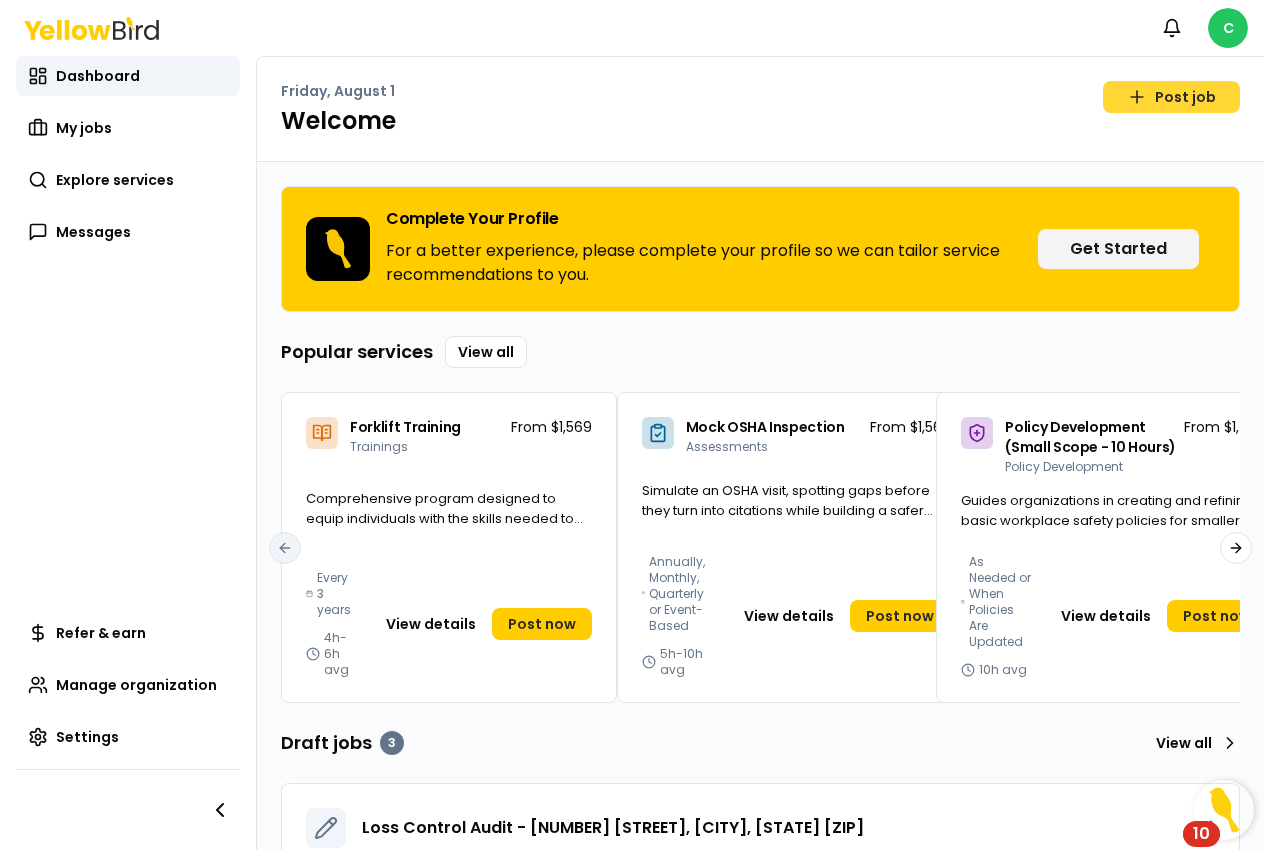 click on "Post job" at bounding box center [1171, 97] 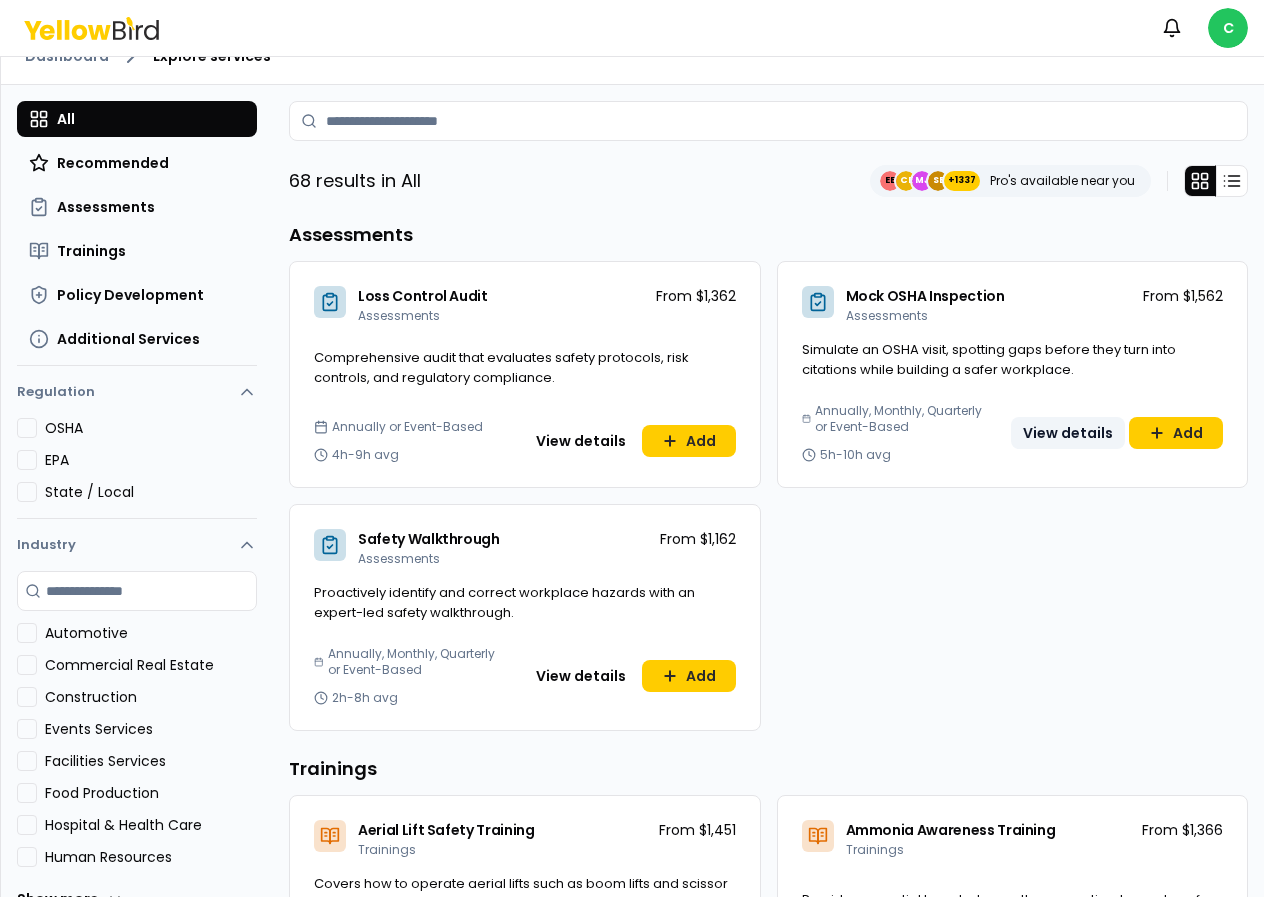 scroll, scrollTop: 0, scrollLeft: 0, axis: both 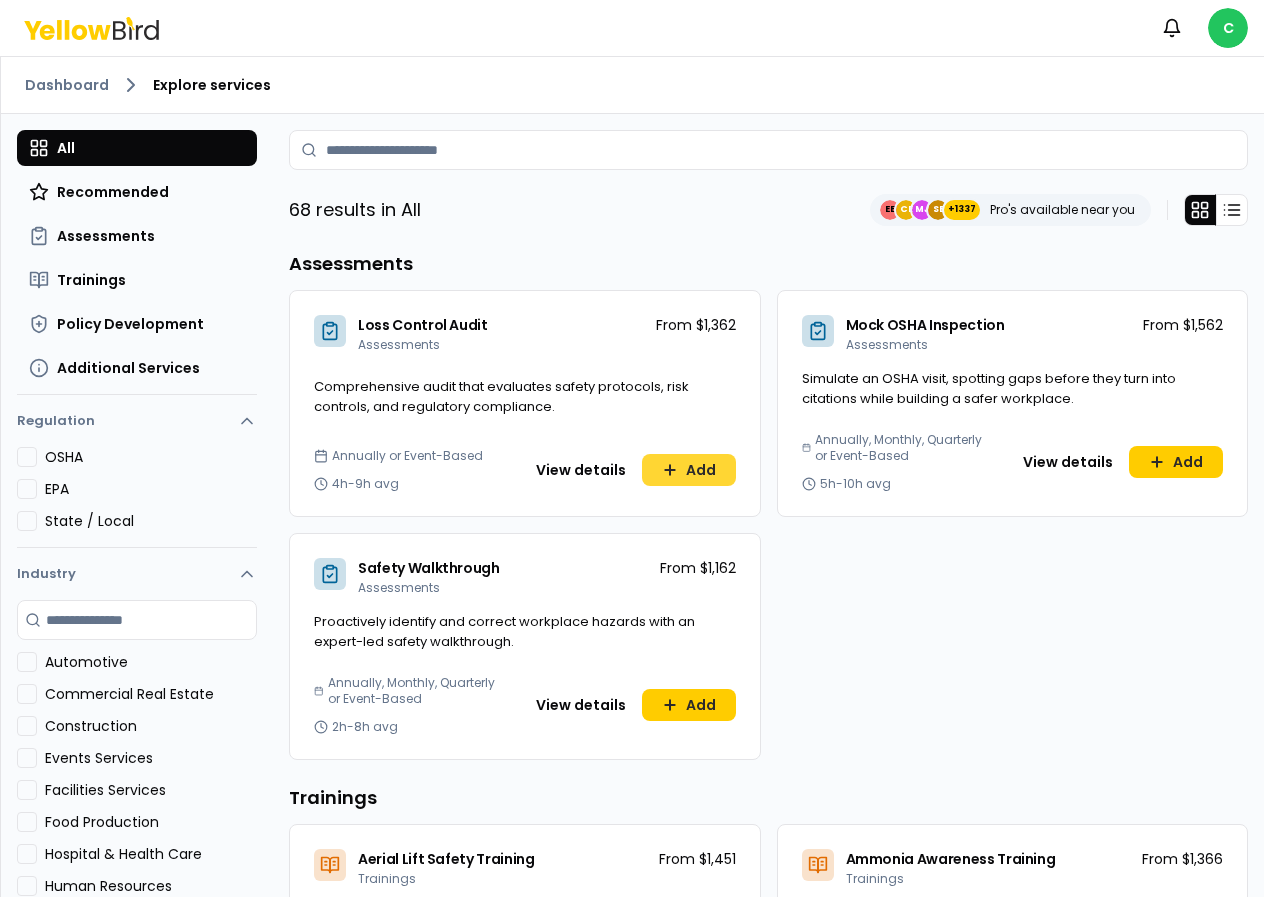 click on "Add" at bounding box center (689, 470) 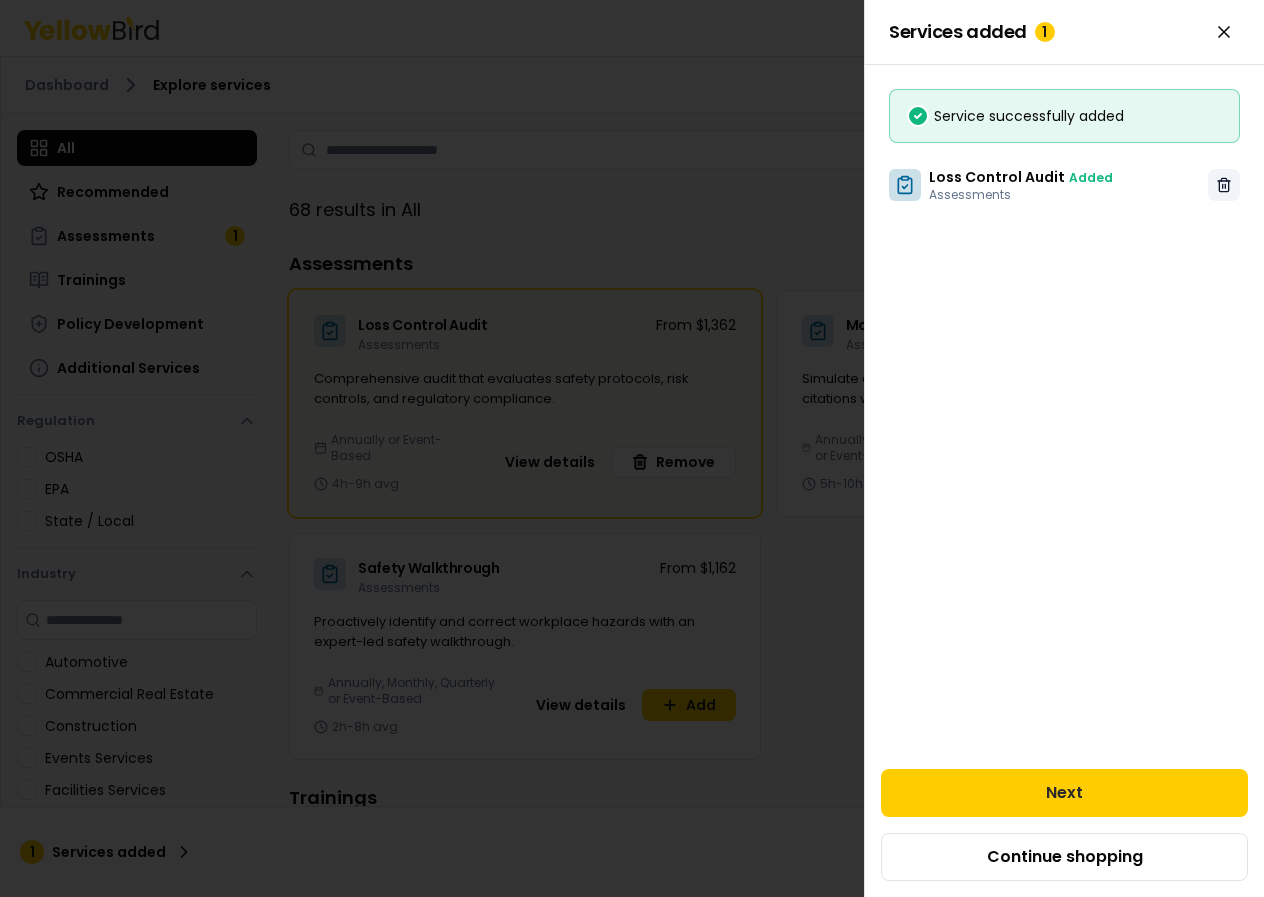 click 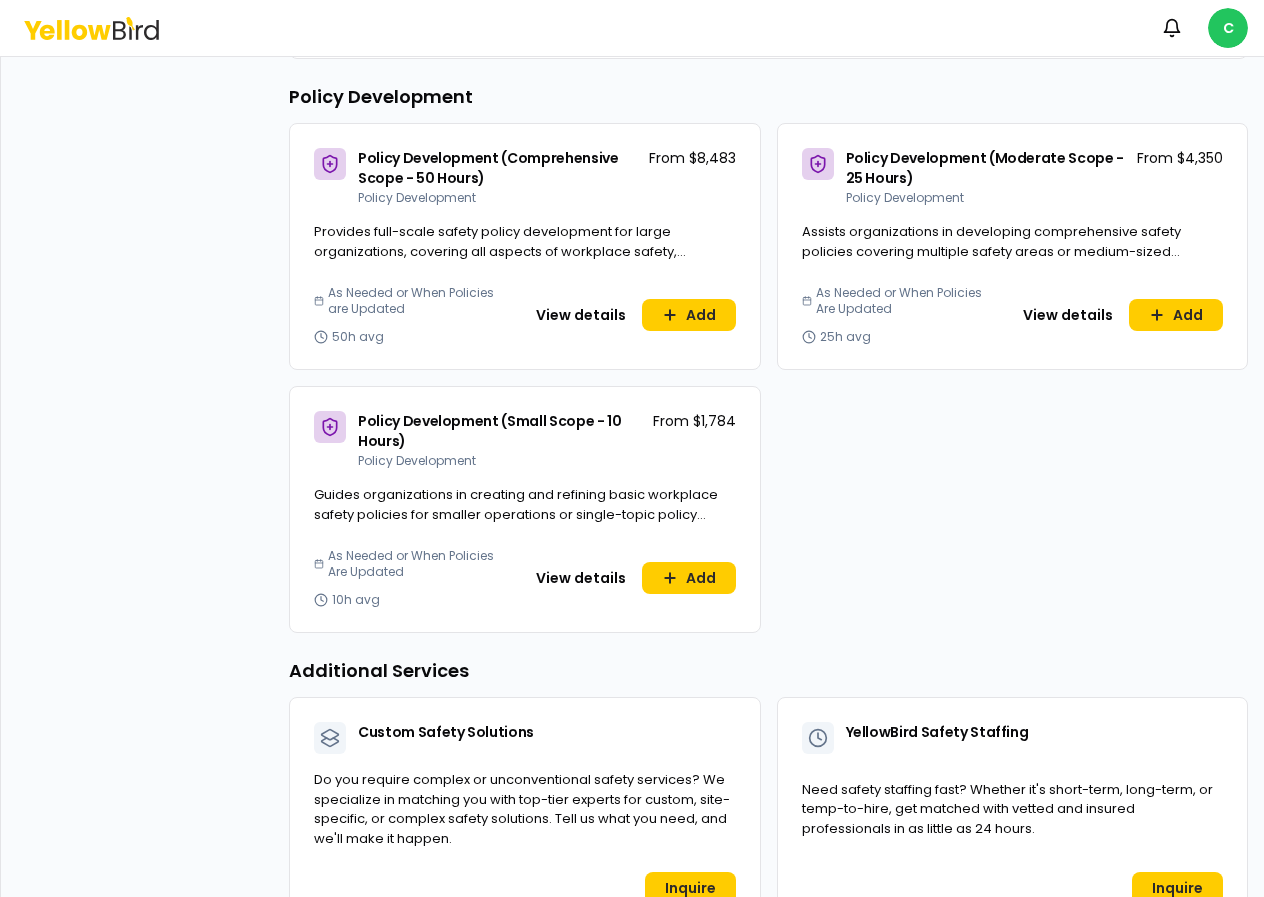 scroll, scrollTop: 1343, scrollLeft: 0, axis: vertical 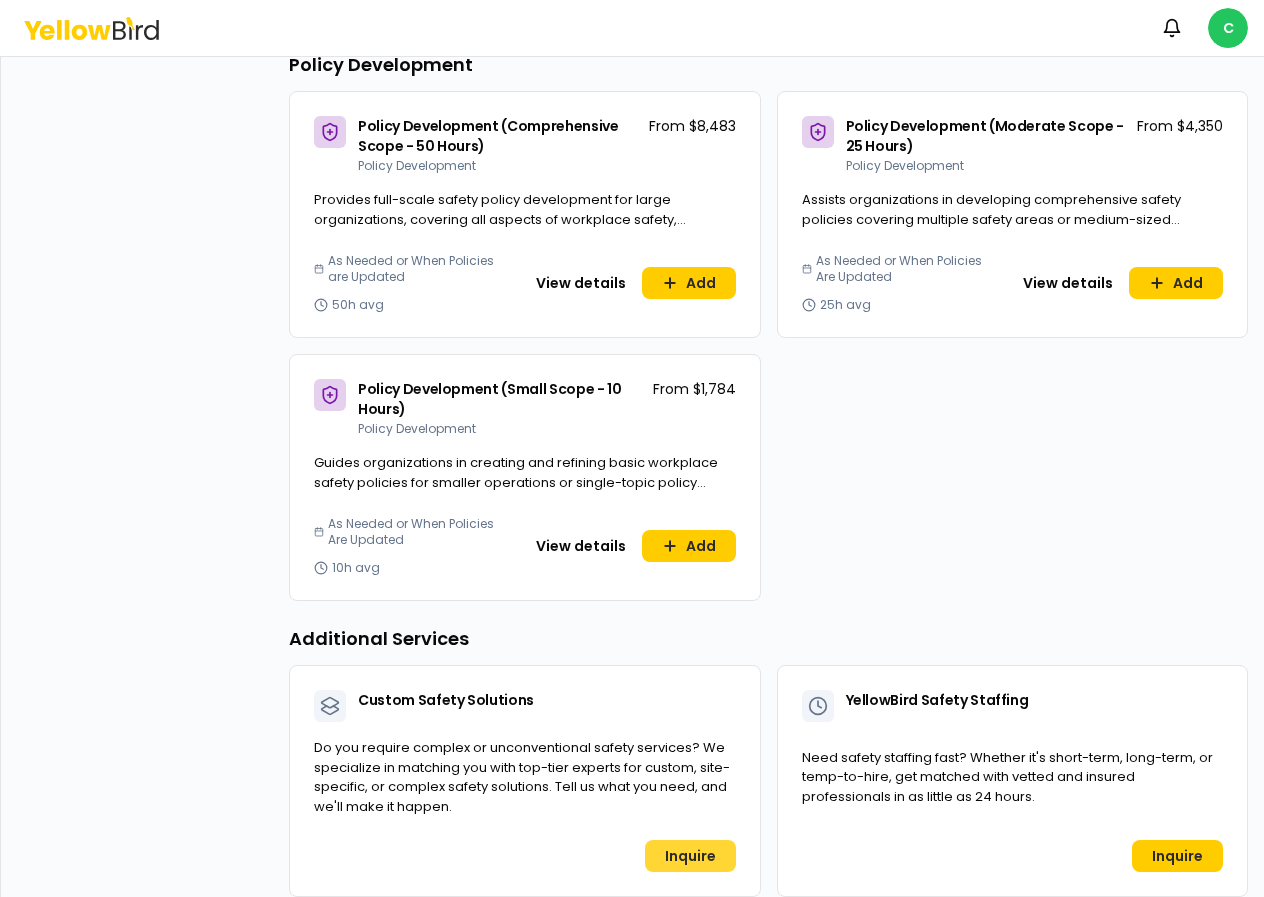 click on "Inquire" at bounding box center [690, 856] 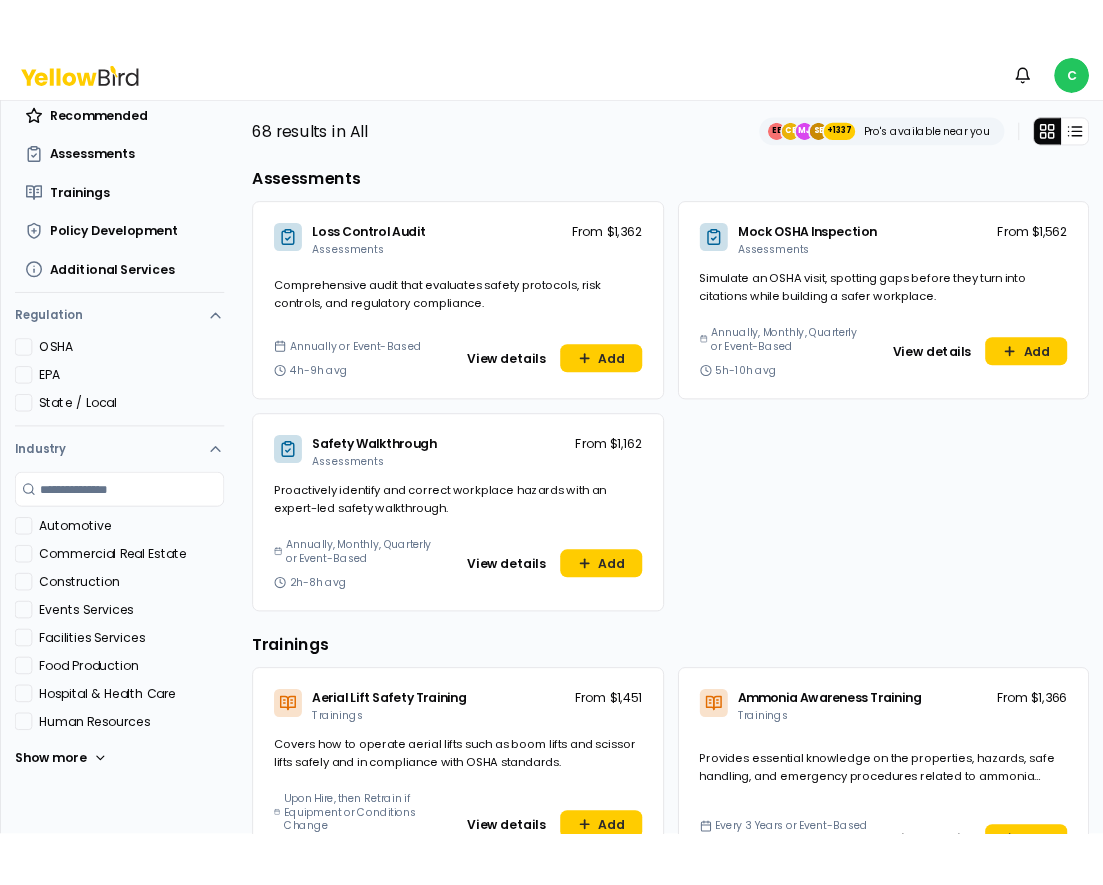 scroll, scrollTop: 0, scrollLeft: 0, axis: both 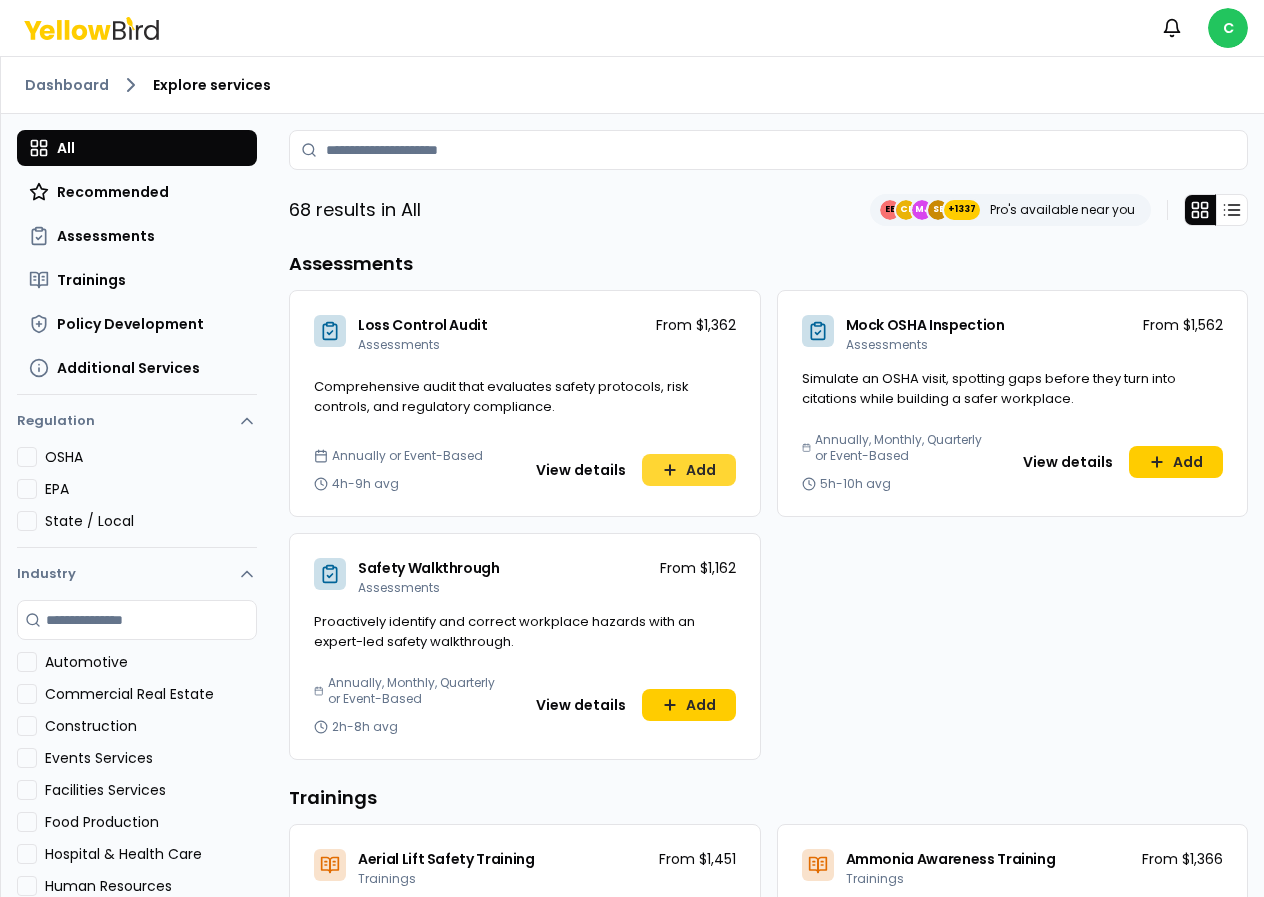 click on "Add" at bounding box center [689, 470] 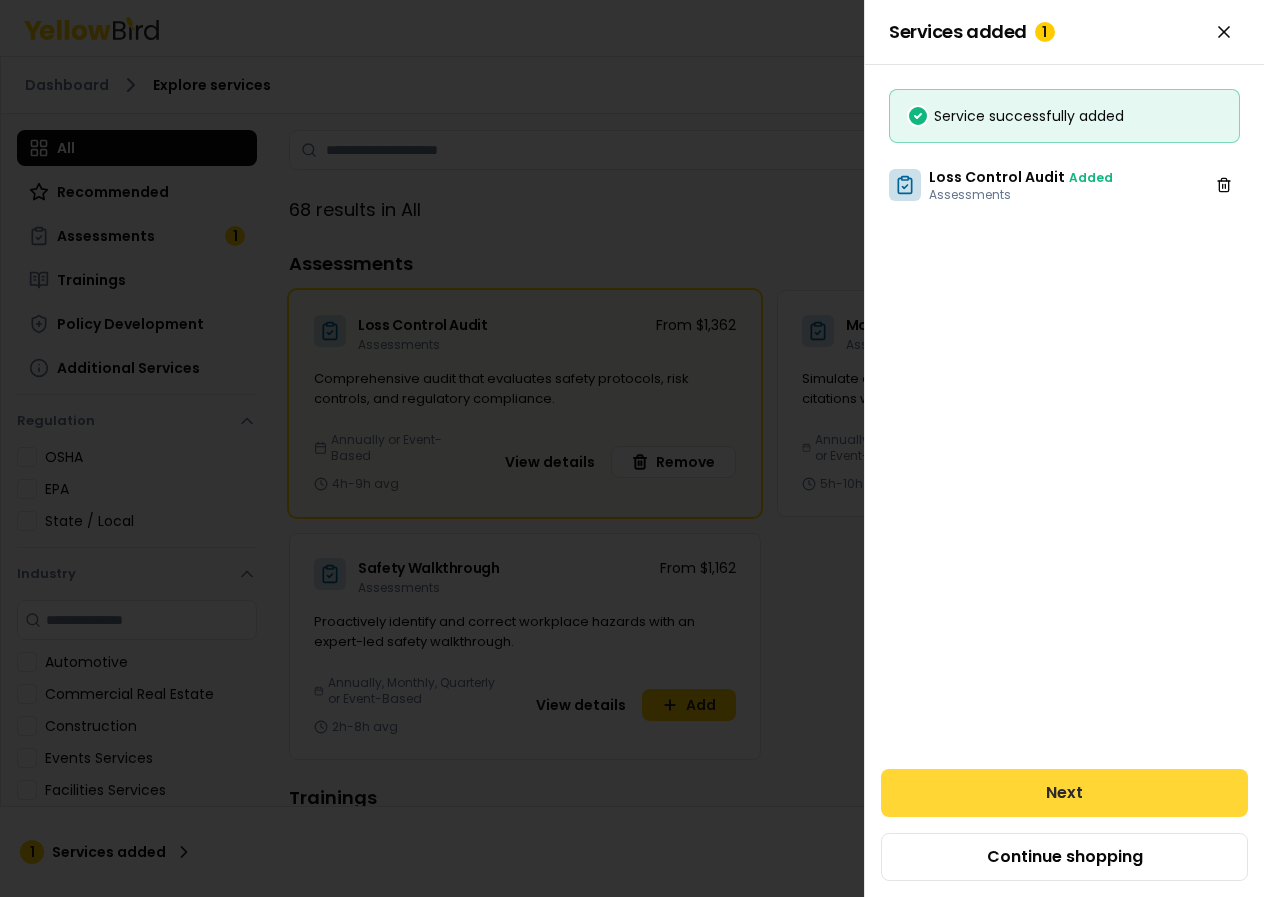 click on "Next" at bounding box center (1064, 793) 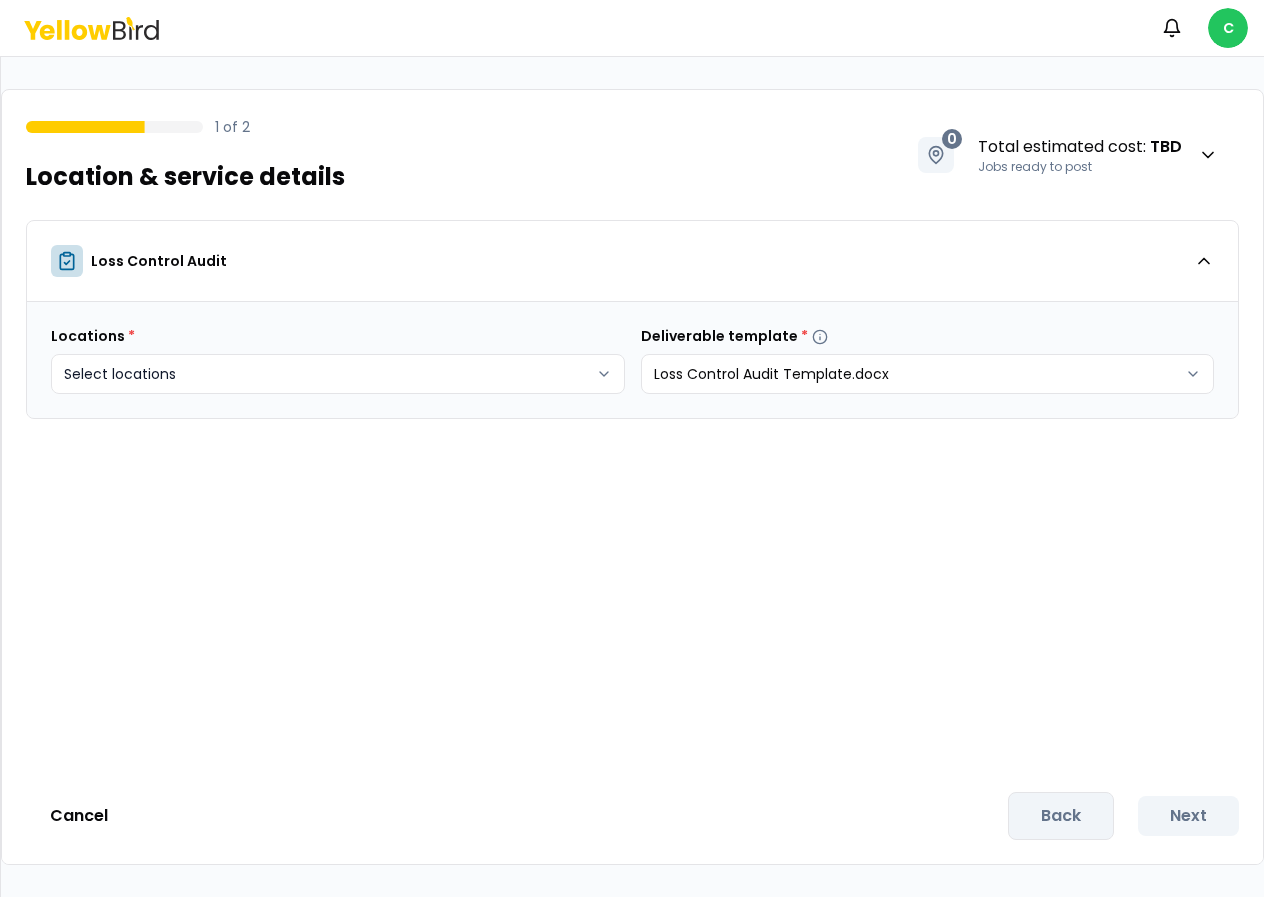 click on "Notifications C 1 of 2 Location & service details 0 Total estimated cost :   TBD Jobs ready to post Loss Control Audit Locations   * Select locations Deliverable template   * Loss Control Audit Template.docx Cancel Back Next" at bounding box center (632, 448) 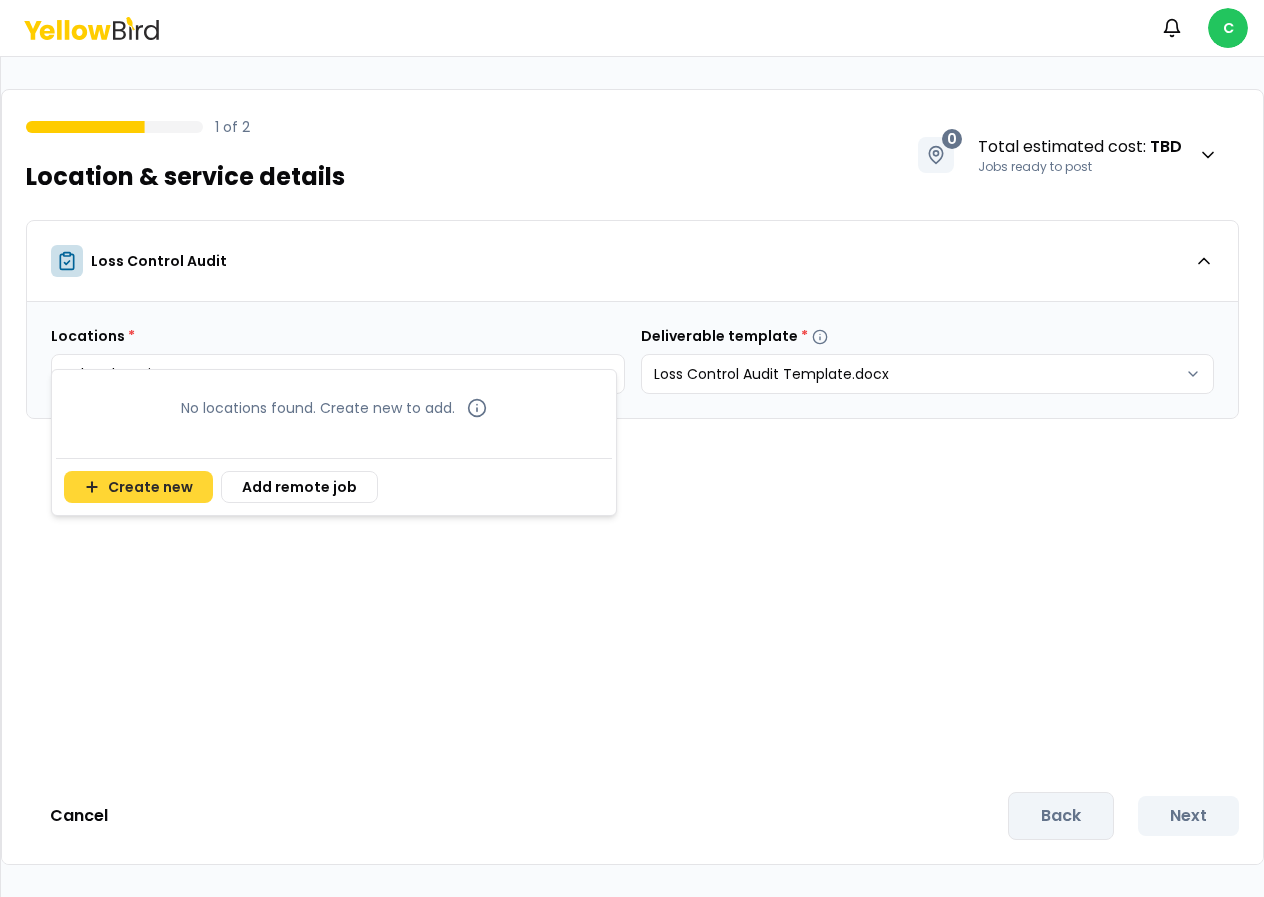 click on "Create new" at bounding box center [138, 487] 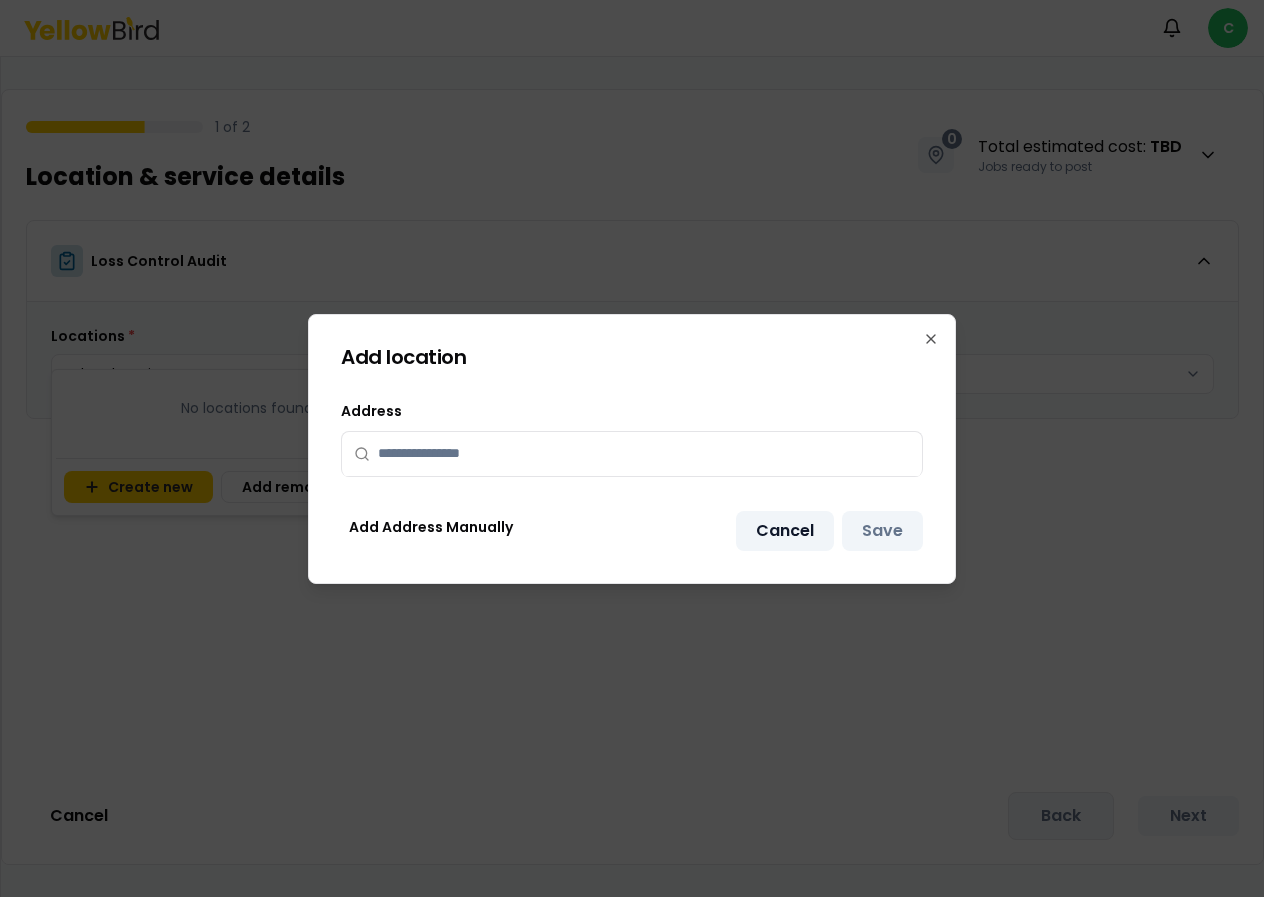 click on "Cancel" at bounding box center [785, 531] 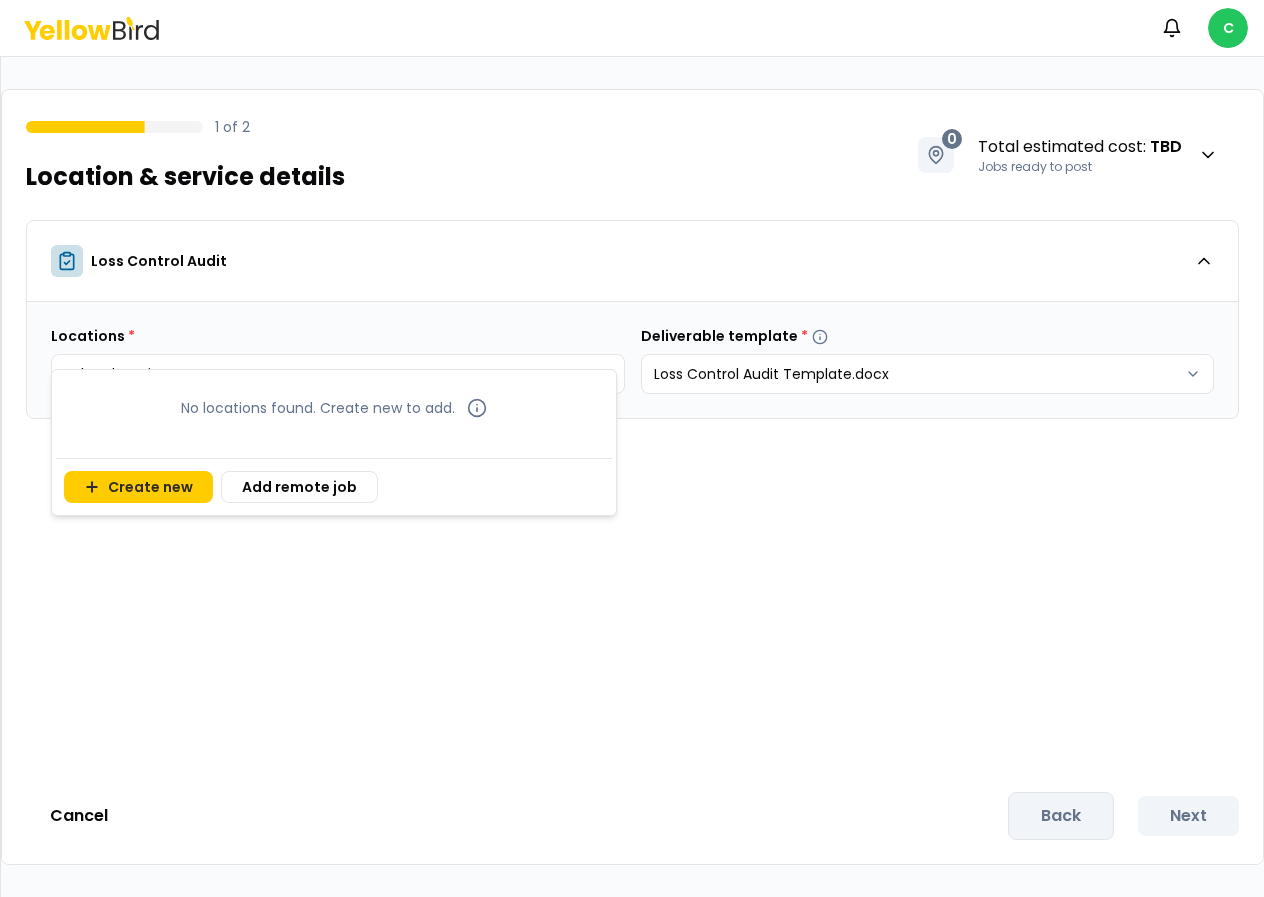 click on "Notifications C 1 of 2 Location & service details 0 Total estimated cost :   TBD Jobs ready to post Loss Control Audit Locations   * Select locations Deliverable template   * Loss Control Audit Template.docx Cancel Back Next
No locations found. Create new to add. Create new Add remote job" at bounding box center [632, 448] 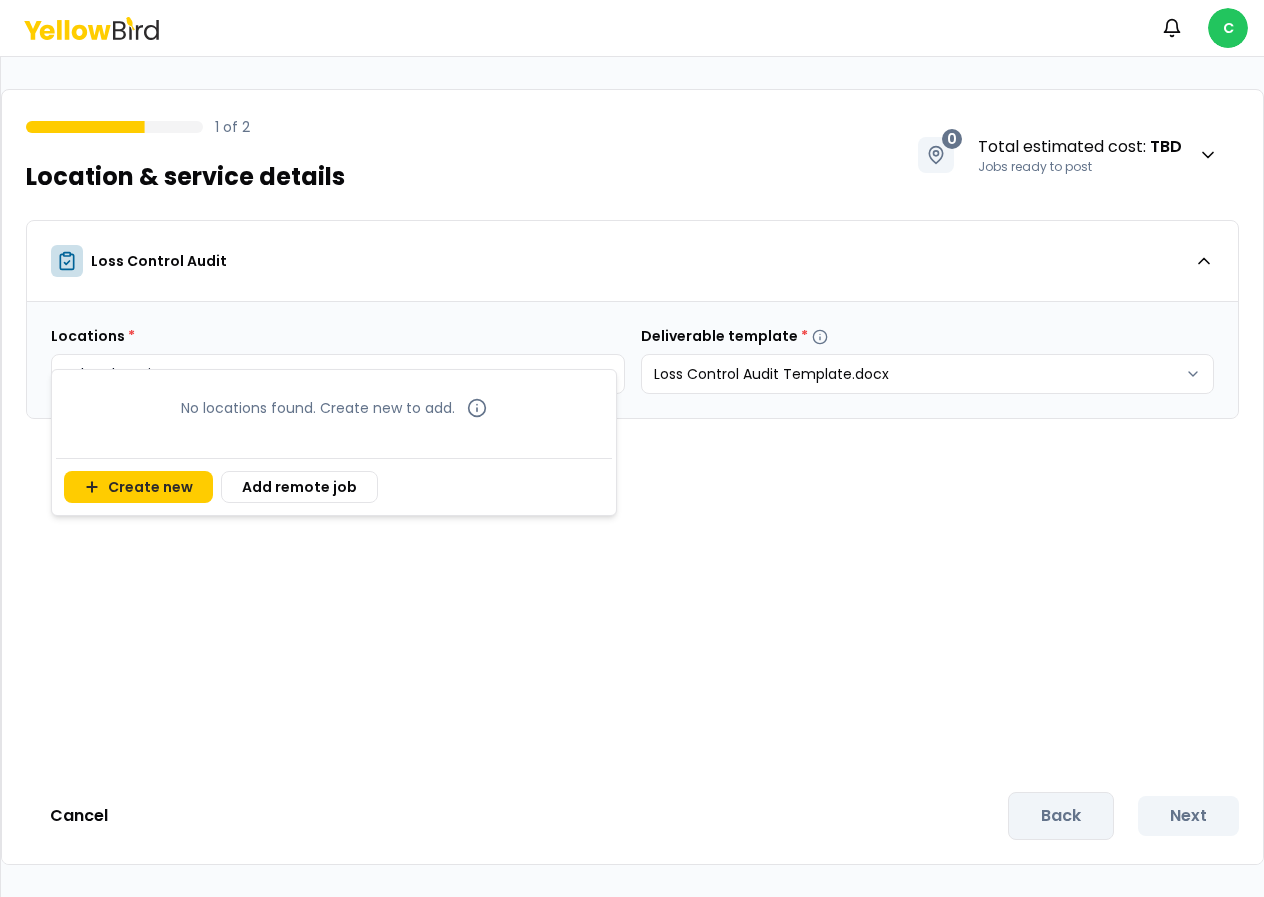 click on "Notifications C 1 of 2 Location & service details 0 Total estimated cost :   TBD Jobs ready to post Loss Control Audit Locations   * Select locations Deliverable template   * Loss Control Audit Template.docx Cancel Back Next
No locations found. Create new to add. Create new Add remote job" at bounding box center [632, 448] 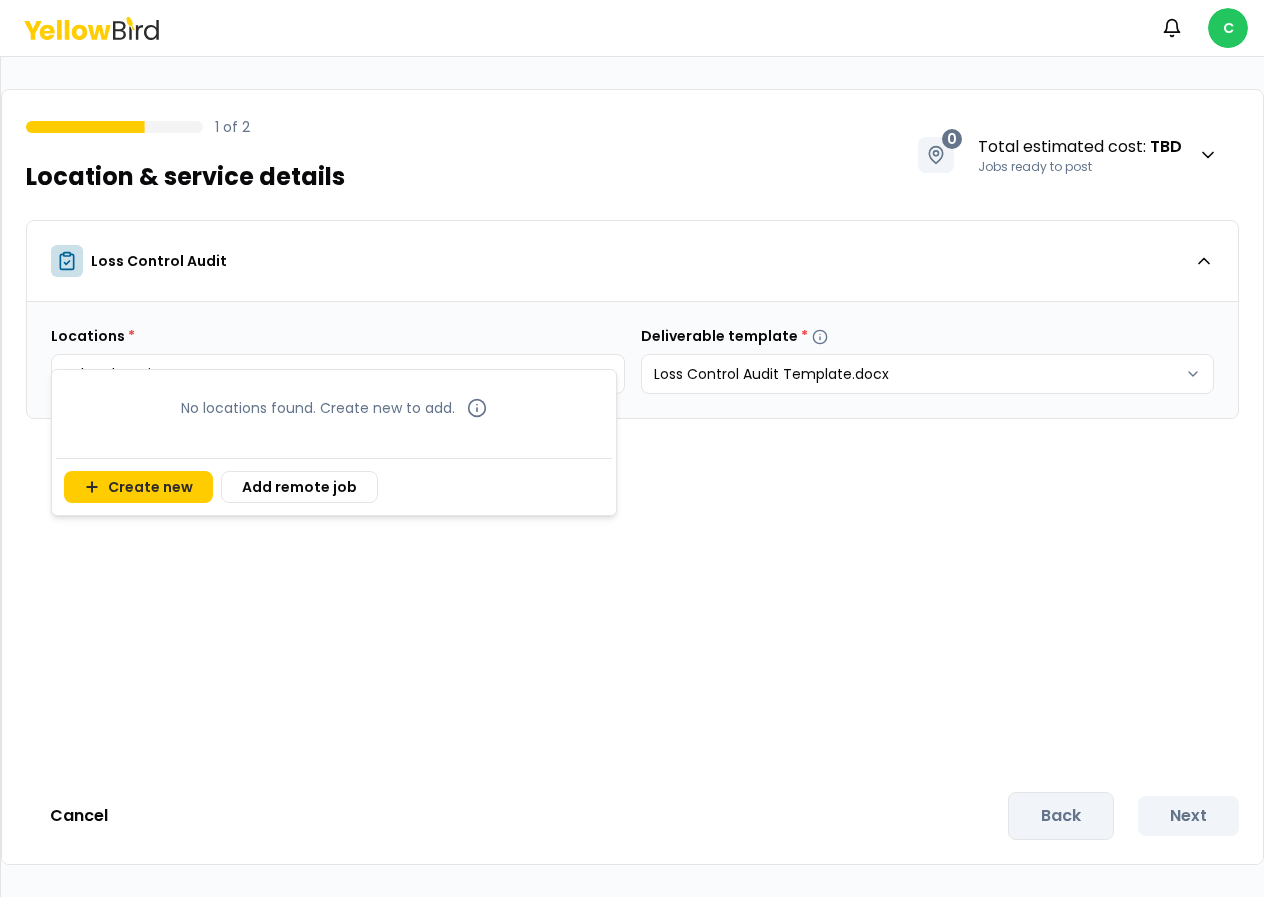 click on "No locations found. Create new to add." at bounding box center (334, 408) 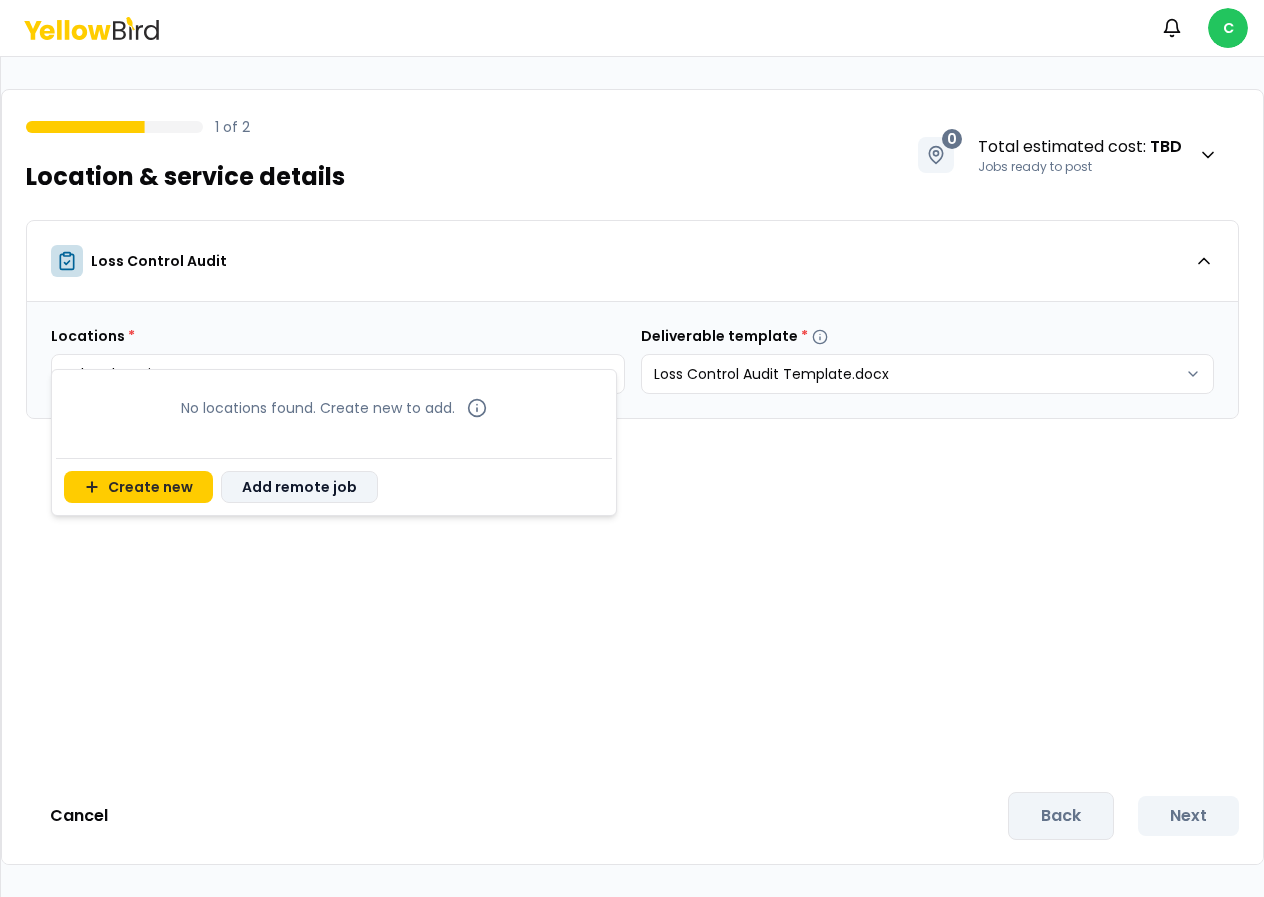 click on "Add remote job" at bounding box center [299, 487] 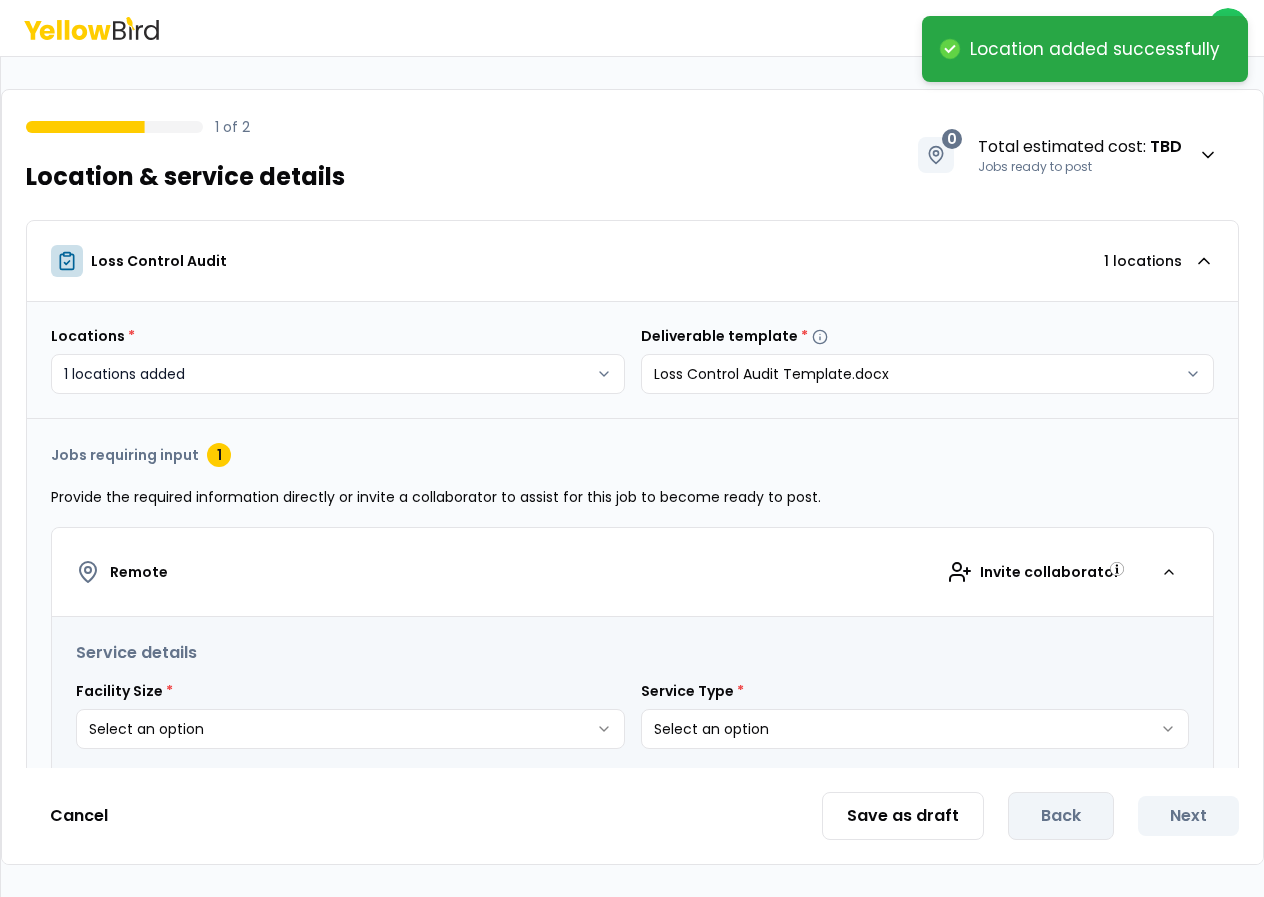 click on "**********" at bounding box center (632, 448) 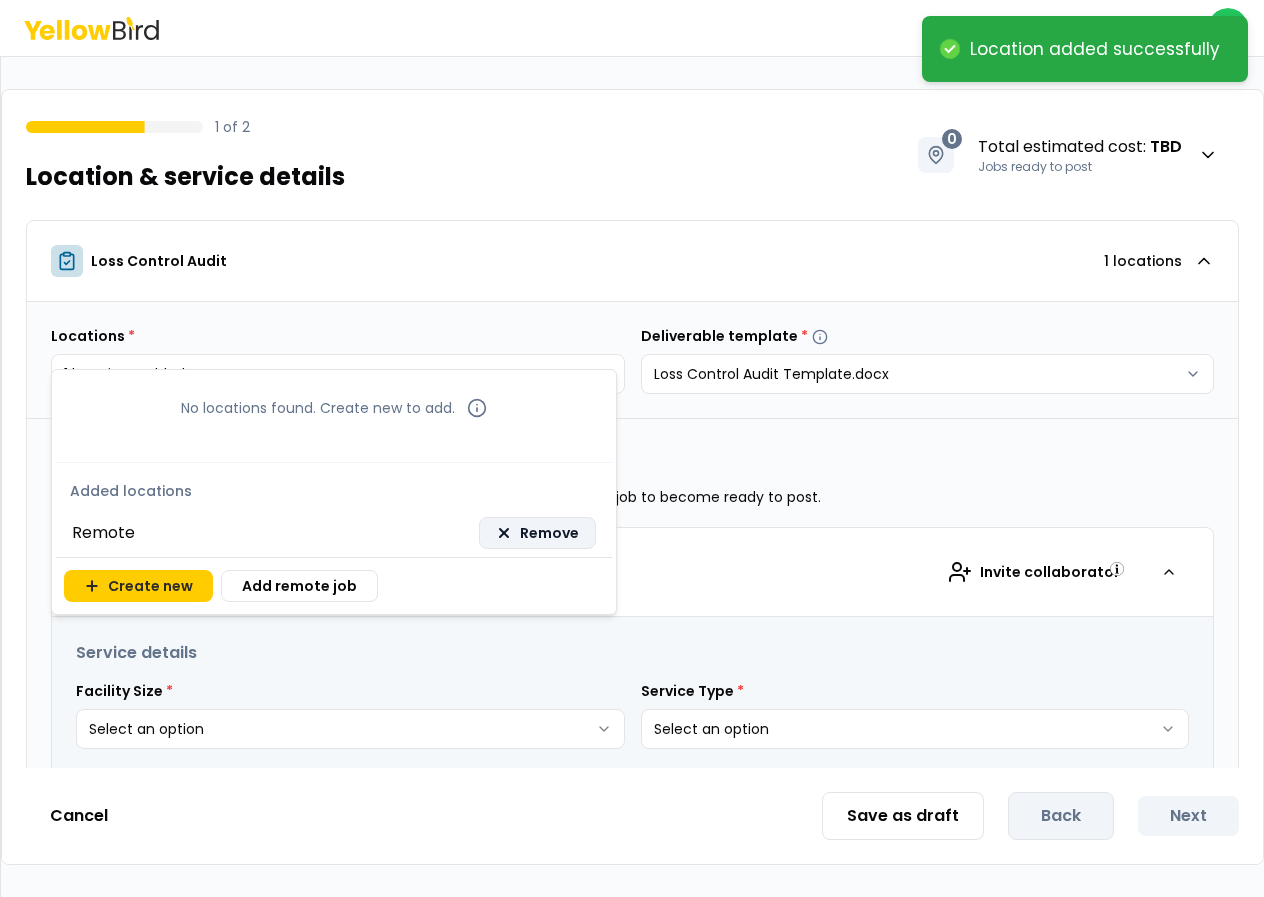 click on "Remove" at bounding box center [549, 533] 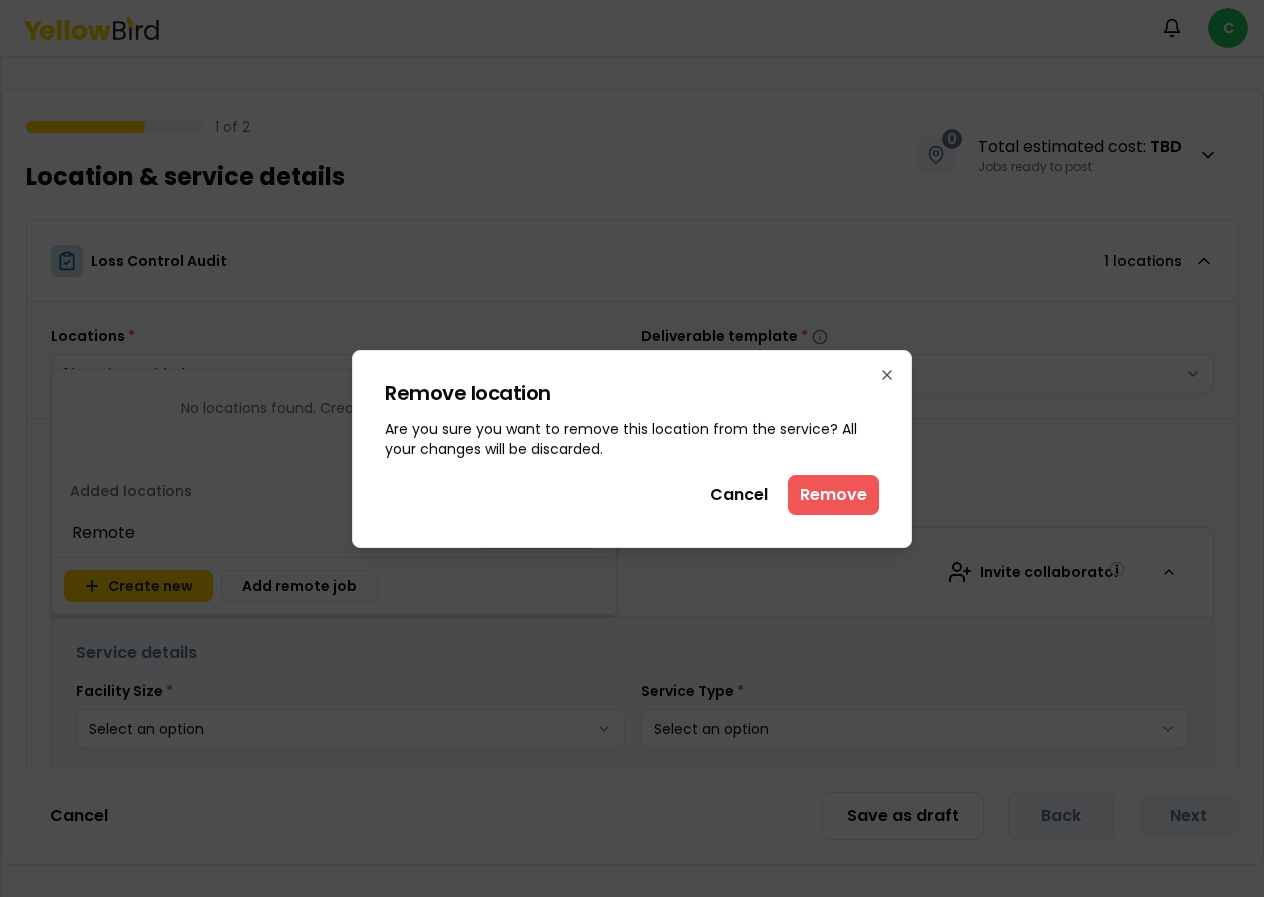 click on "Remove" at bounding box center (833, 495) 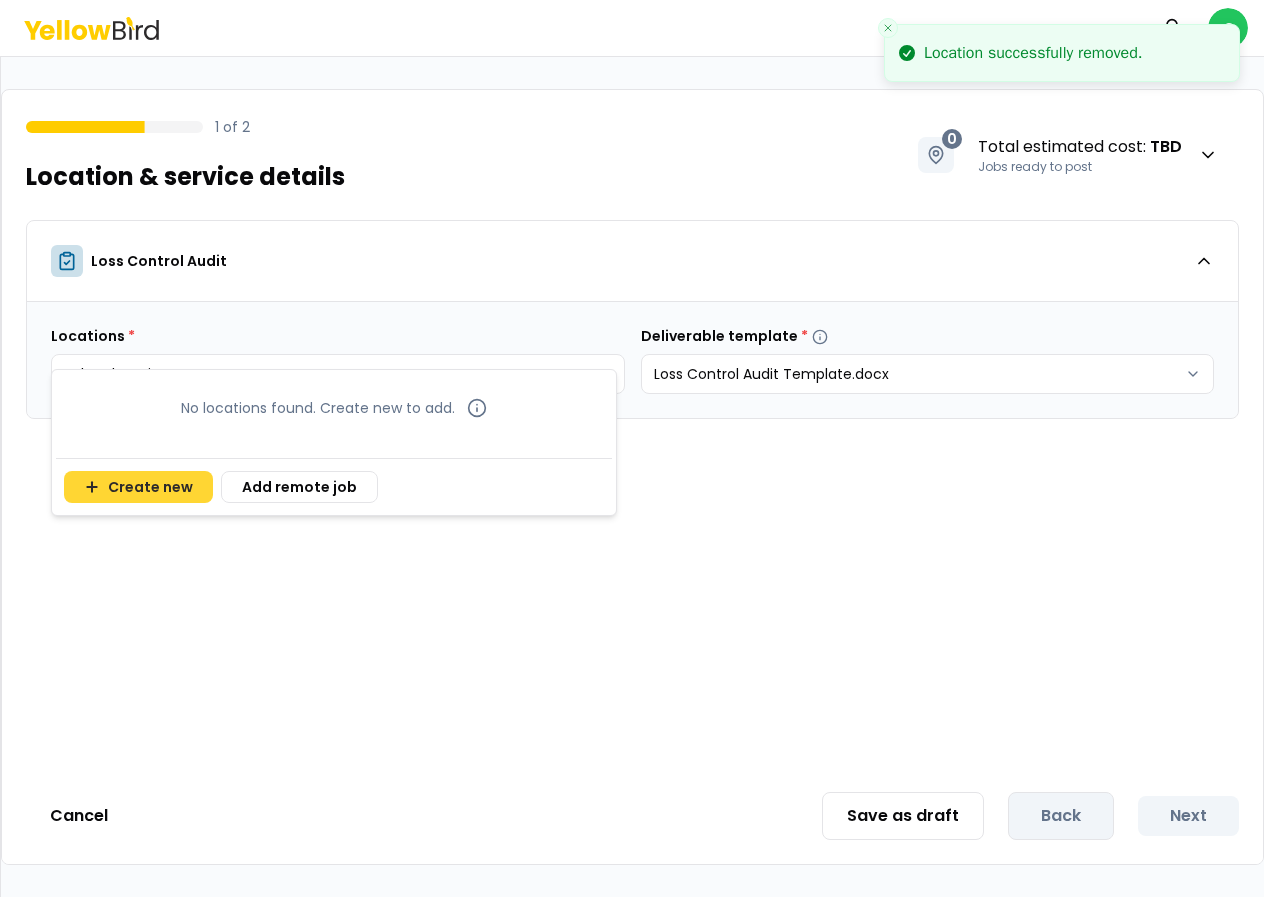click on "Create new" at bounding box center [138, 487] 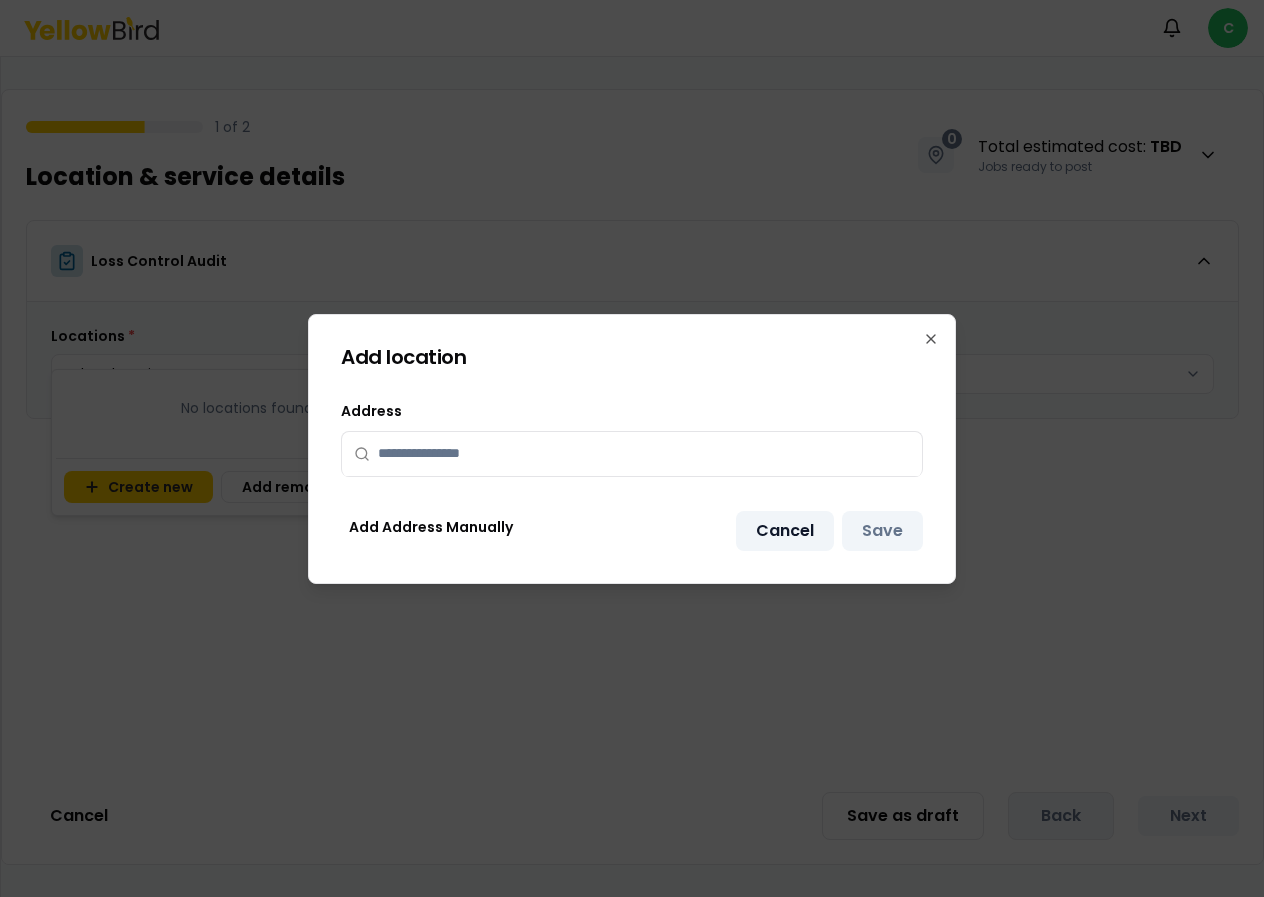 click on "Cancel" at bounding box center [785, 531] 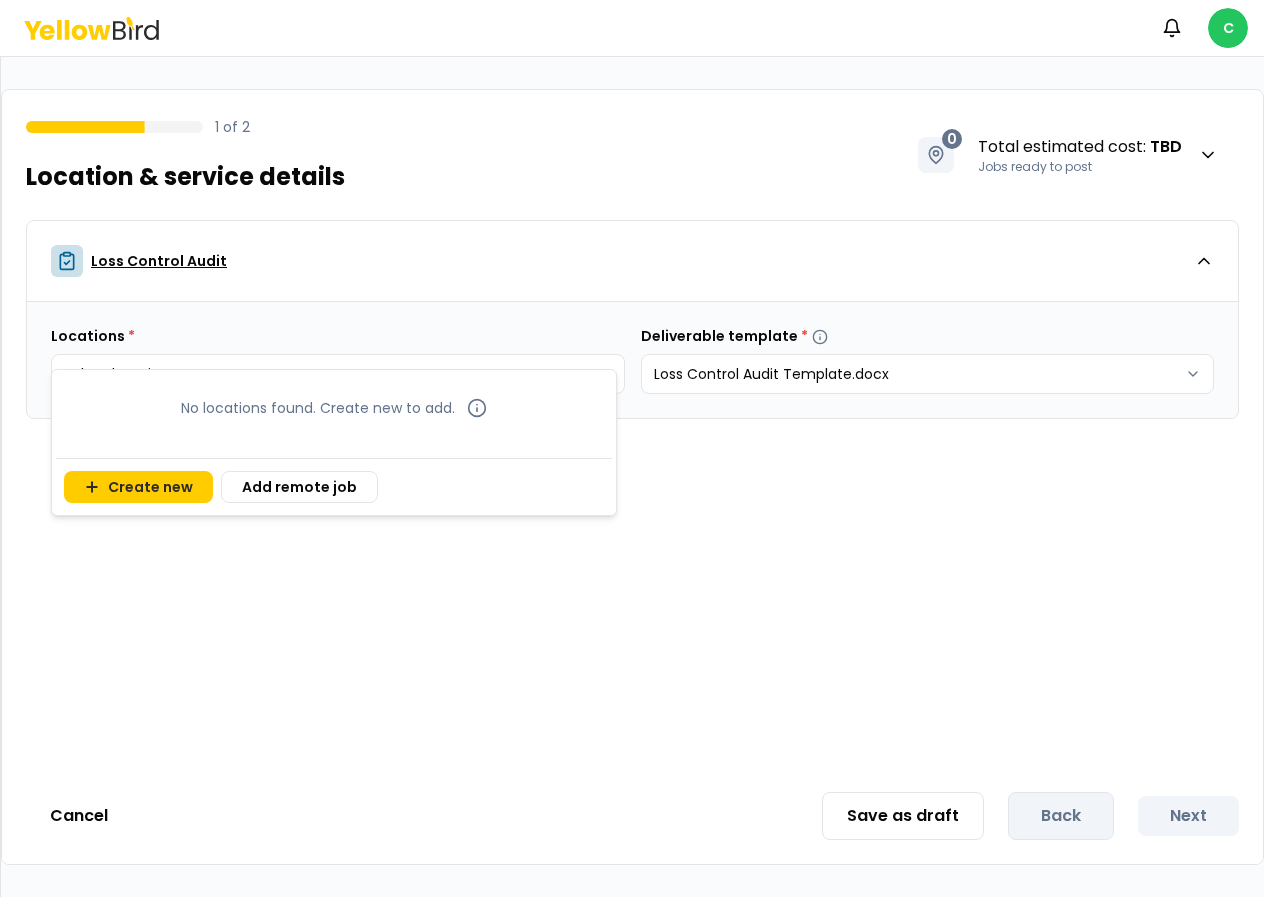 click on "Notifications C 1 of 2 Location & service details 0 Total estimated cost :   TBD Jobs ready to post Loss Control Audit Locations   * Select locations Deliverable template   * Loss Control Audit Template.docx Cancel Save as draft Back Next
No locations found. Create new to add. Create new Add remote job" at bounding box center [632, 448] 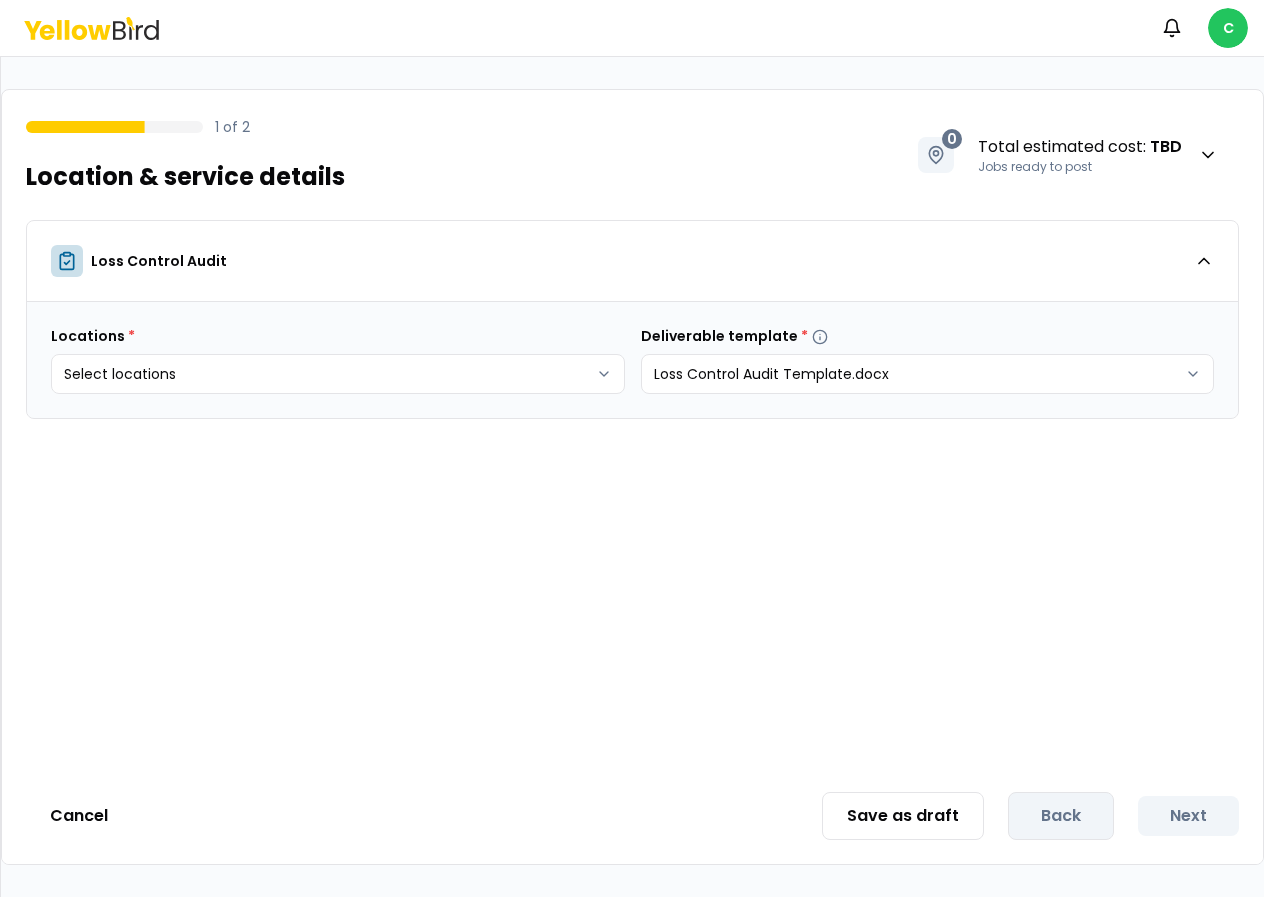 click on "Loss Control Audit Locations   * Select locations Deliverable template   * Loss Control Audit Template.docx" at bounding box center [632, 494] 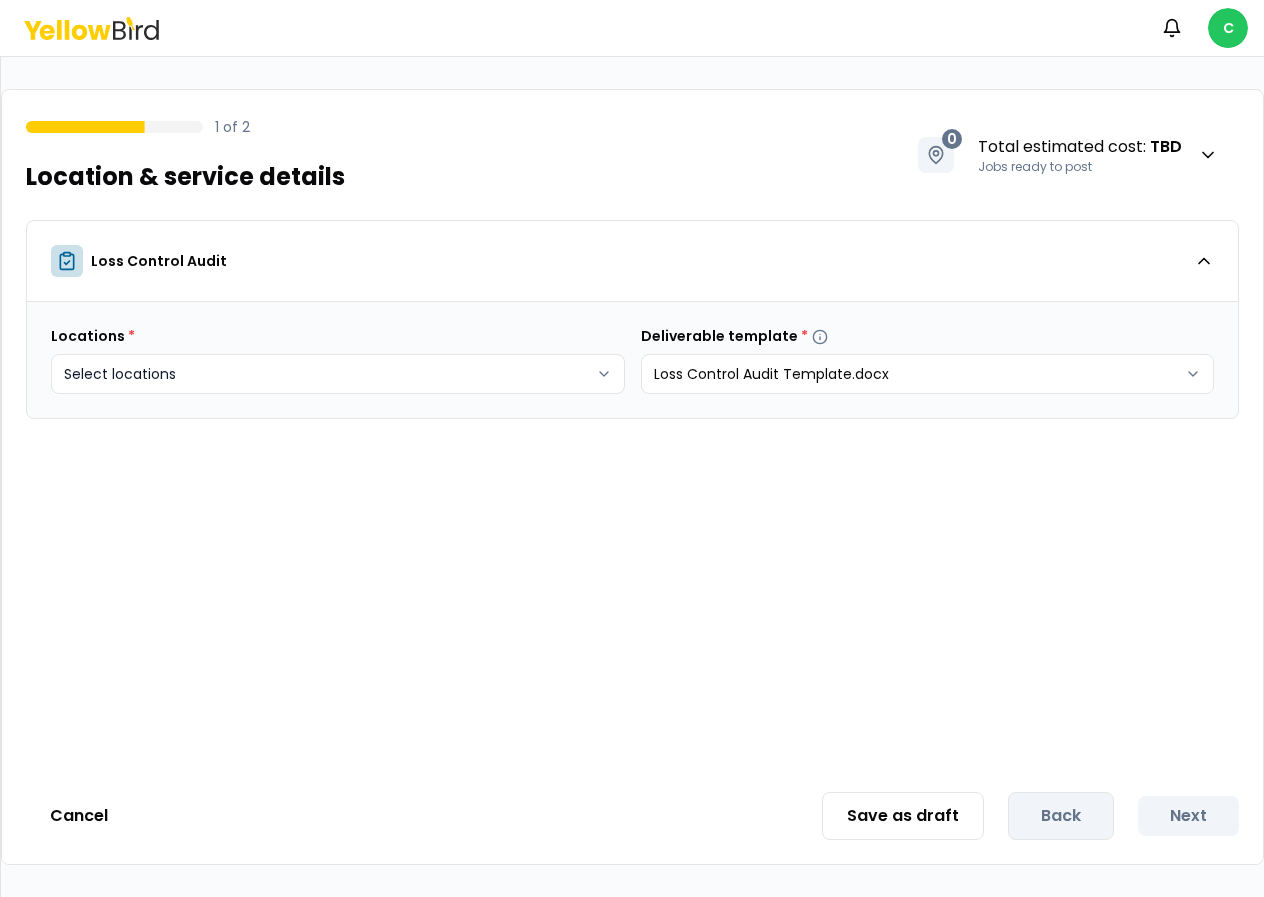 click on "Notifications C 1 of 2 Location & service details 0 Total estimated cost :   TBD Jobs ready to post Loss Control Audit Locations   * Select locations Deliverable template   * Loss Control Audit Template.docx Cancel Save as draft Back Next" at bounding box center (632, 448) 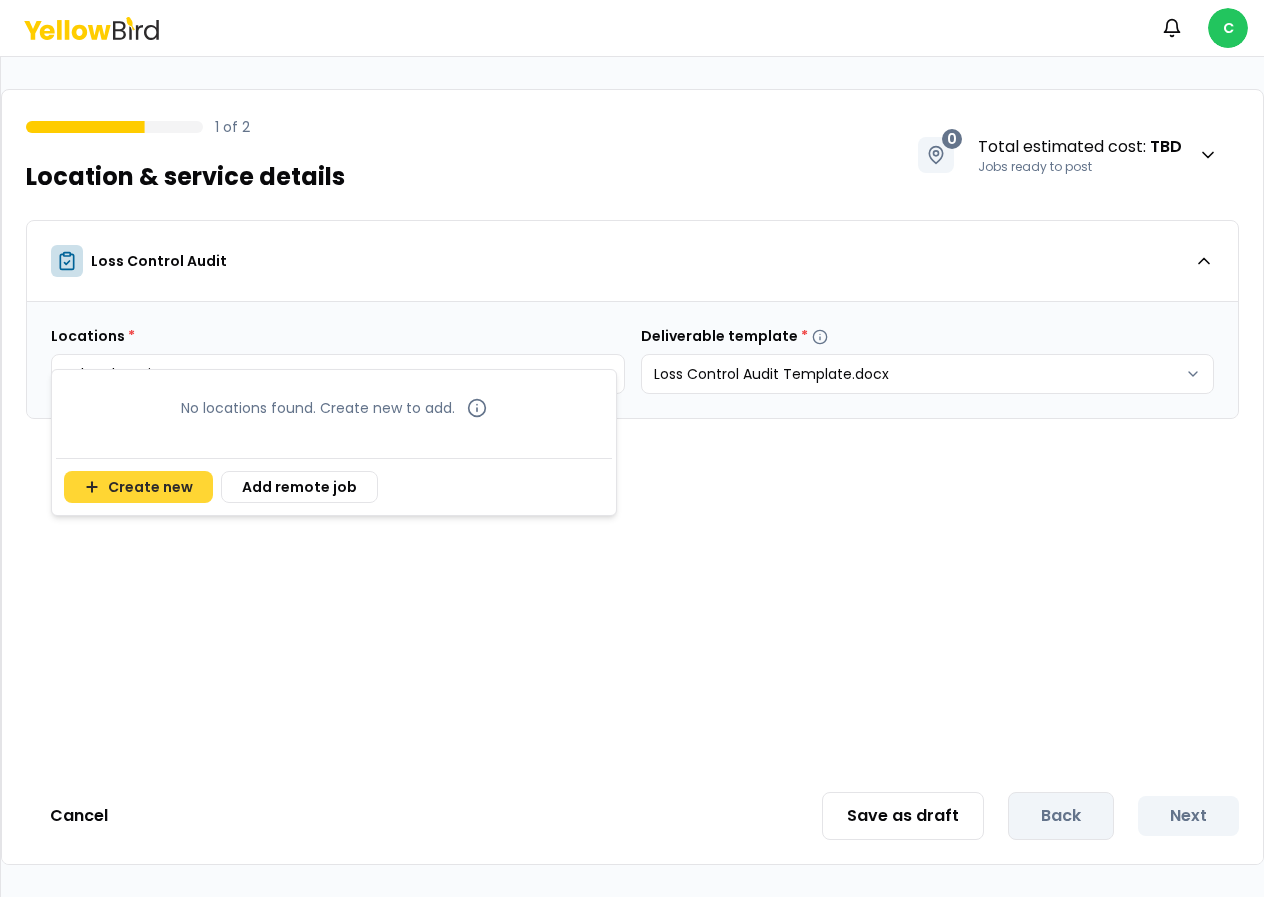 click on "Create new" at bounding box center [138, 487] 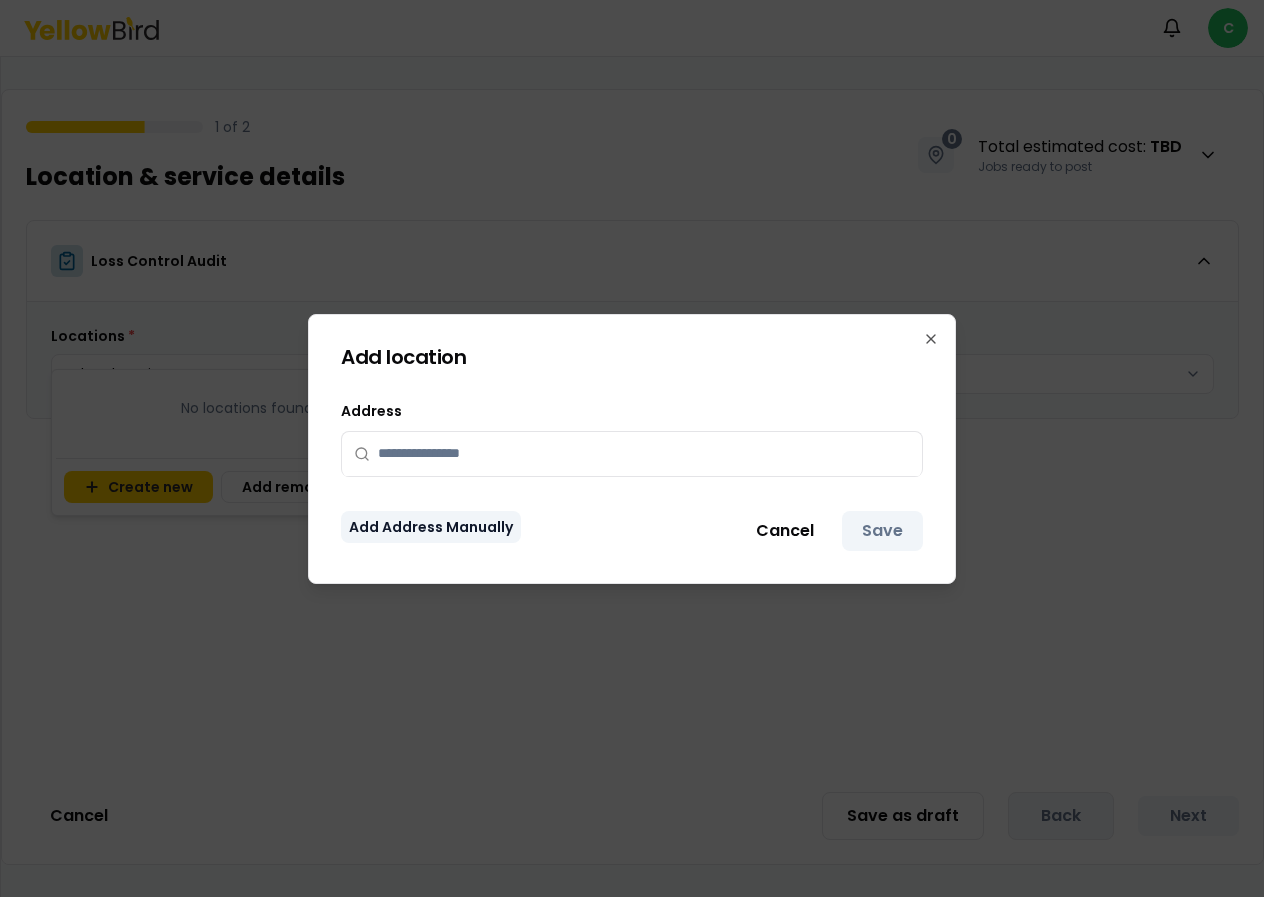 click on "Add Address Manually" at bounding box center [431, 527] 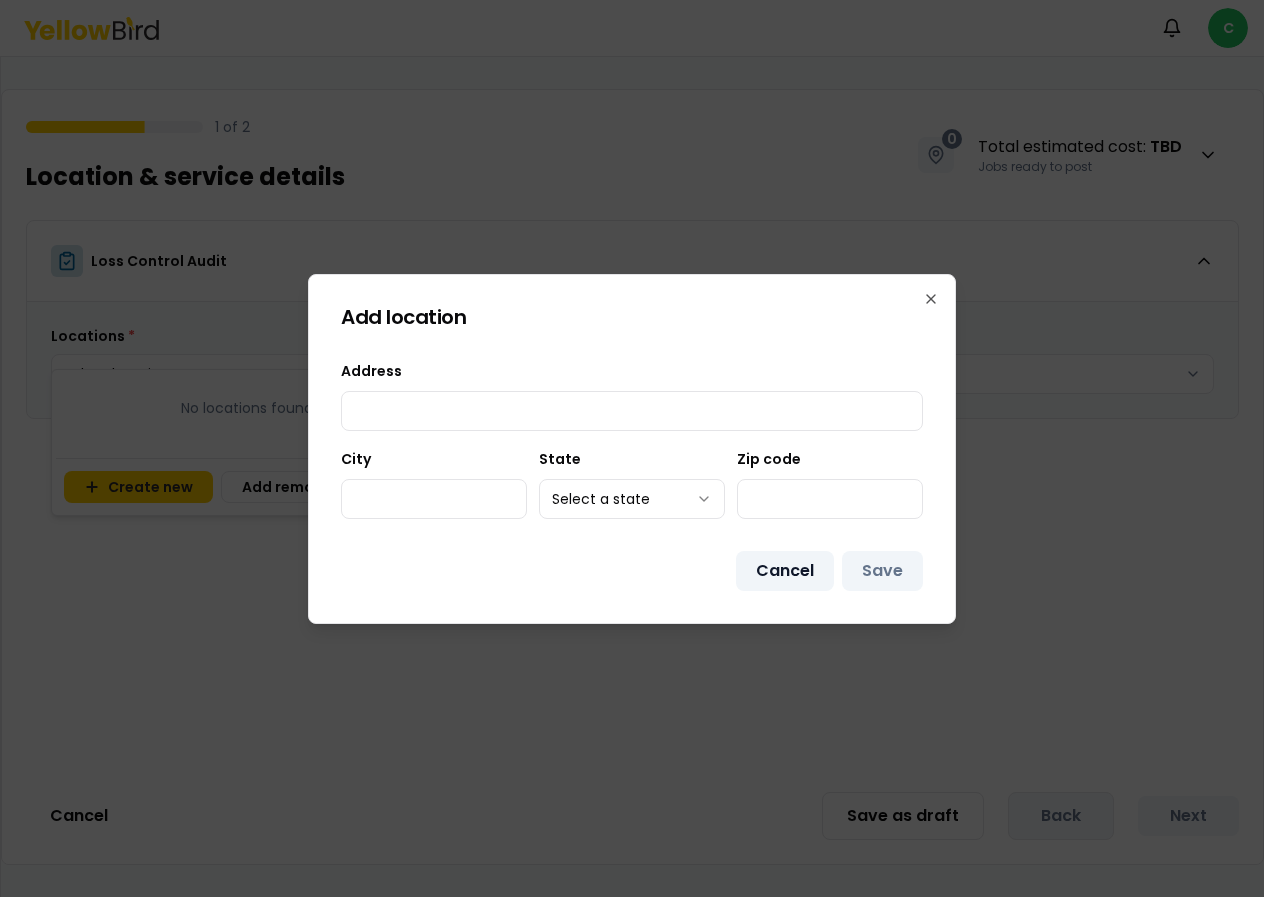 click on "Cancel" at bounding box center (785, 571) 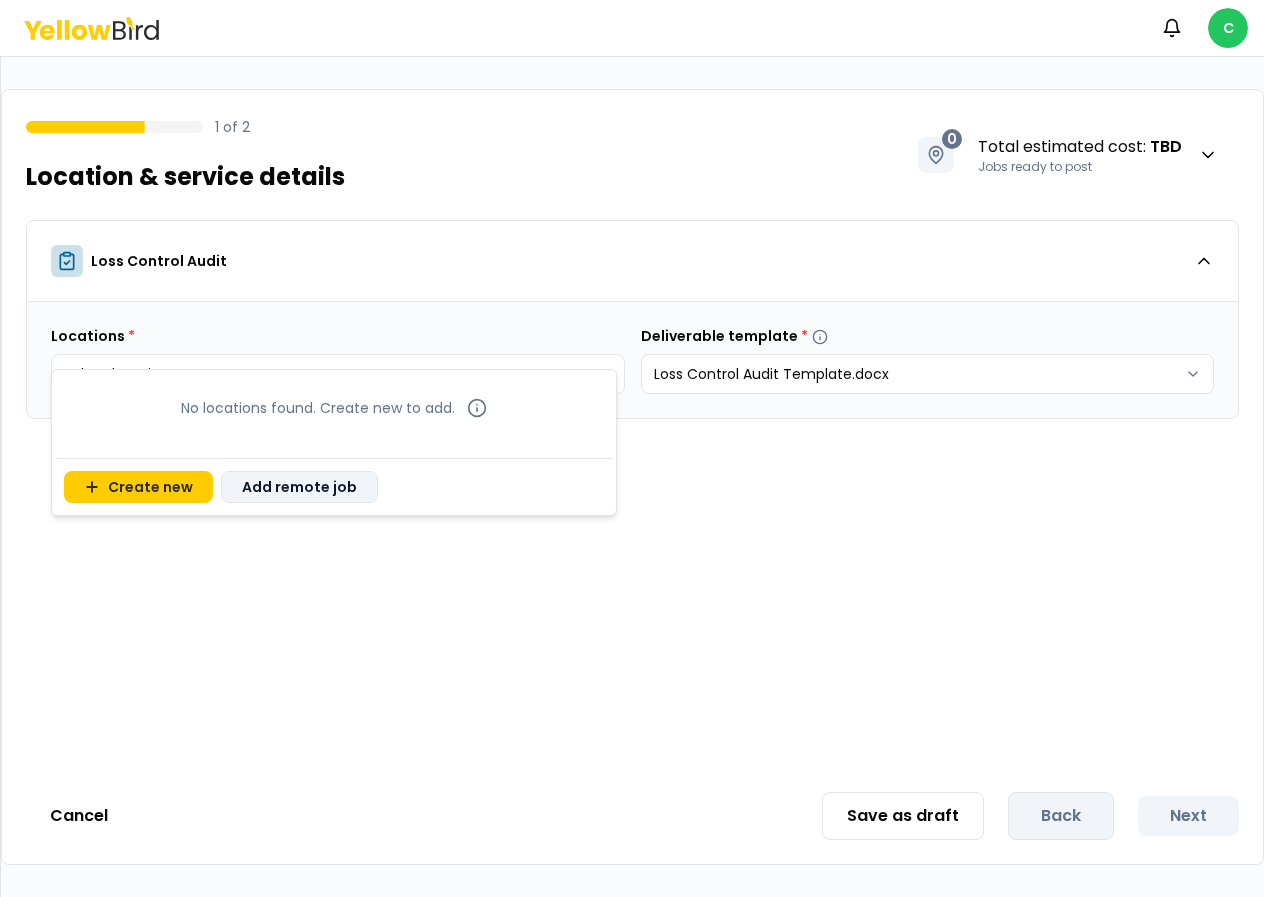 click on "Add remote job" at bounding box center [299, 487] 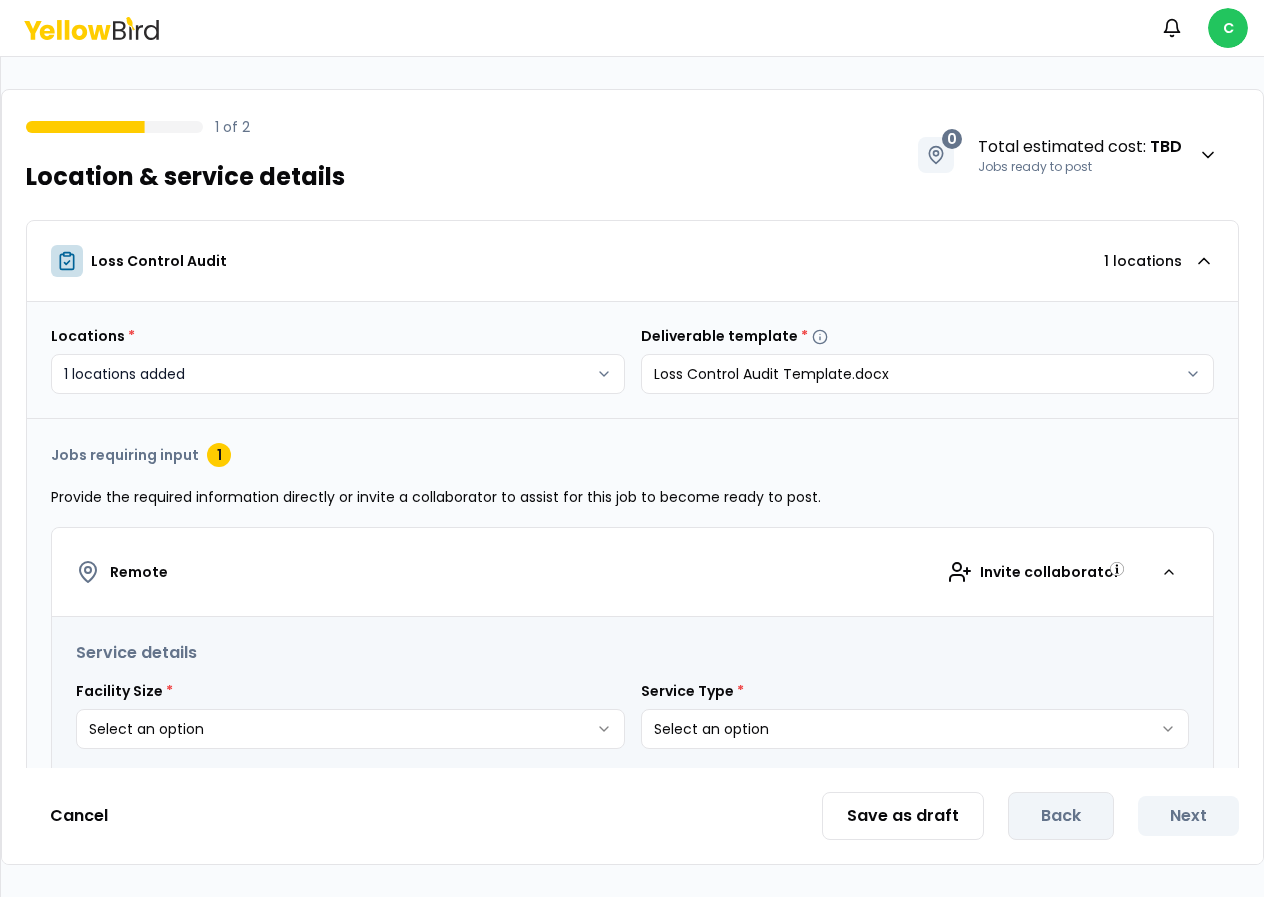 click on "**********" at bounding box center [632, 448] 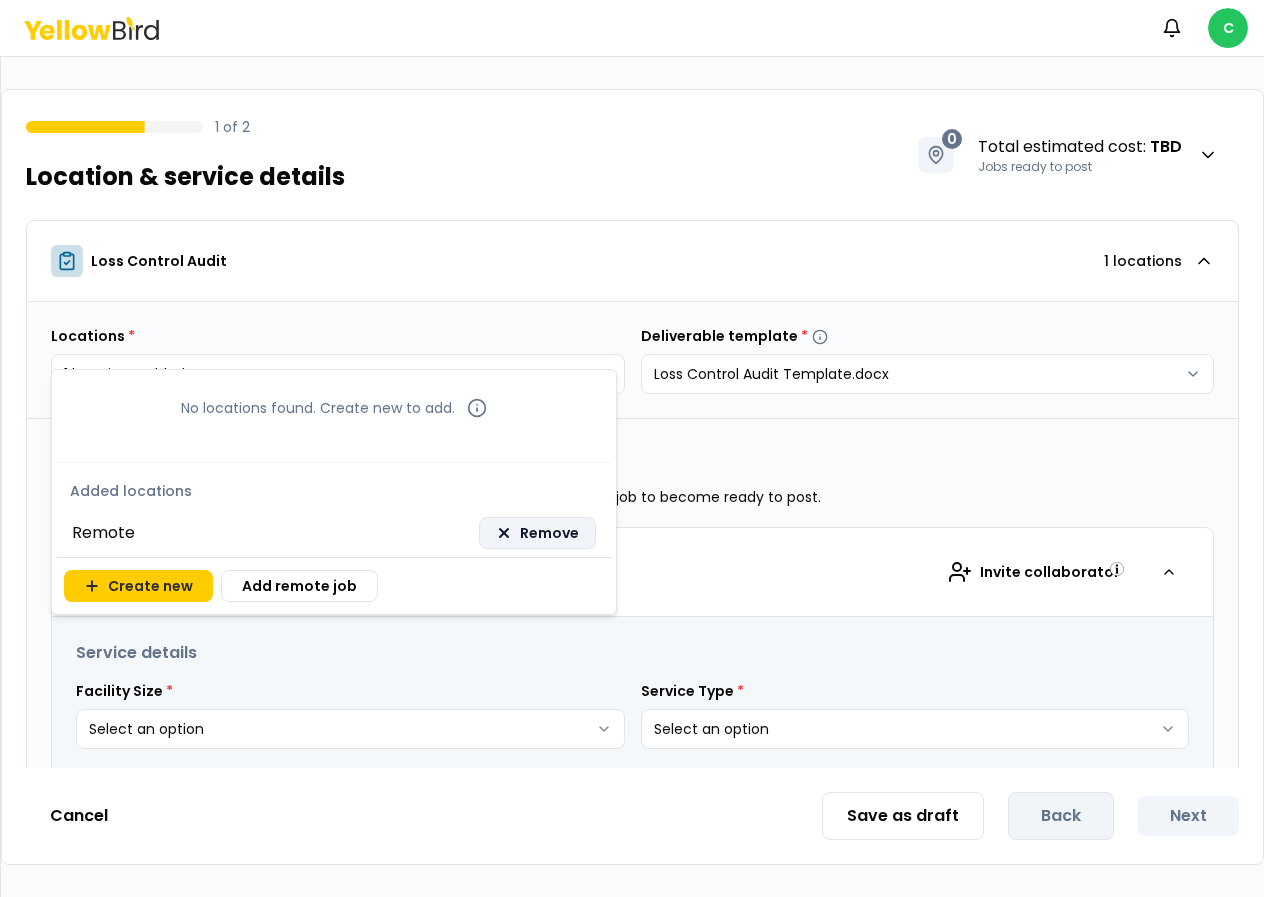 click on "Remove" at bounding box center [549, 533] 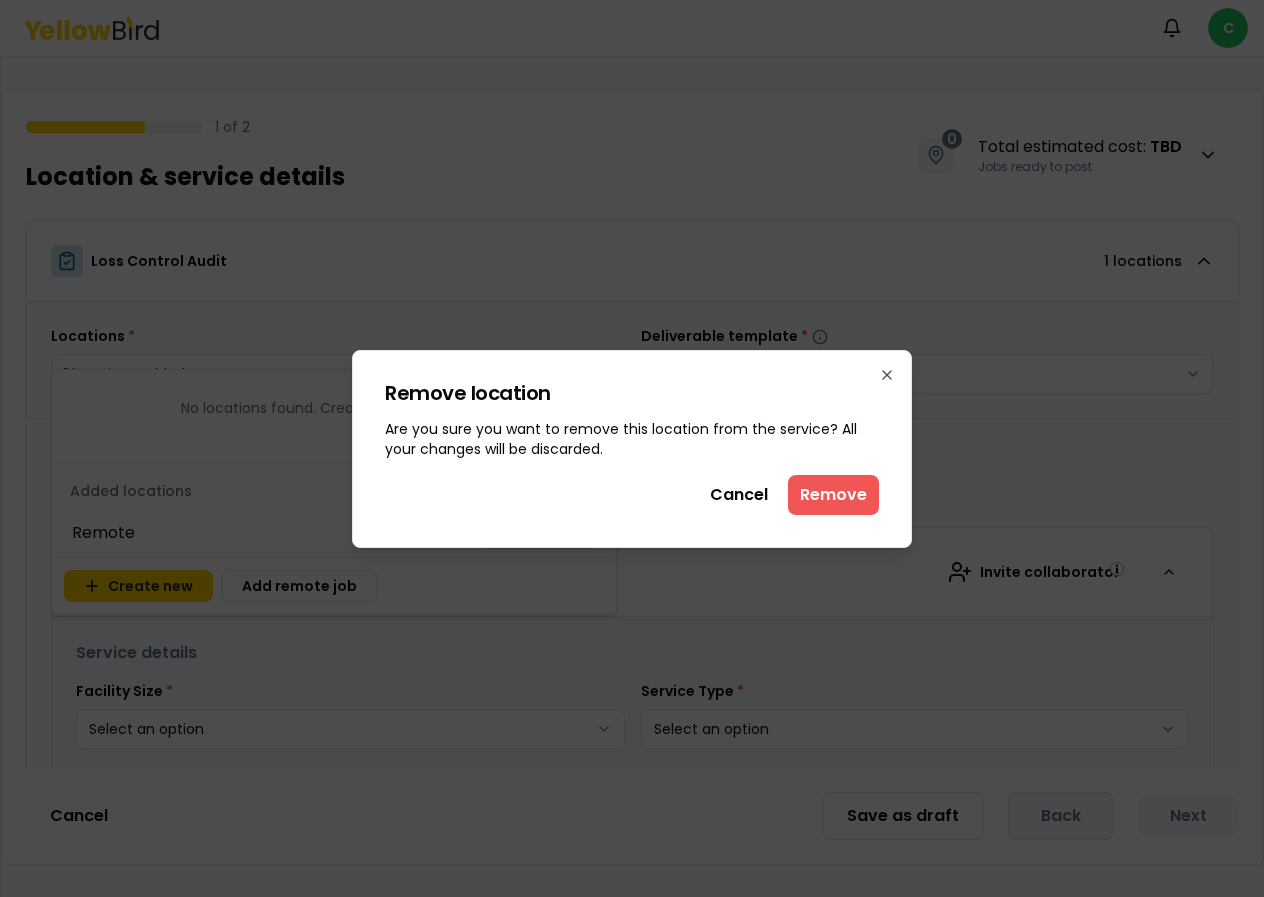 click on "Remove" at bounding box center [833, 495] 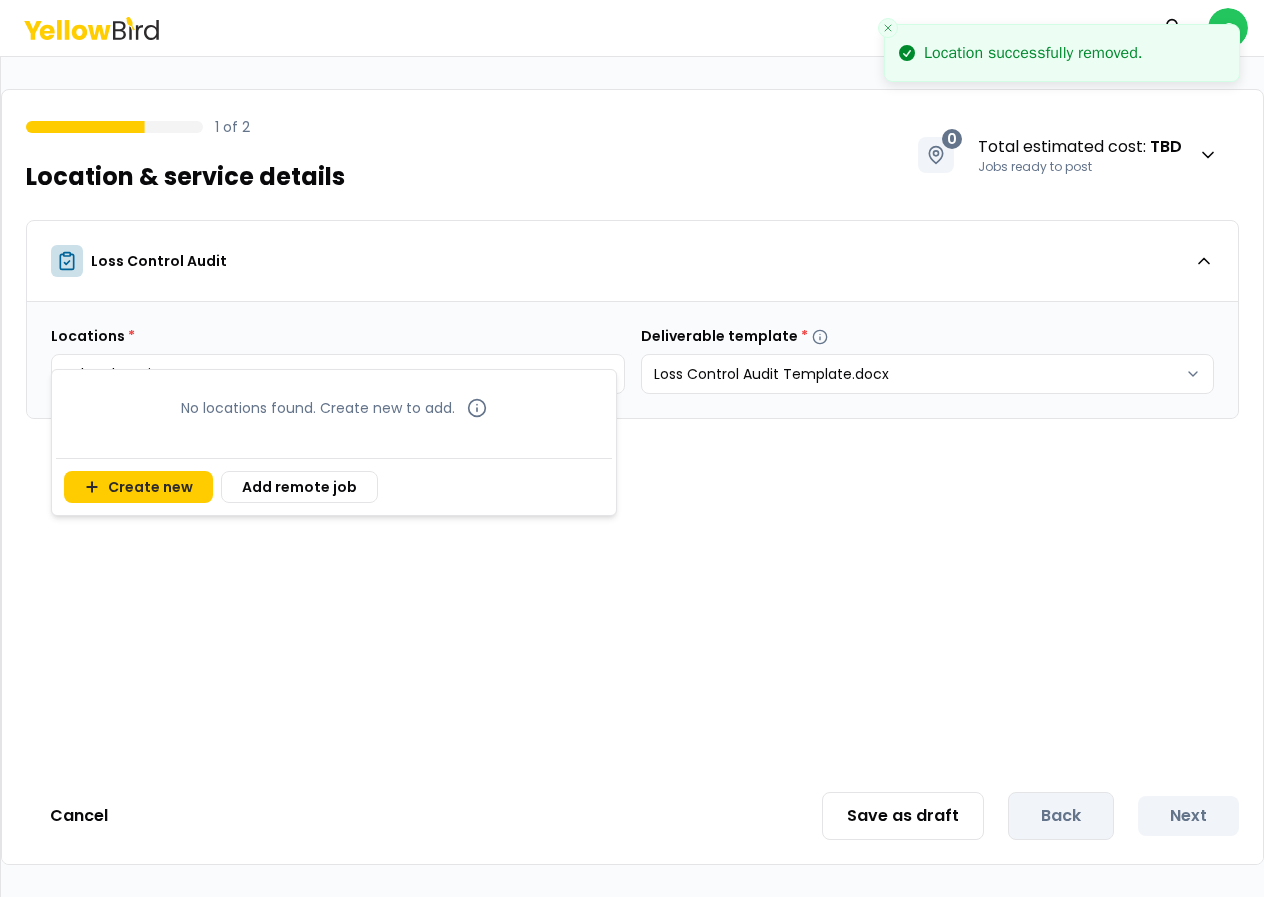 click on "Location successfully removed. Notifications C 1 of 2 Location & service details 0 Total estimated cost :   TBD Jobs ready to post Loss Control Audit Locations   * Select locations Deliverable template   * Loss Control Audit Template.docx Cancel Save as draft Back Next
No locations found. Create new to add. Create new Add remote job" at bounding box center (632, 448) 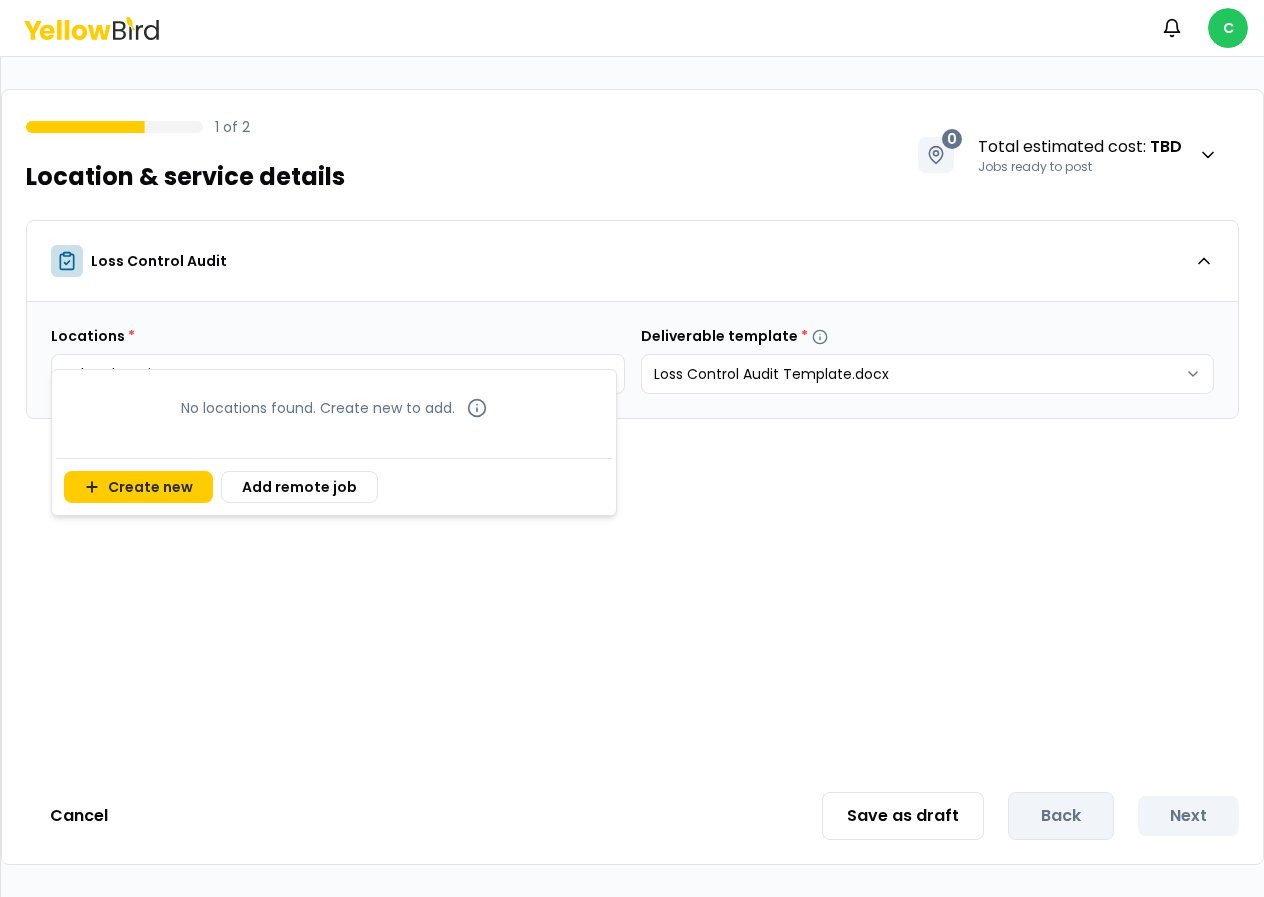 click on "Notifications C 1 of 2 Location & service details 0 Total estimated cost :   TBD Jobs ready to post Loss Control Audit Locations   * Select locations Deliverable template   * Loss Control Audit Template.docx Cancel Save as draft Back Next
No locations found. Create new to add. Create new Add remote job" at bounding box center (632, 448) 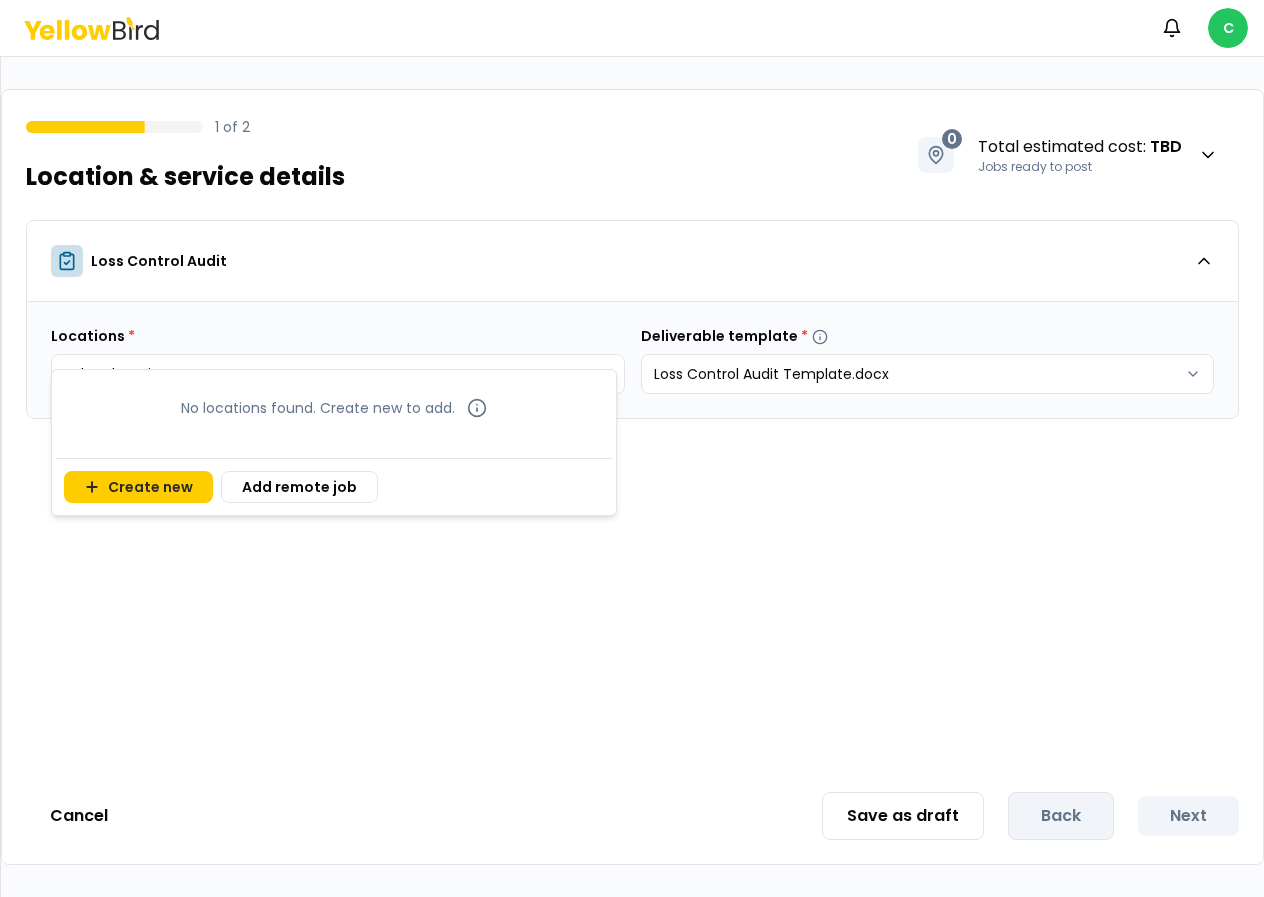 click on "Notifications C 1 of 2 Location & service details 0 Total estimated cost :   TBD Jobs ready to post Loss Control Audit Locations   * Select locations Deliverable template   * Loss Control Audit Template.docx Cancel Save as draft Back Next
No locations found. Create new to add. Create new Add remote job" at bounding box center (632, 448) 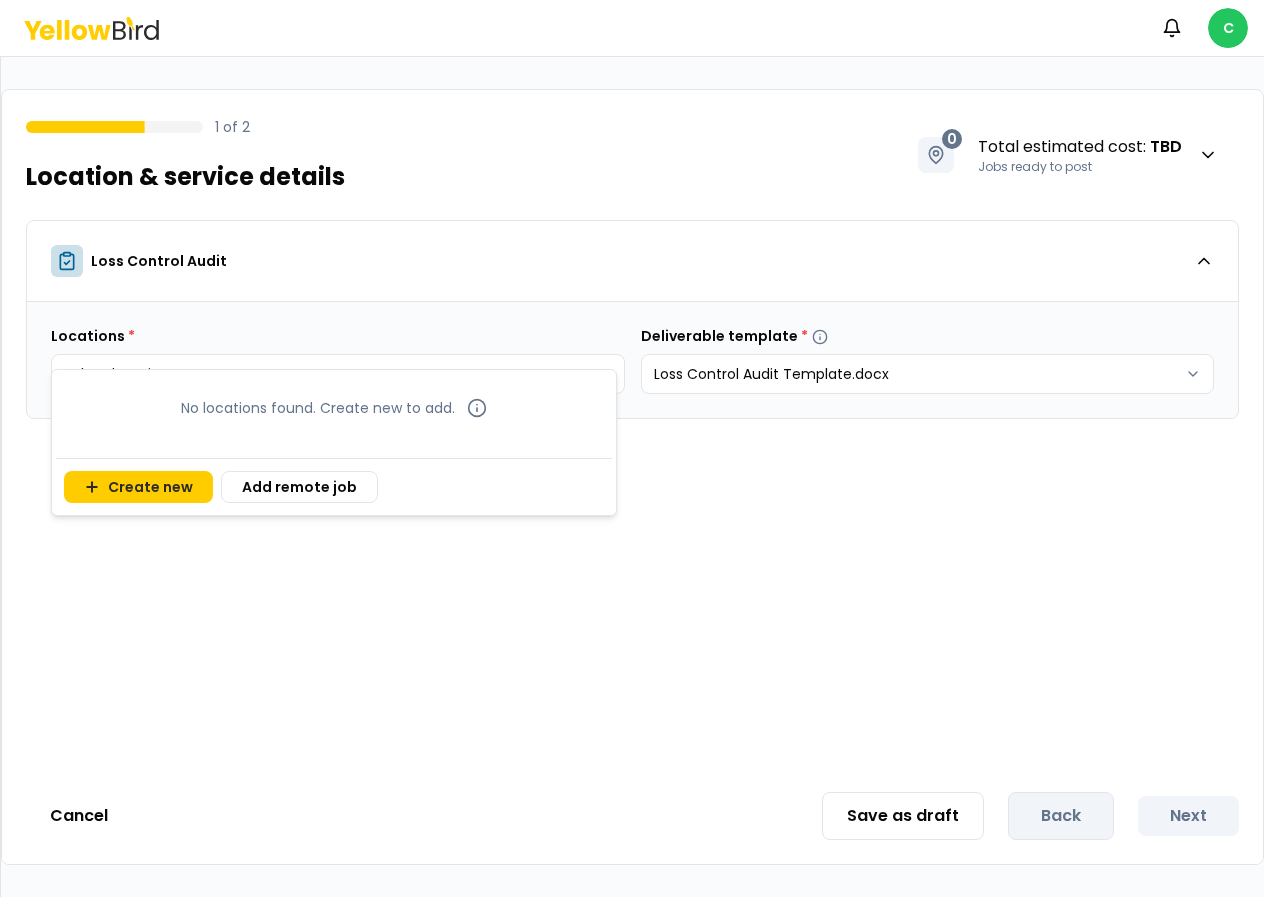 click on "Notifications C 1 of 2 Location & service details 0 Total estimated cost :   TBD Jobs ready to post Loss Control Audit Locations   * Select locations Deliverable template   * Loss Control Audit Template.docx Cancel Save as draft Back Next
No locations found. Create new to add. Create new Add remote job" at bounding box center (632, 448) 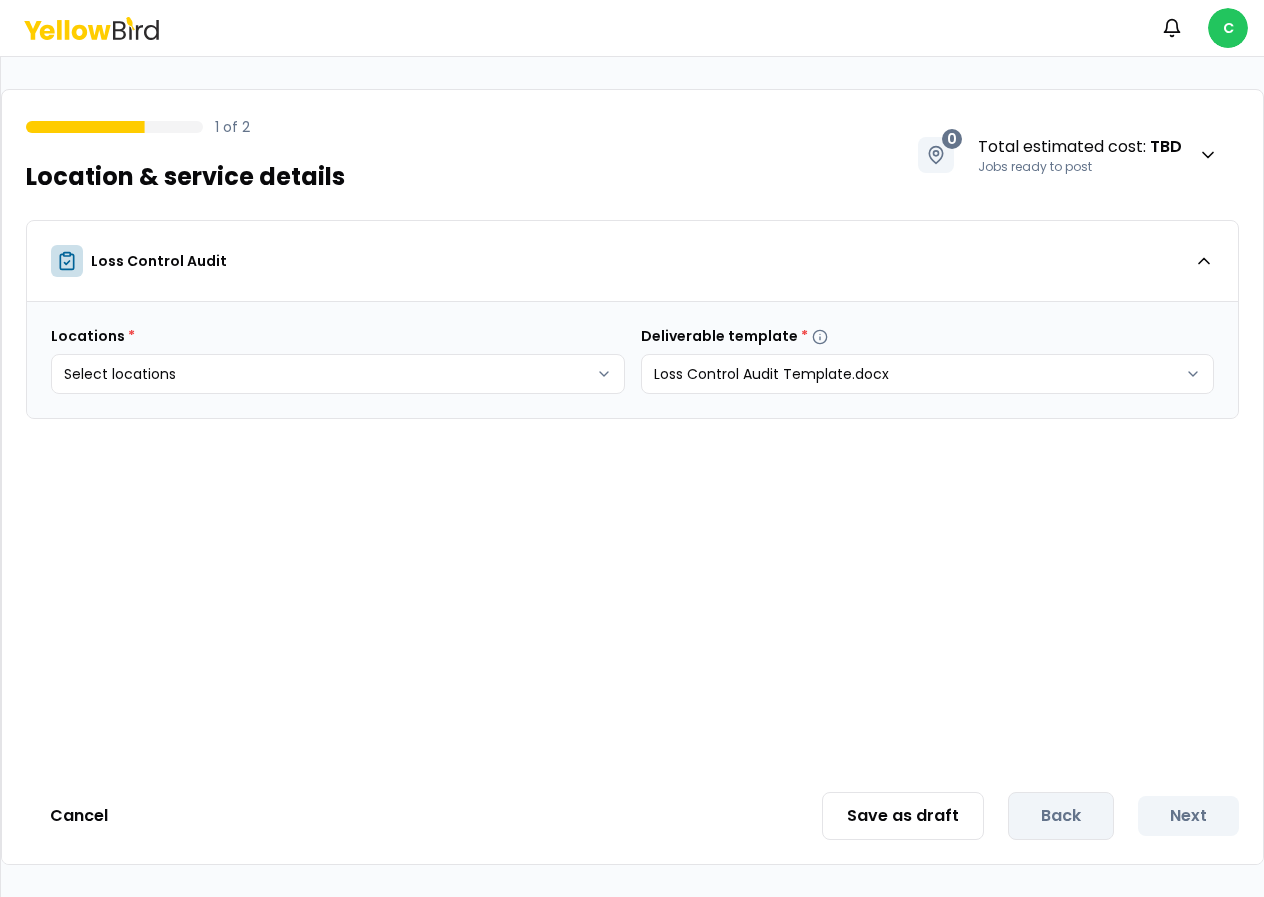 click on "Notifications C 1 of 2 Location & service details 0 Total estimated cost :   TBD Jobs ready to post Loss Control Audit Locations   * Select locations Deliverable template   * Loss Control Audit Template.docx Cancel Save as draft Back Next" at bounding box center (632, 448) 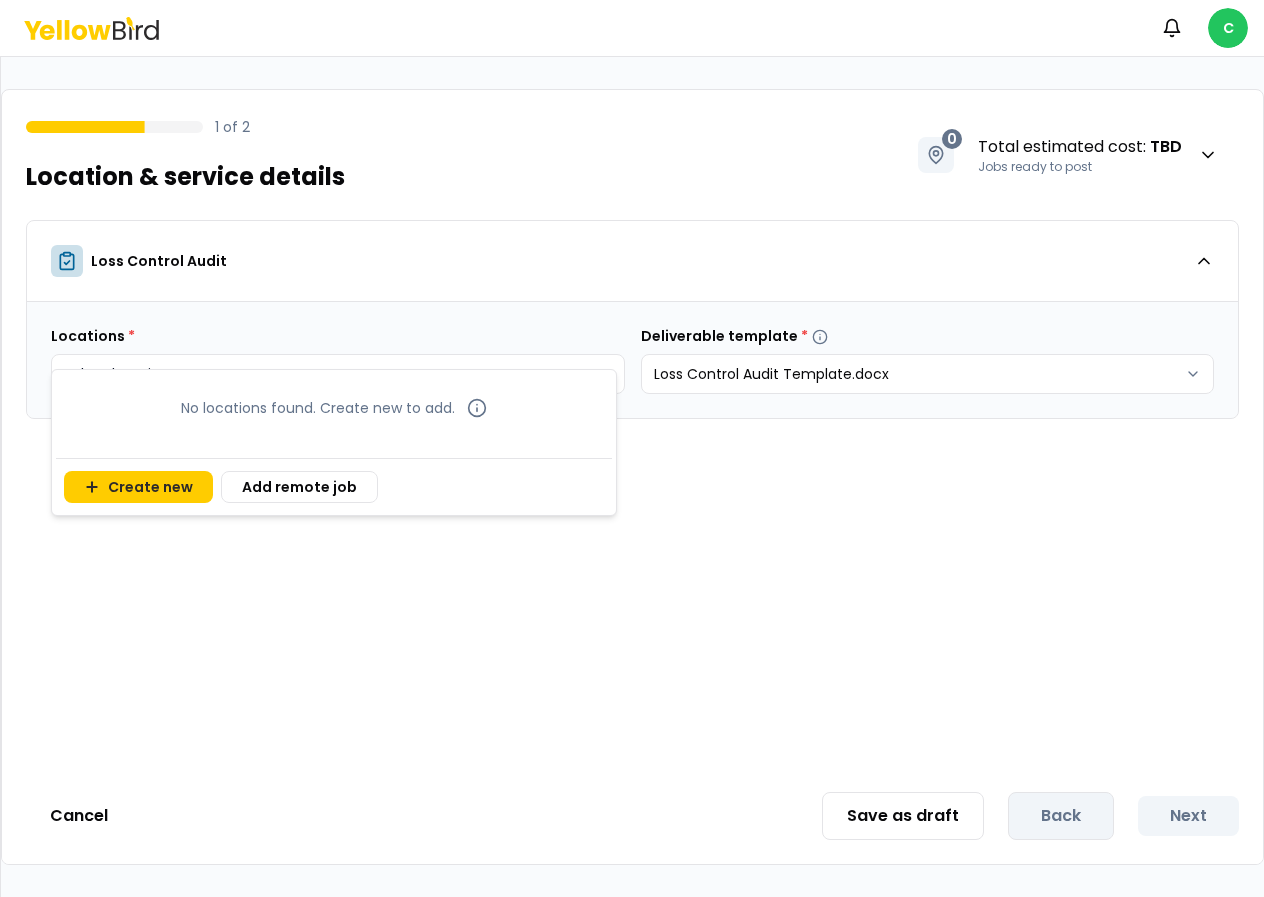 click on "Notifications C 1 of 2 Location & service details 0 Total estimated cost :   TBD Jobs ready to post Loss Control Audit Locations   * Select locations Deliverable template   * Loss Control Audit Template.docx Cancel Save as draft Back Next
No locations found. Create new to add. Create new Add remote job" at bounding box center [632, 448] 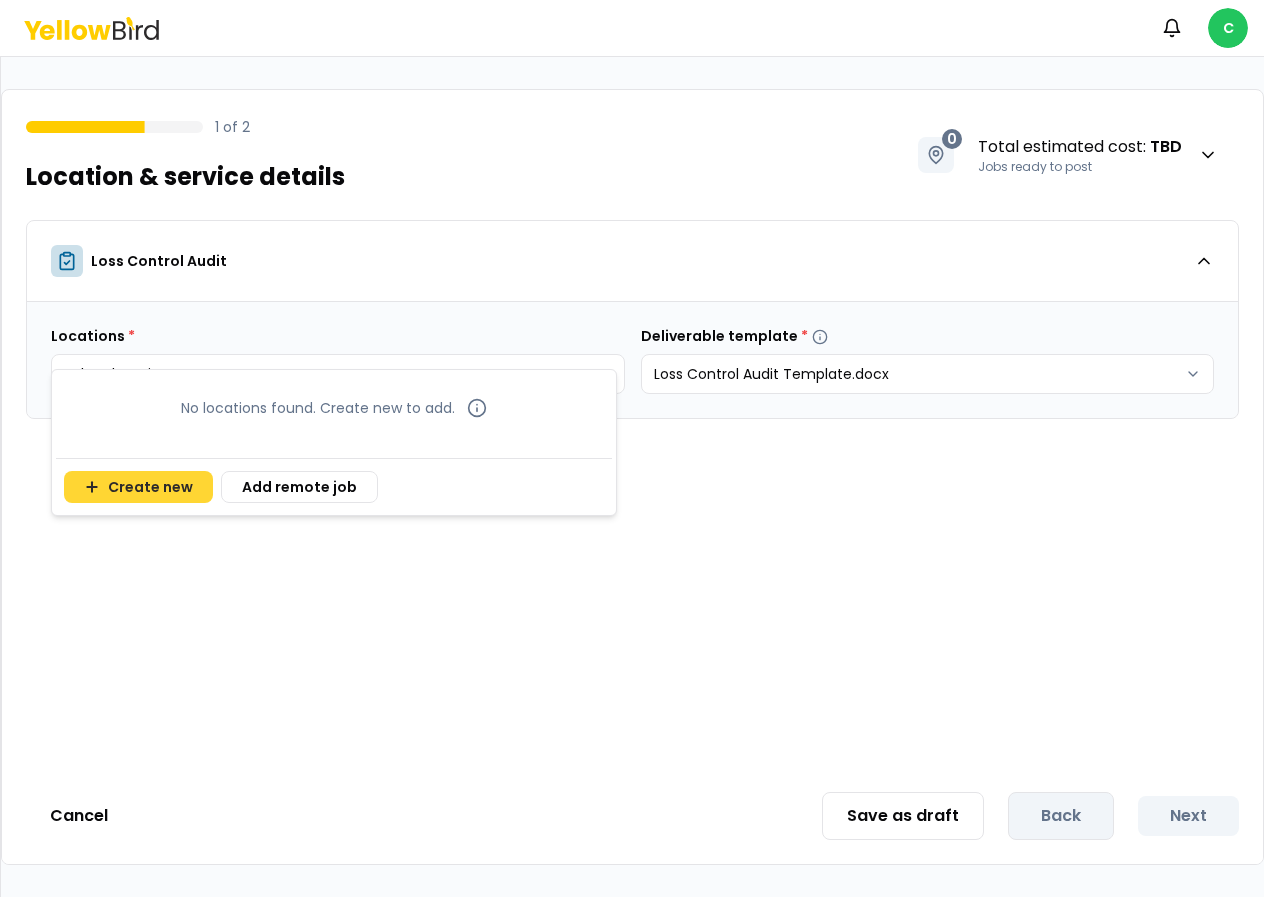 click on "Create new" at bounding box center (138, 487) 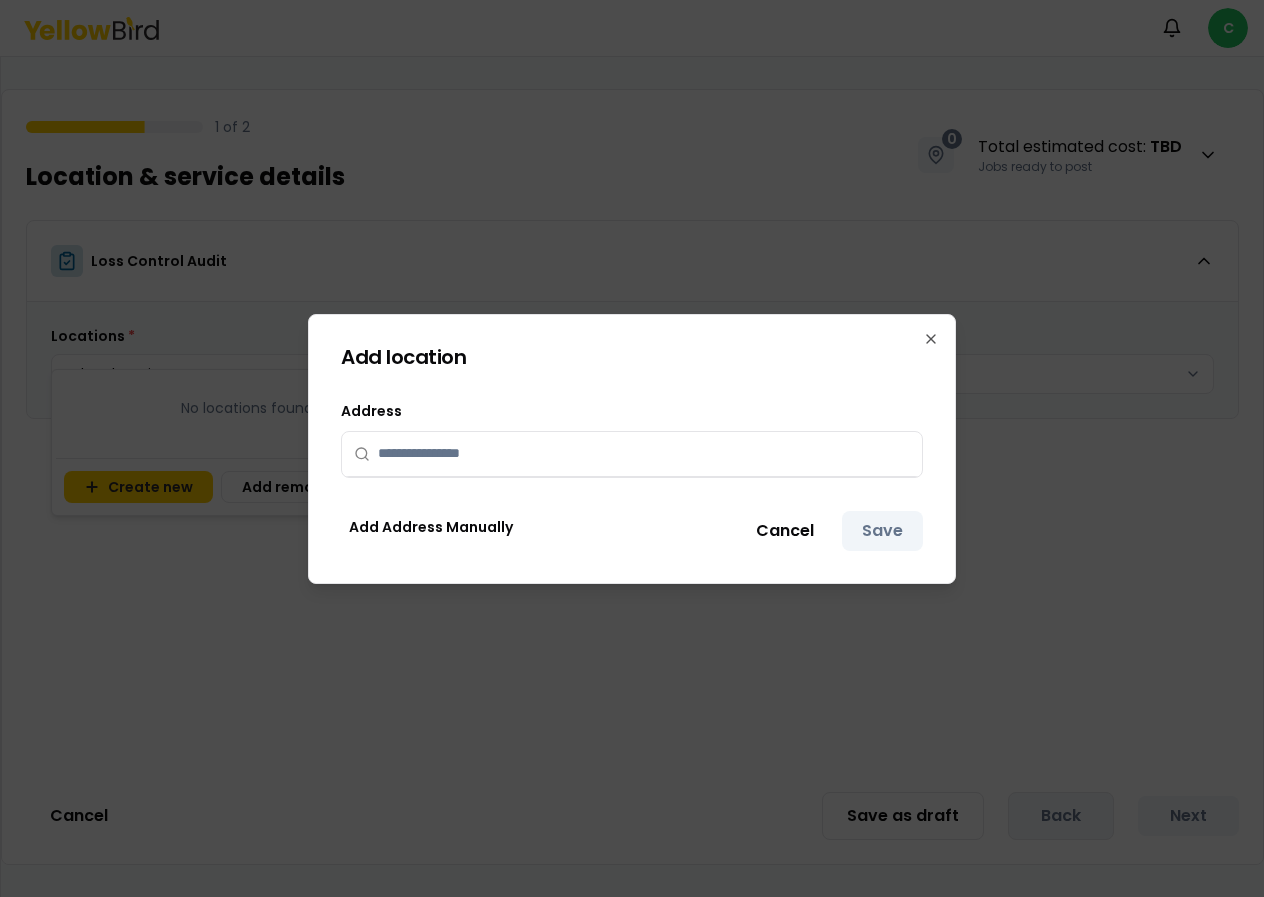 click at bounding box center (644, 454) 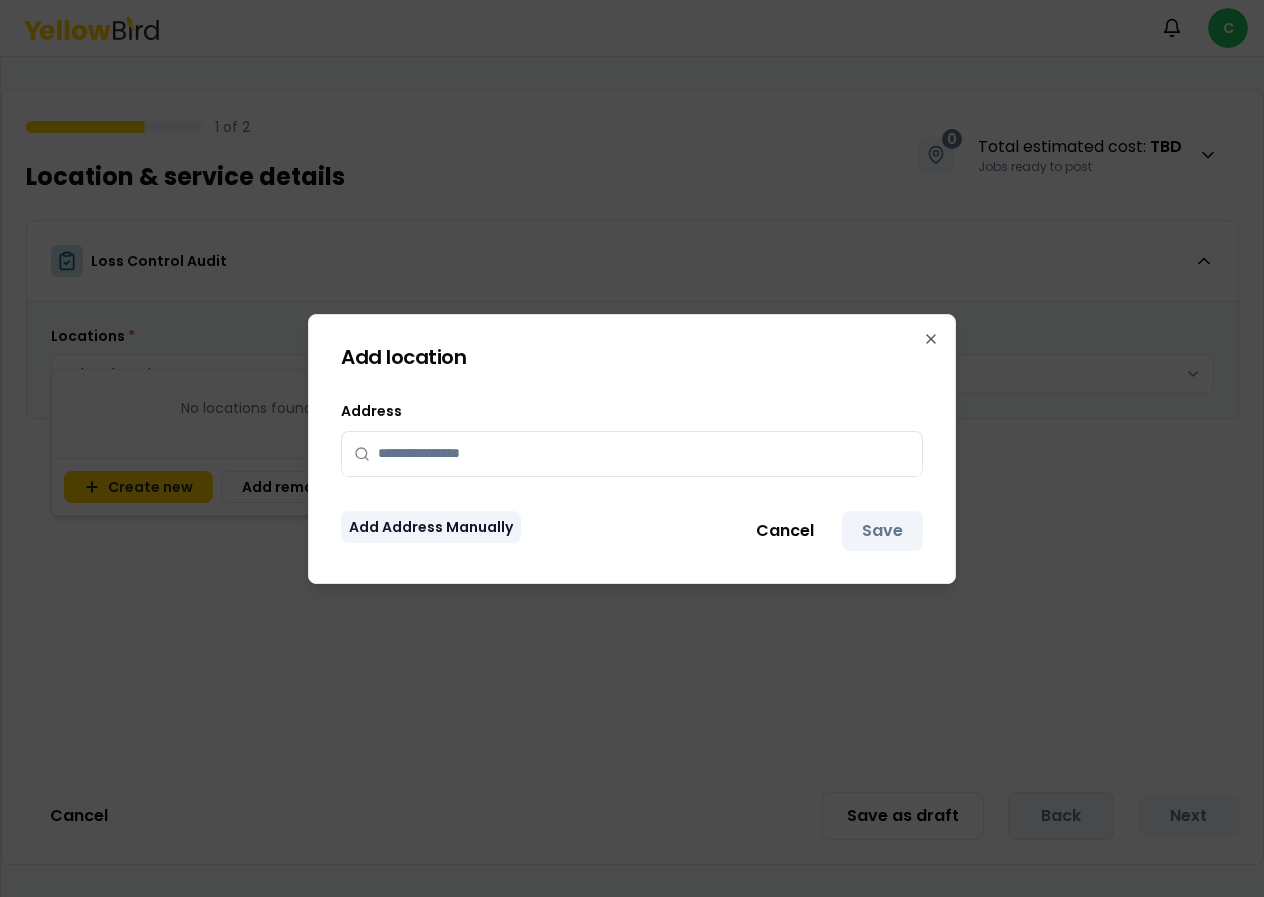 click on "Add Address Manually" at bounding box center [431, 527] 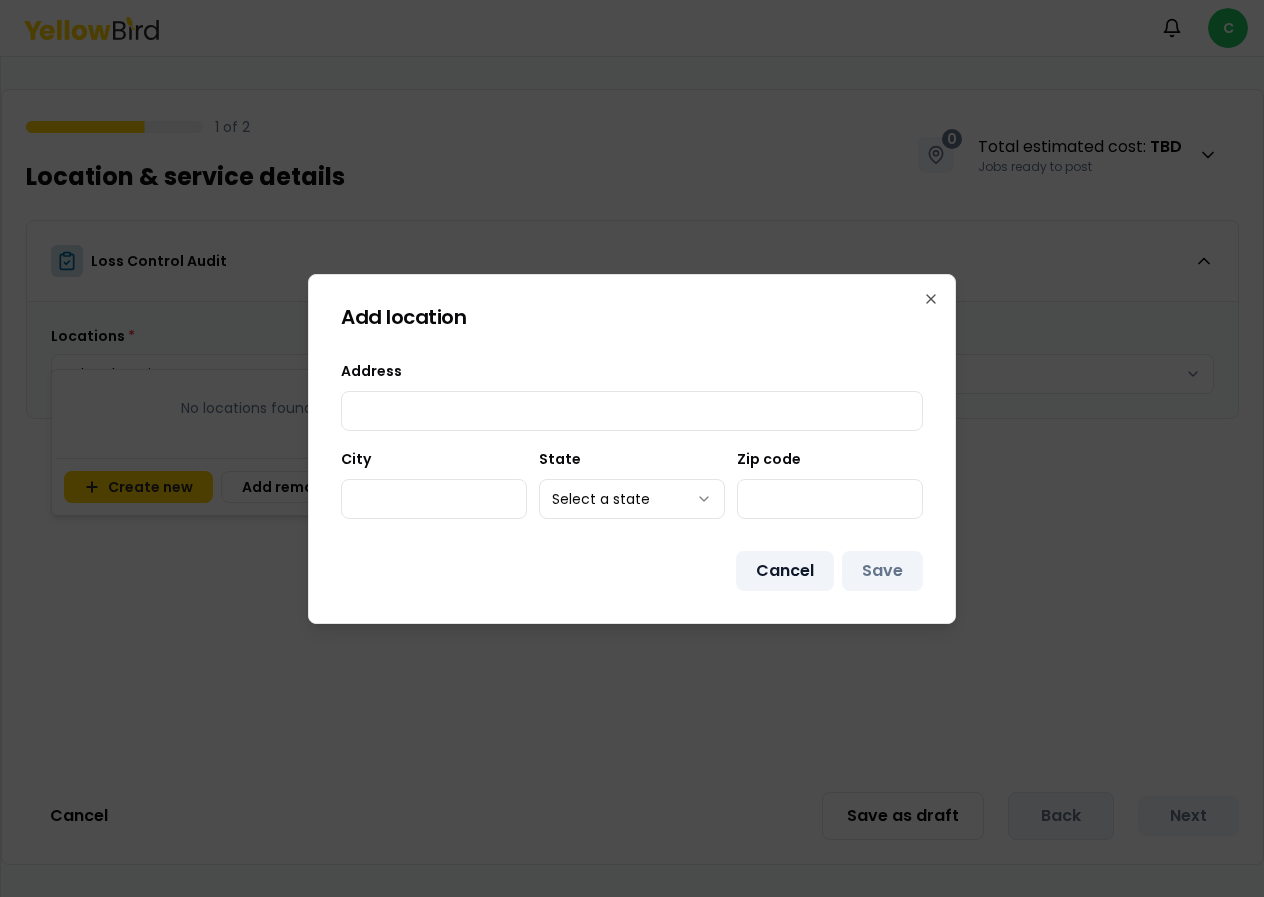 click on "Cancel" at bounding box center [785, 571] 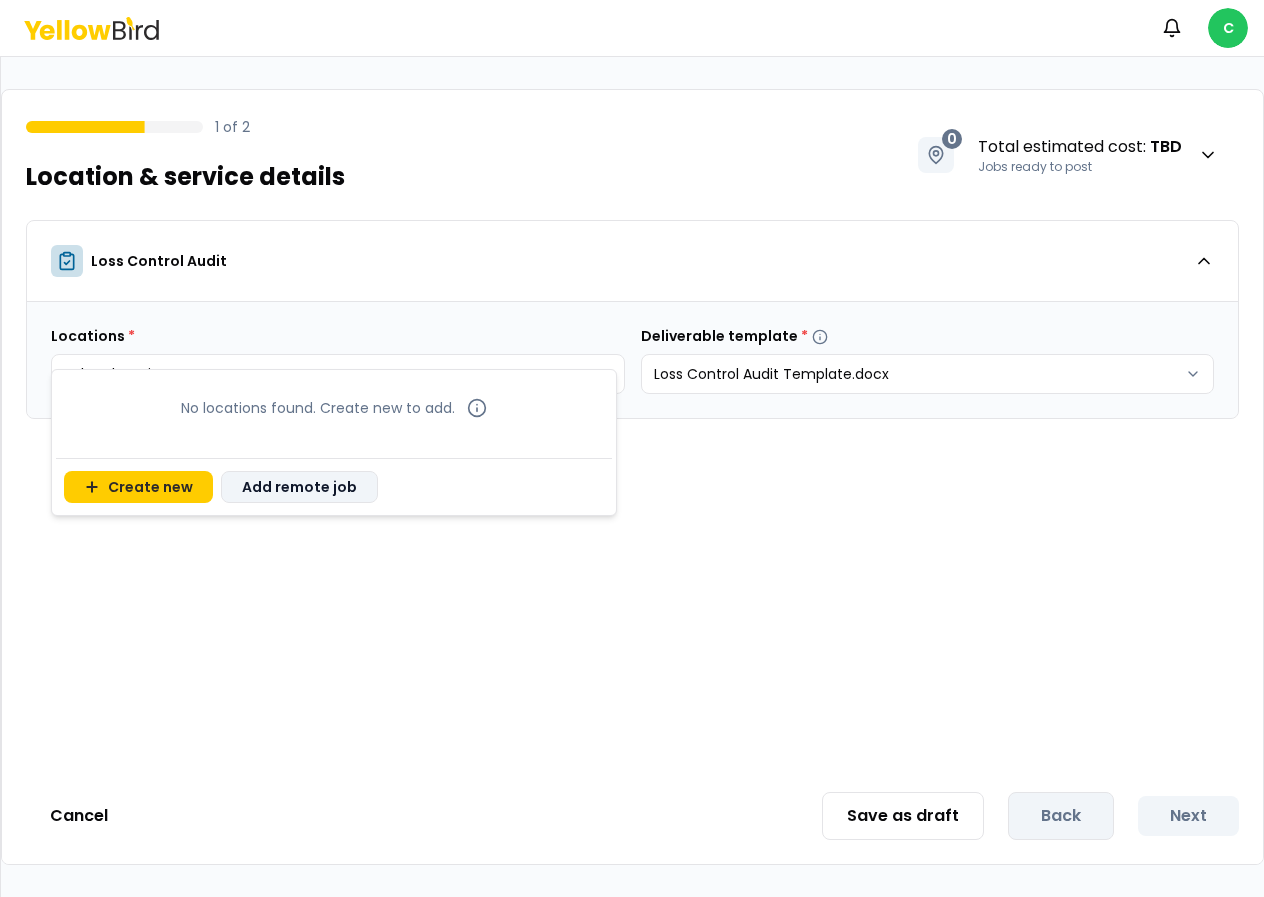 click on "Add remote job" at bounding box center (299, 487) 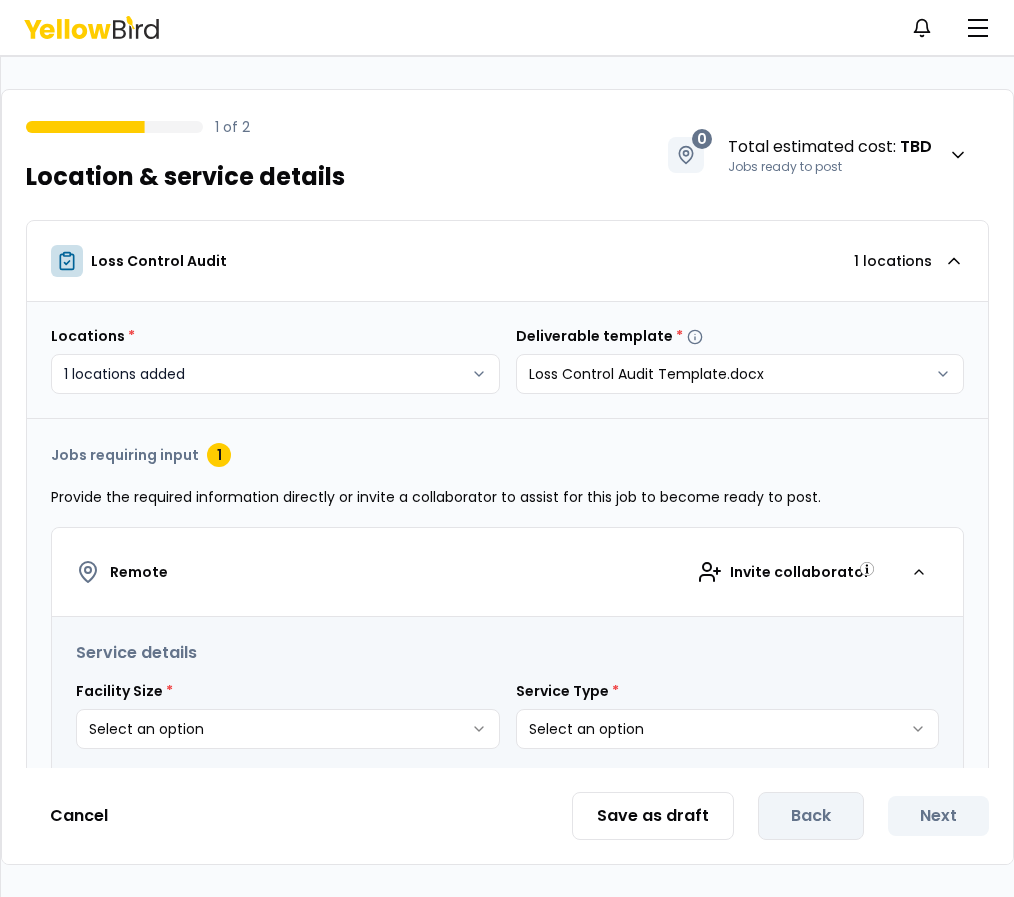 click on "**********" at bounding box center [507, 448] 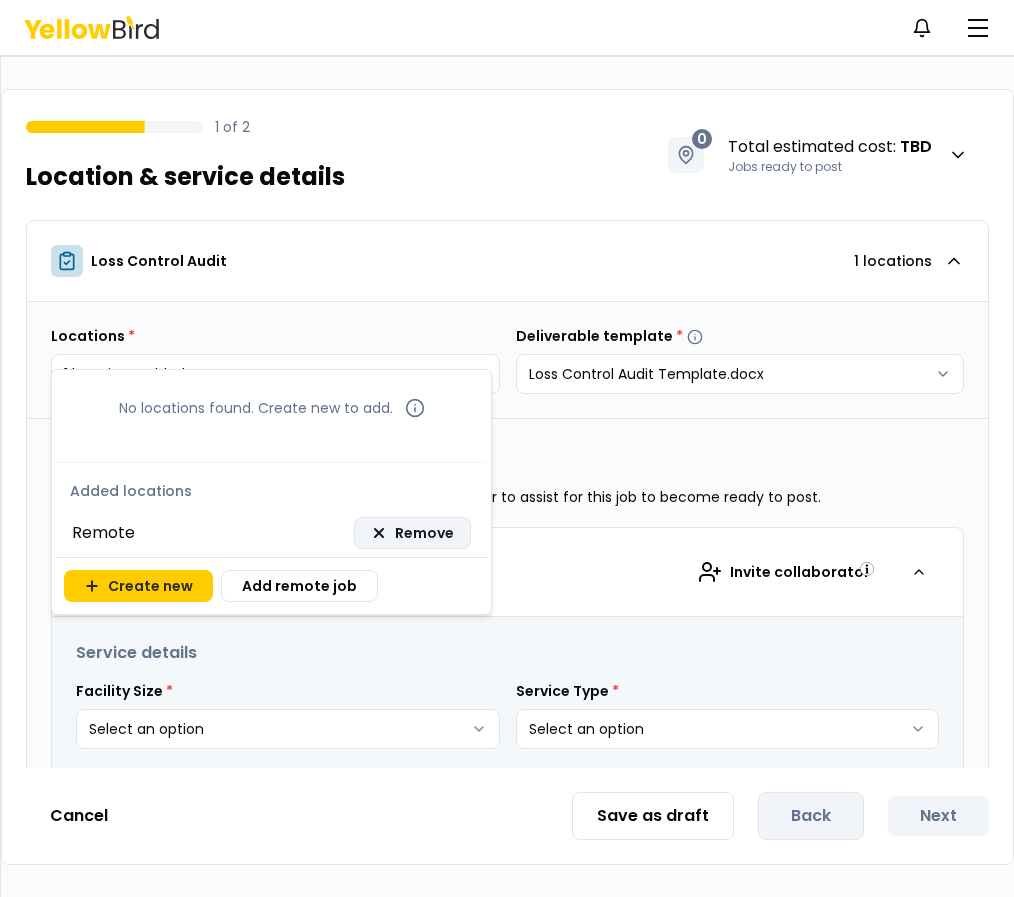 click 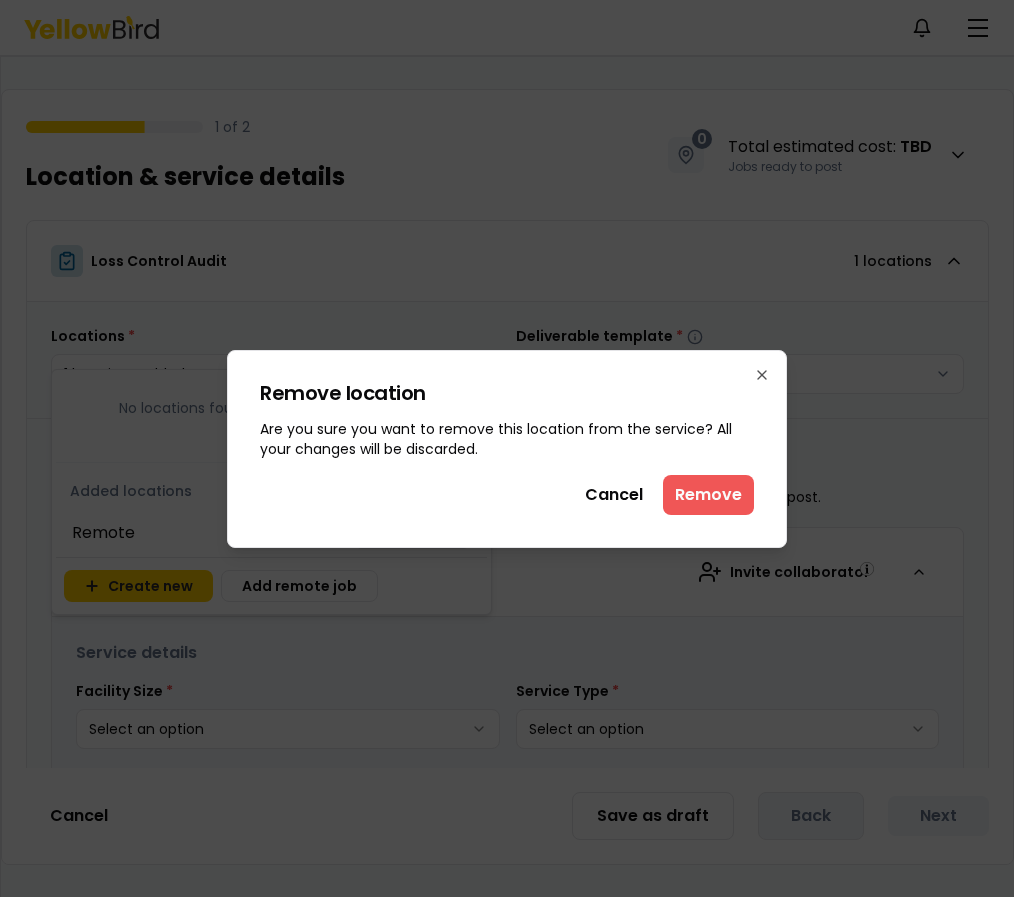 click on "Remove" at bounding box center [708, 495] 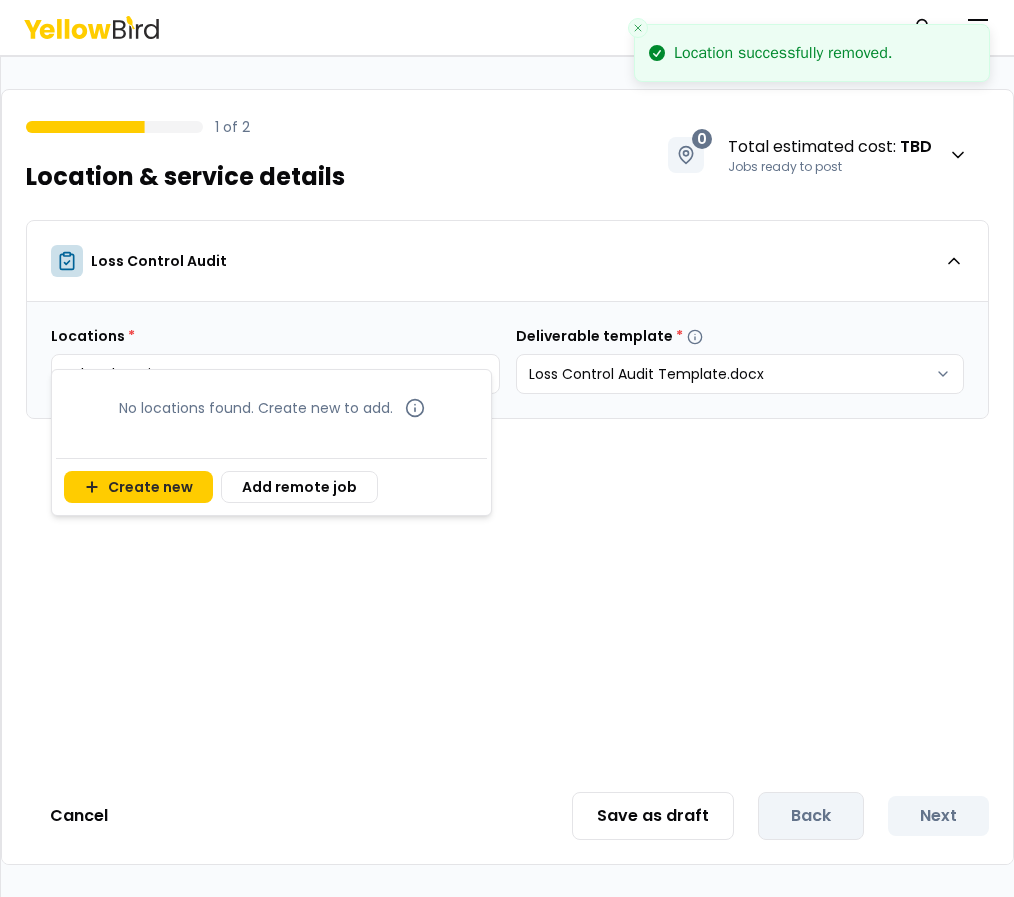 click on "Location successfully removed. Notifications C 1 of 2 Location & service details 0 Total estimated cost :   TBD Jobs ready to post Loss Control Audit Locations   * Select locations Deliverable template   * Loss Control Audit Template.docx Cancel Save as draft Back Next
No locations found. Create new to add. Create new Add remote job" at bounding box center (507, 448) 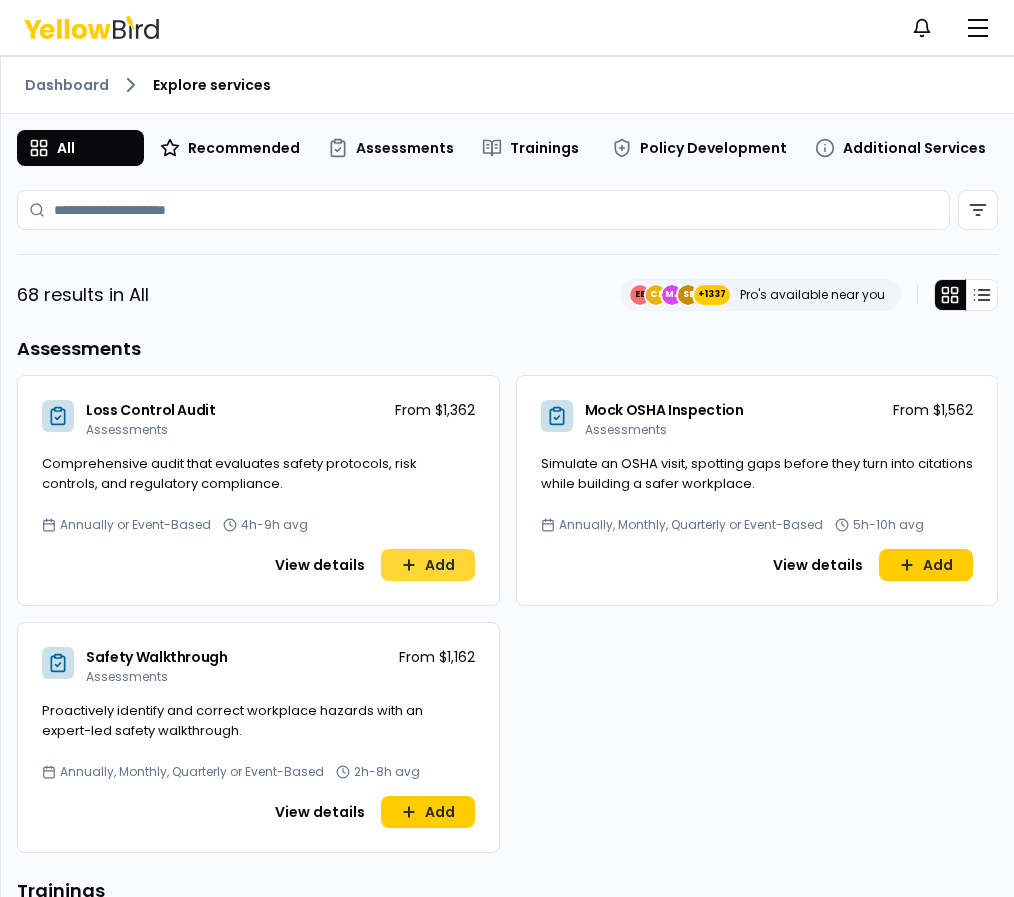 click on "Add" at bounding box center (428, 565) 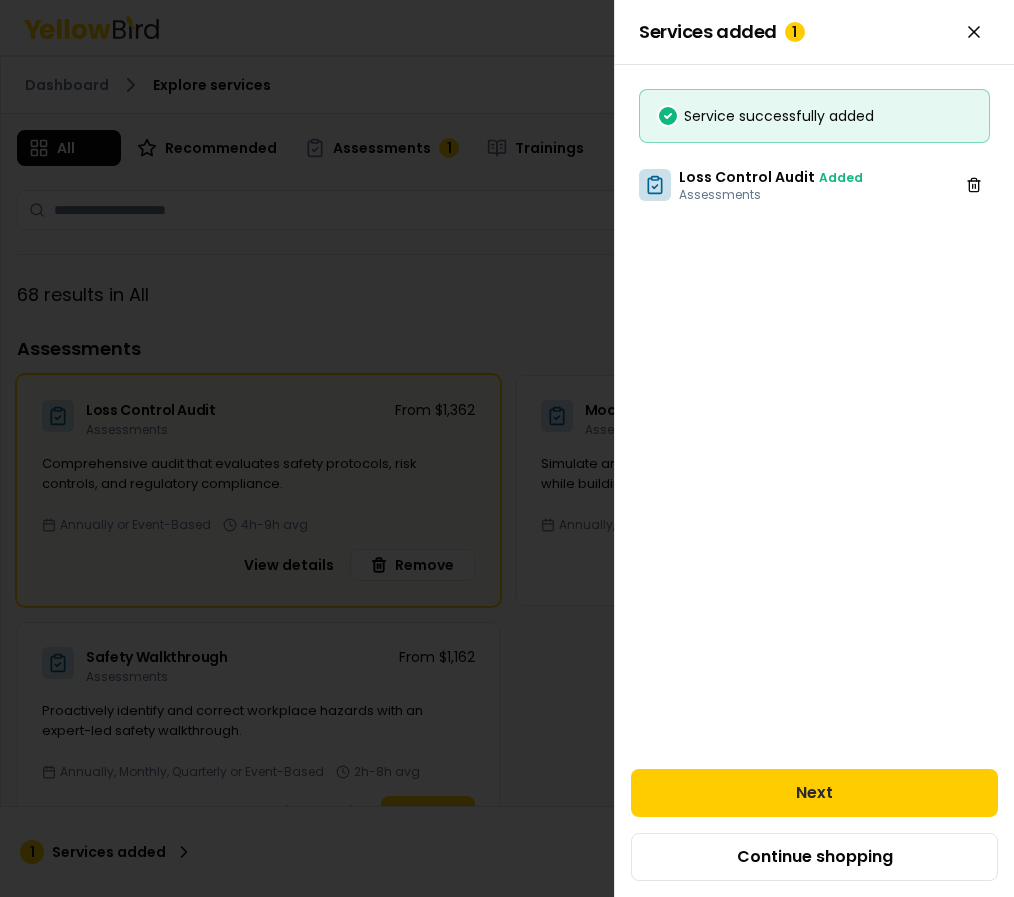type 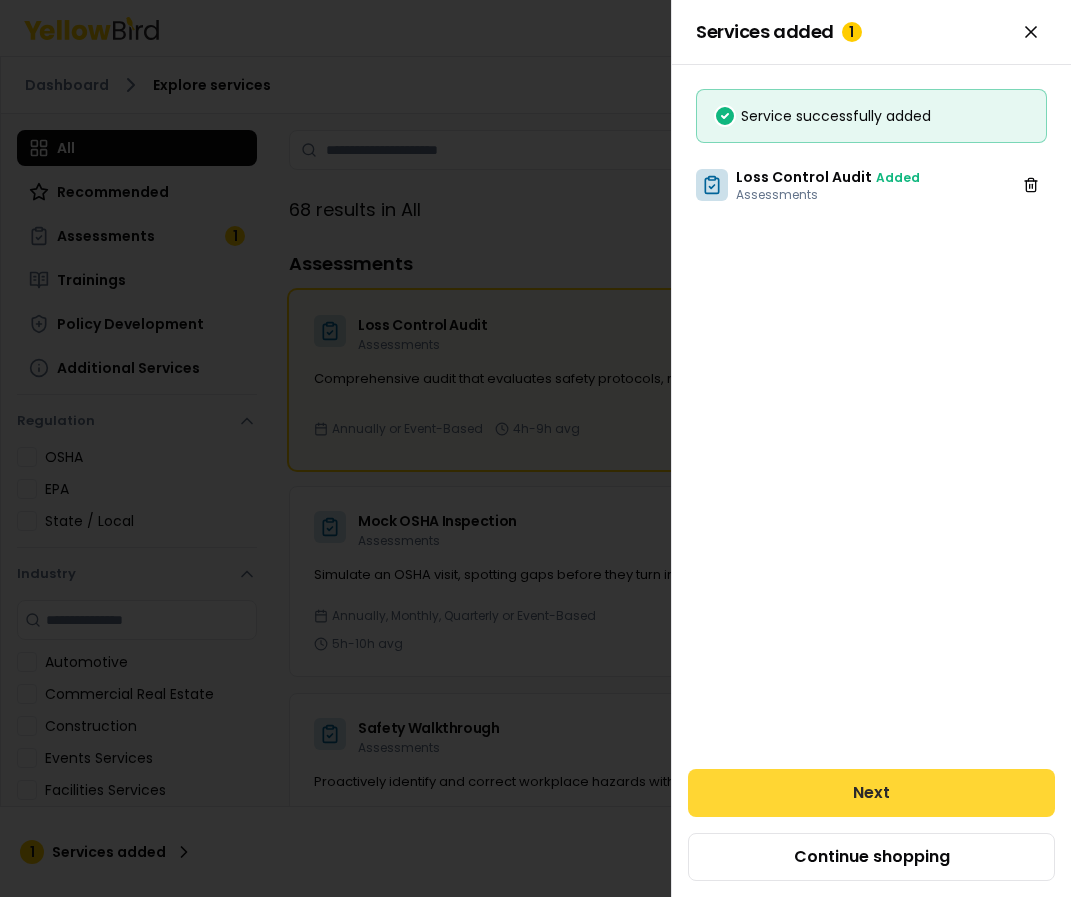 click on "Next" at bounding box center [871, 793] 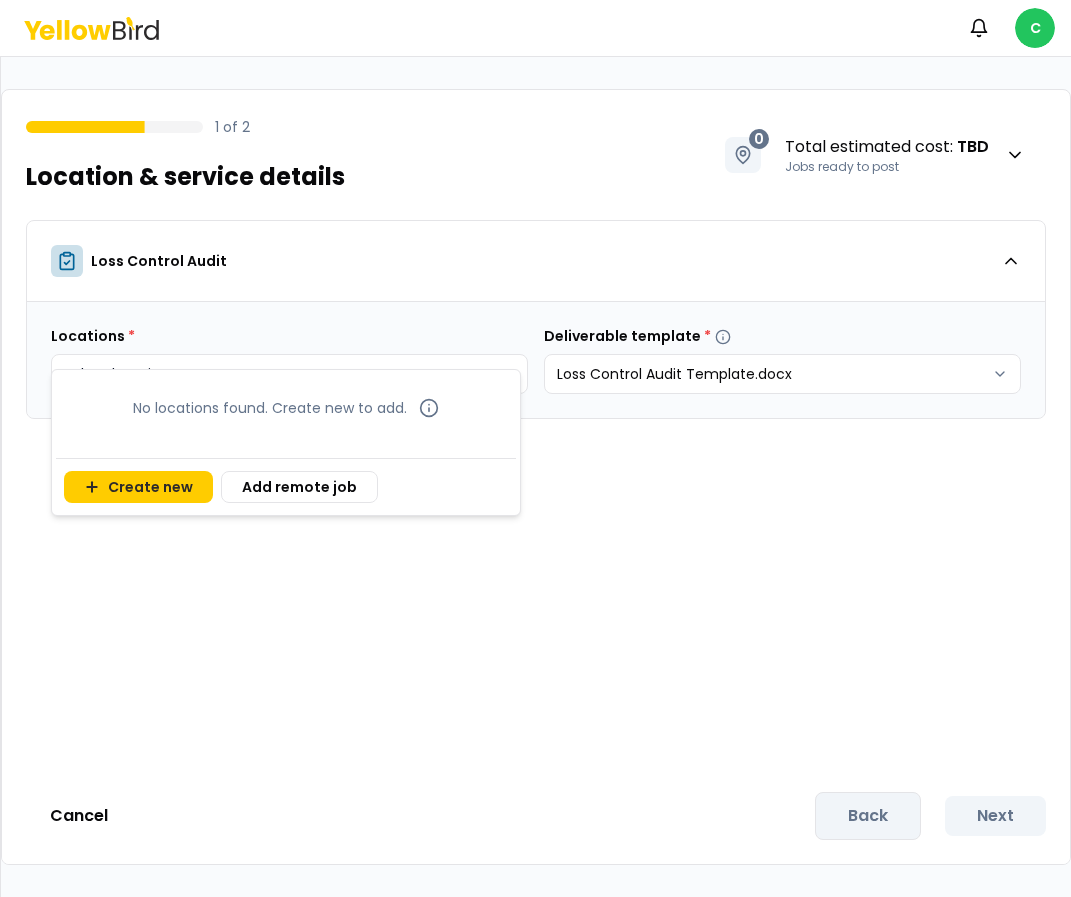 click on "Notifications C 1 of 2 Location & service details 0 Total estimated cost :   TBD Jobs ready to post Loss Control Audit Locations   * Select locations Deliverable template   * Loss Control Audit Template.docx Cancel Back Next
No locations found. Create new to add. Create new Add remote job" at bounding box center [535, 448] 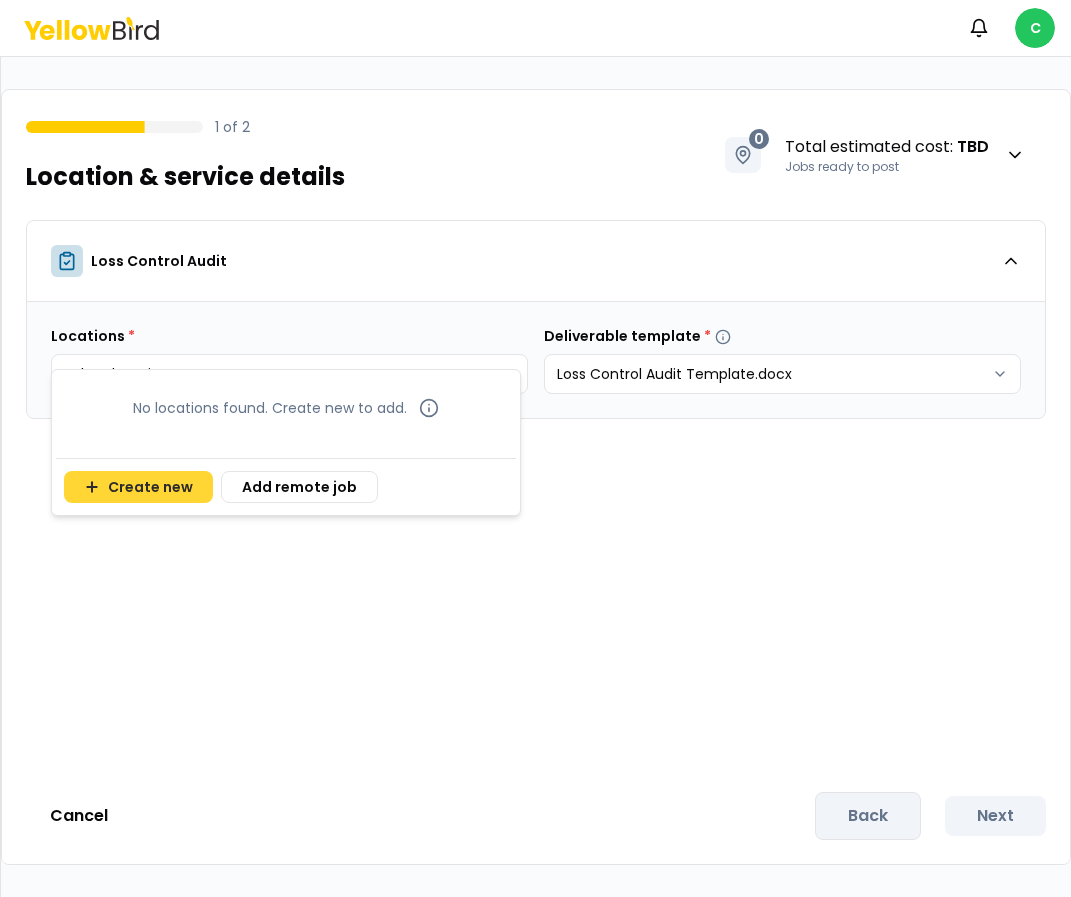 click on "Create new" at bounding box center [138, 487] 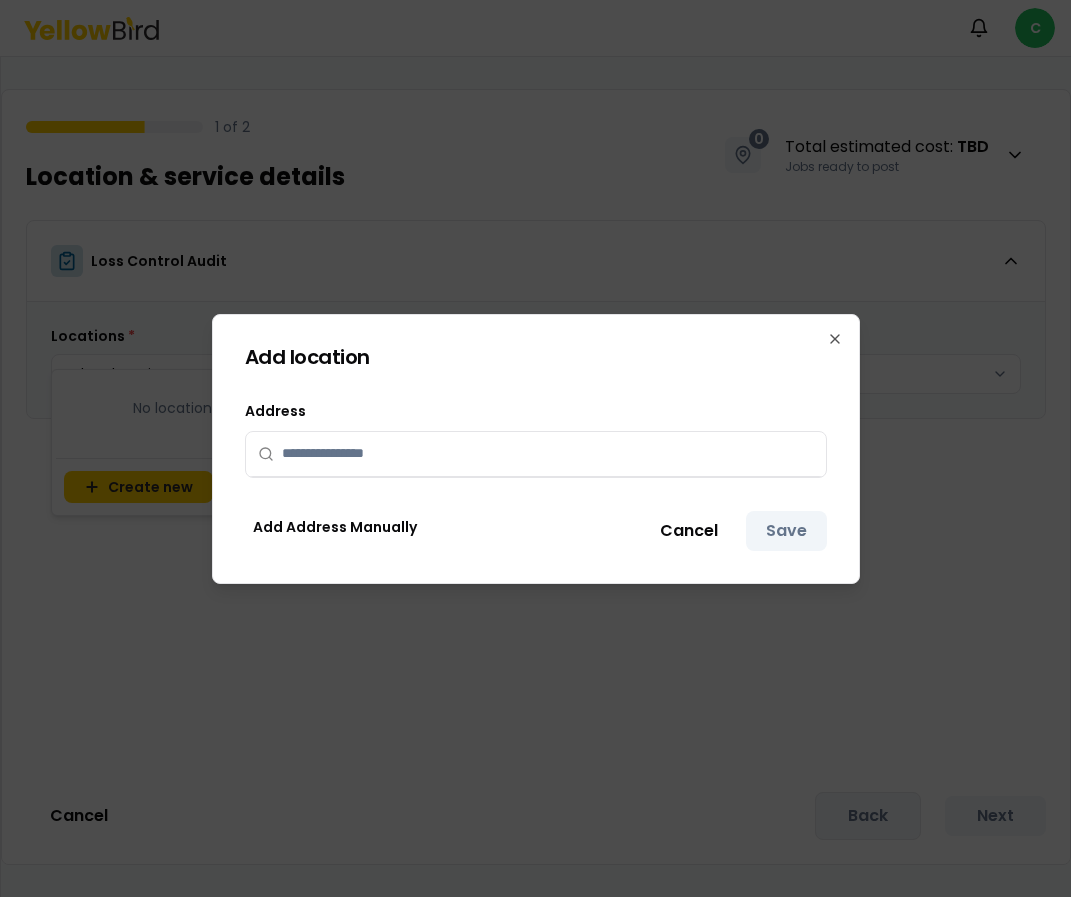 click at bounding box center [548, 454] 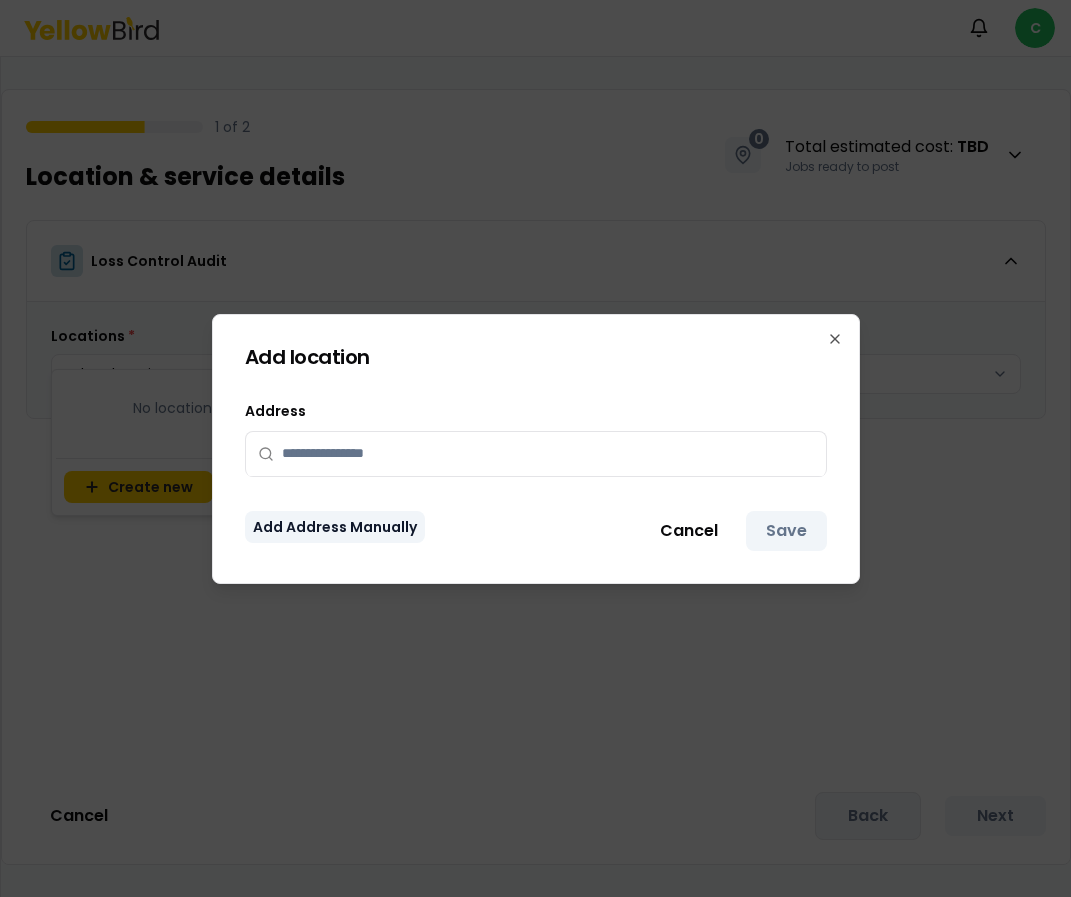 click on "Add Address Manually" at bounding box center (335, 527) 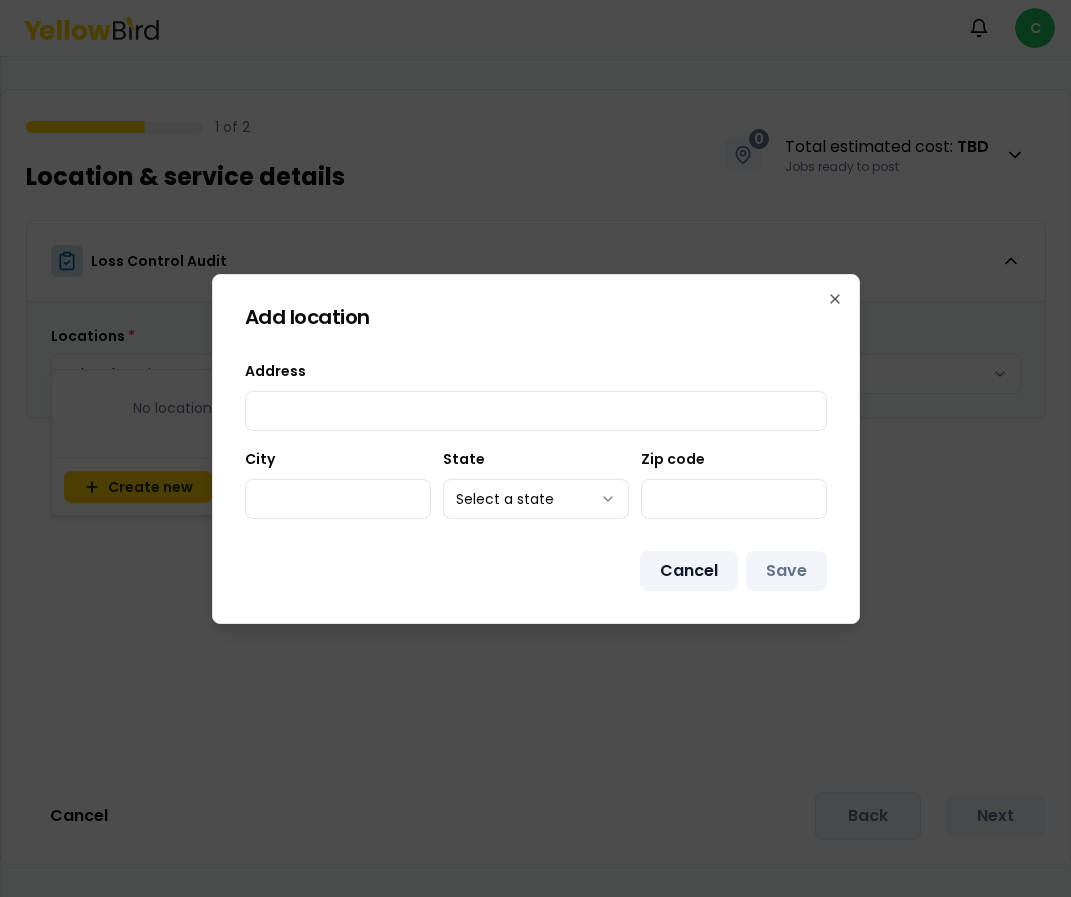 click on "Cancel" at bounding box center [689, 571] 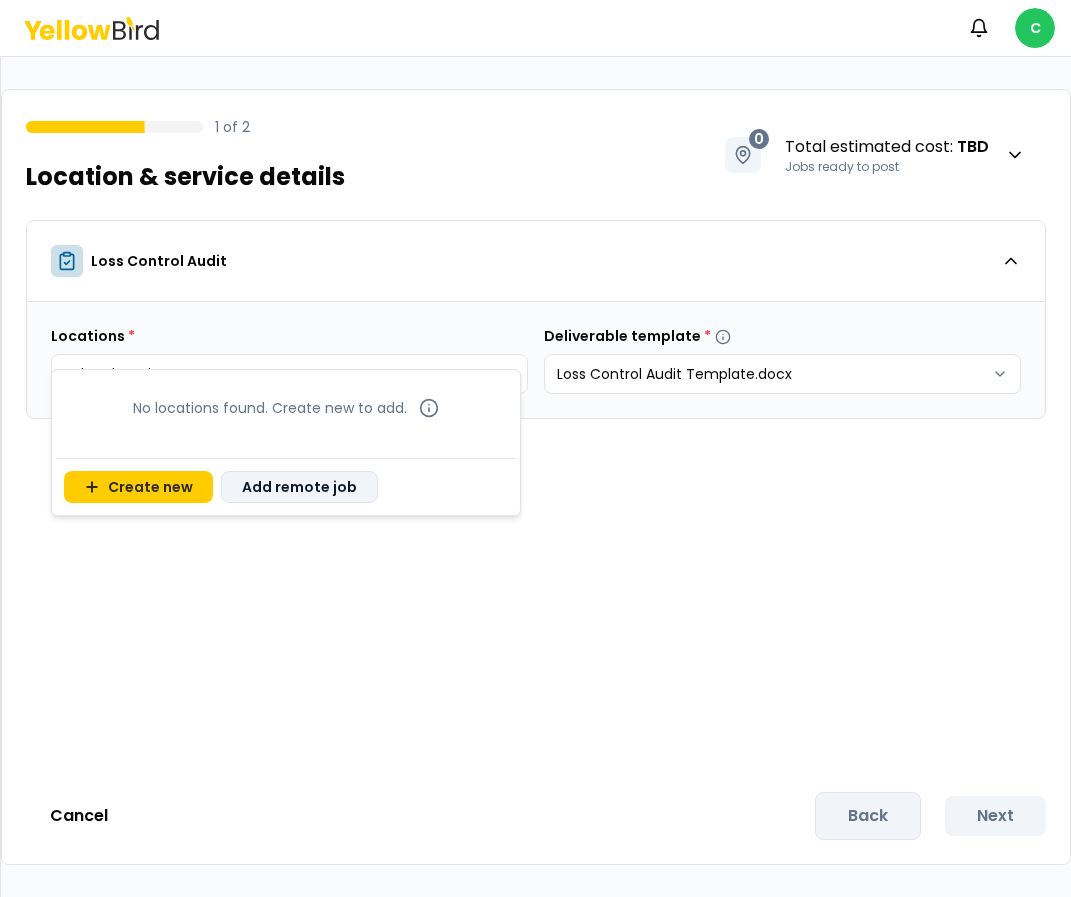 click on "Add remote job" at bounding box center [299, 487] 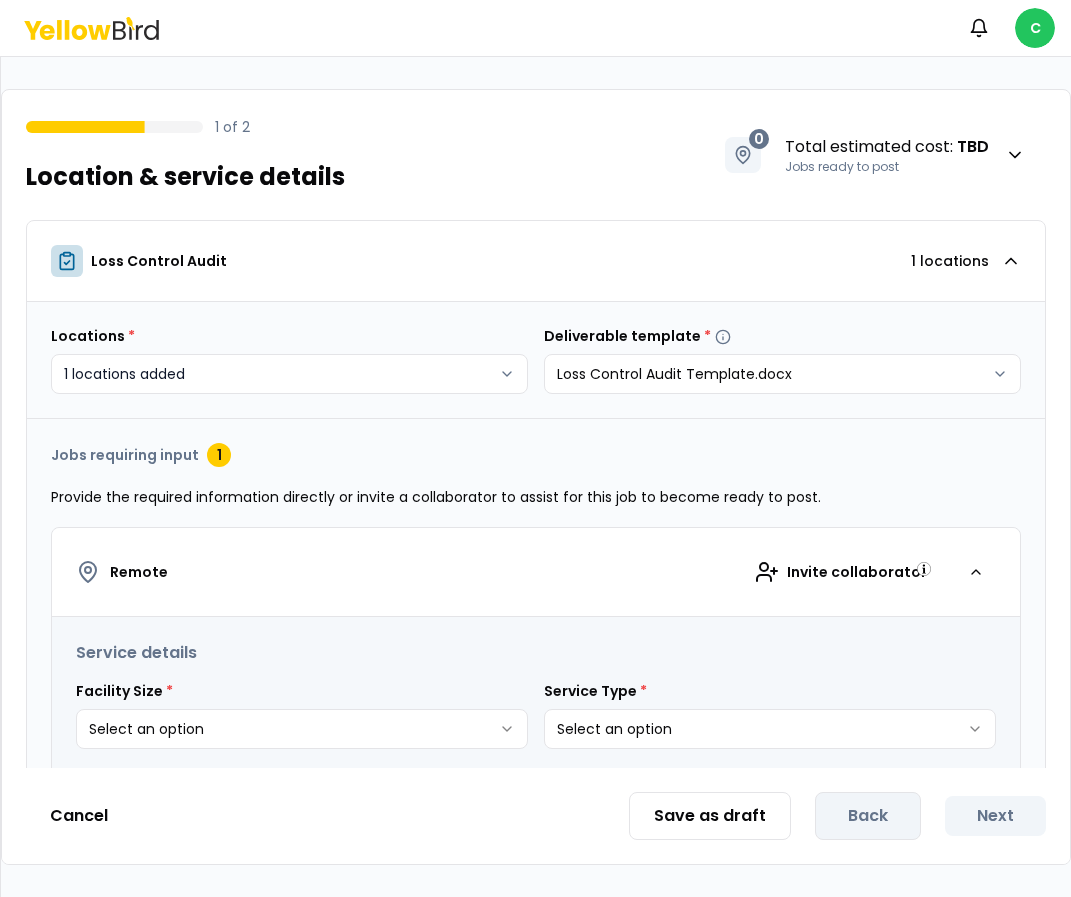 click on "**********" at bounding box center [535, 448] 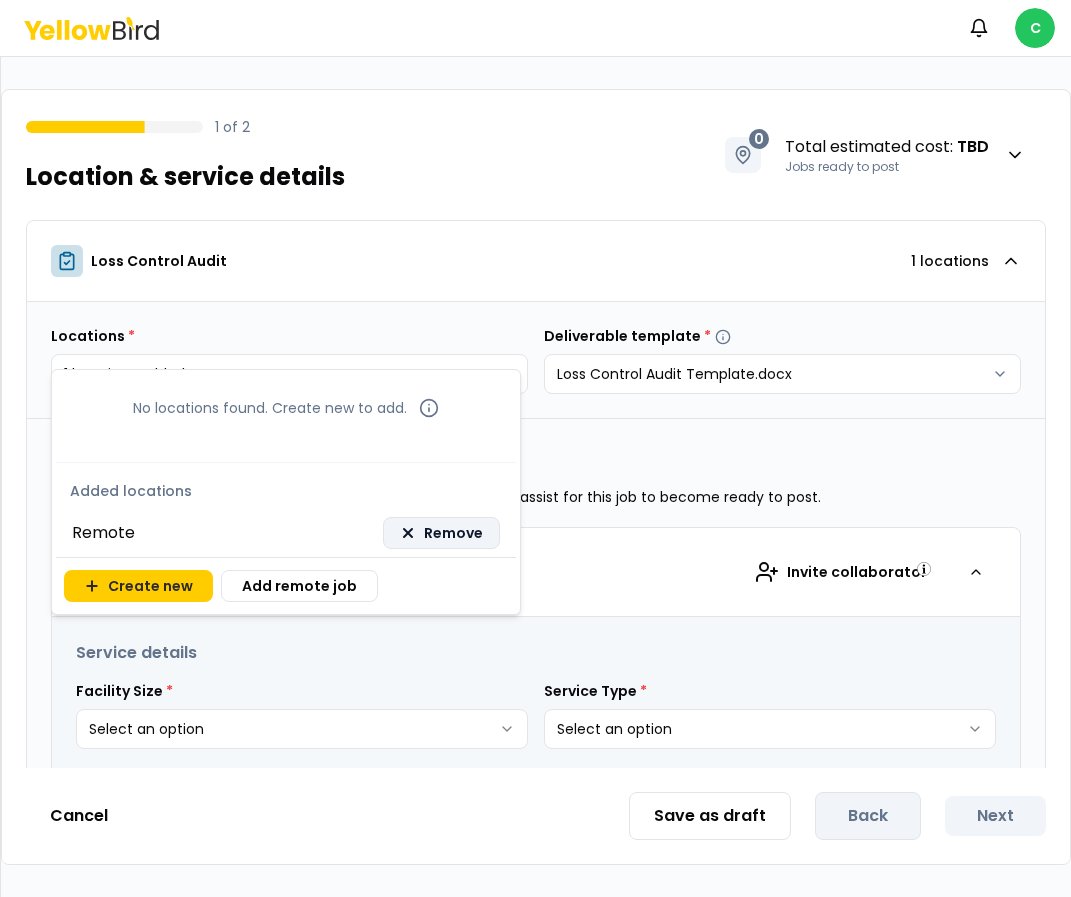 click on "Remove" at bounding box center (453, 533) 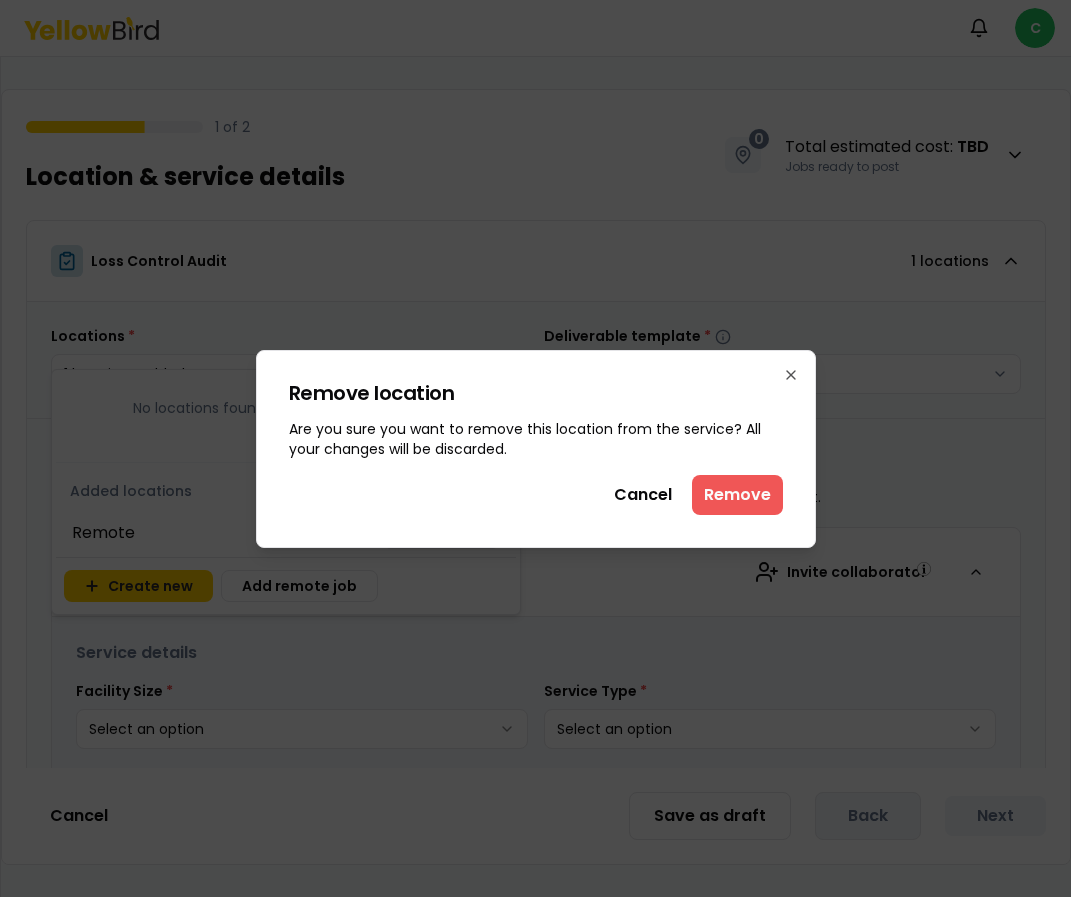 click on "Remove" at bounding box center [737, 495] 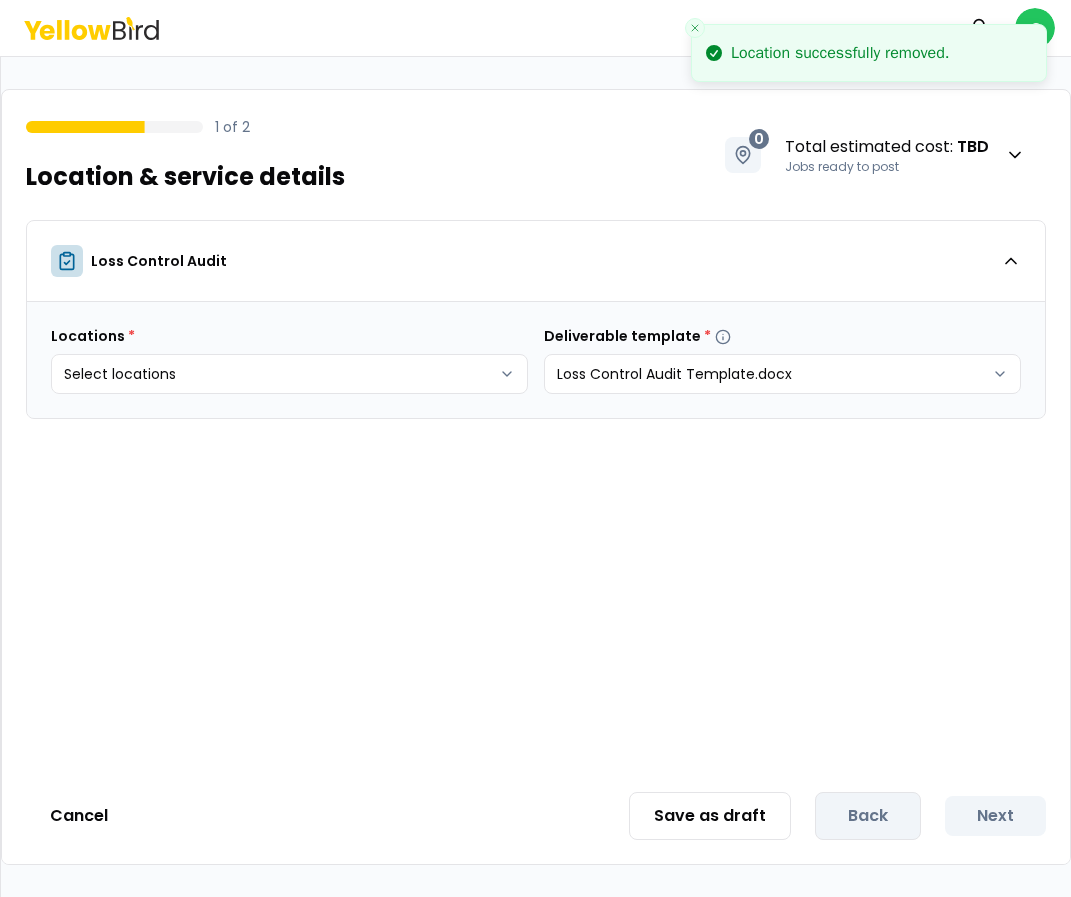 click on "Location successfully removed. Notifications C 1 of 2 Location & service details 0 Total estimated cost :   TBD Jobs ready to post Loss Control Audit Locations   * Select locations Deliverable template   * Loss Control Audit Template.docx Cancel Save as draft Back Next" at bounding box center (535, 448) 